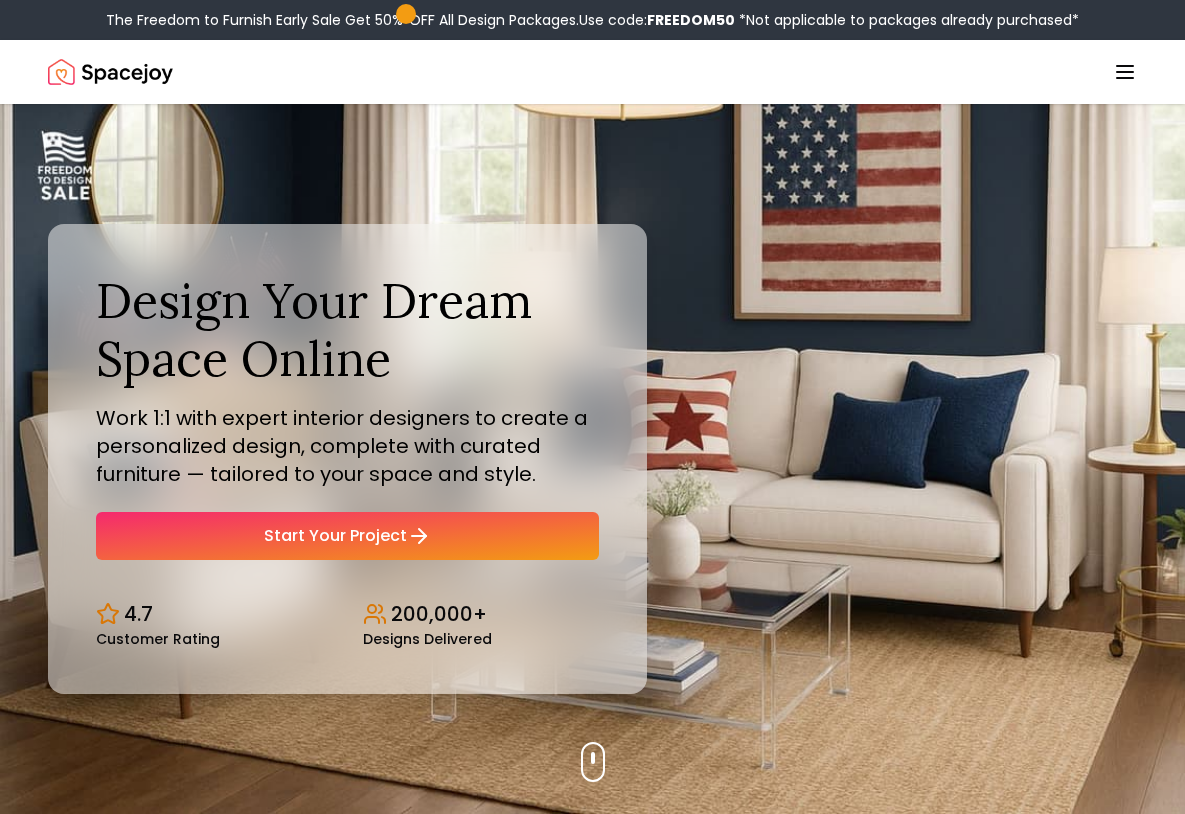 scroll, scrollTop: 0, scrollLeft: 0, axis: both 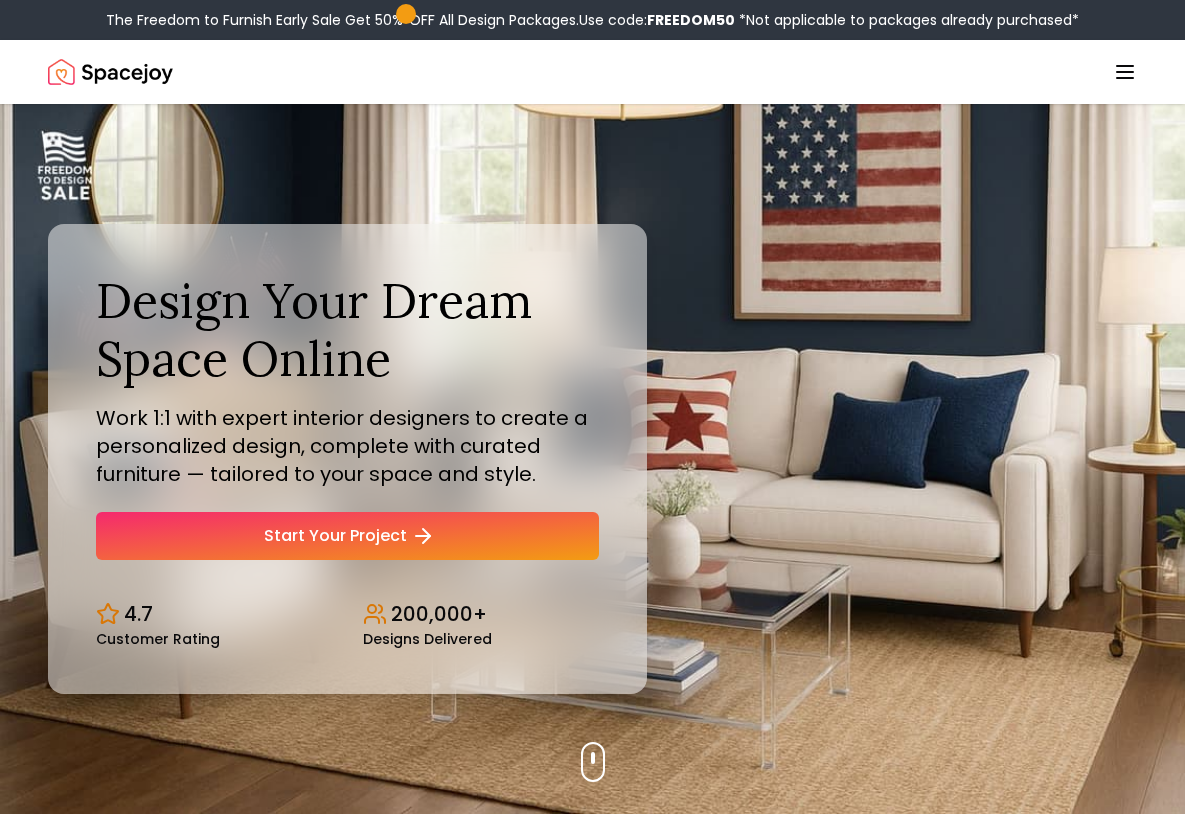 click on "Start Your Project" at bounding box center (347, 536) 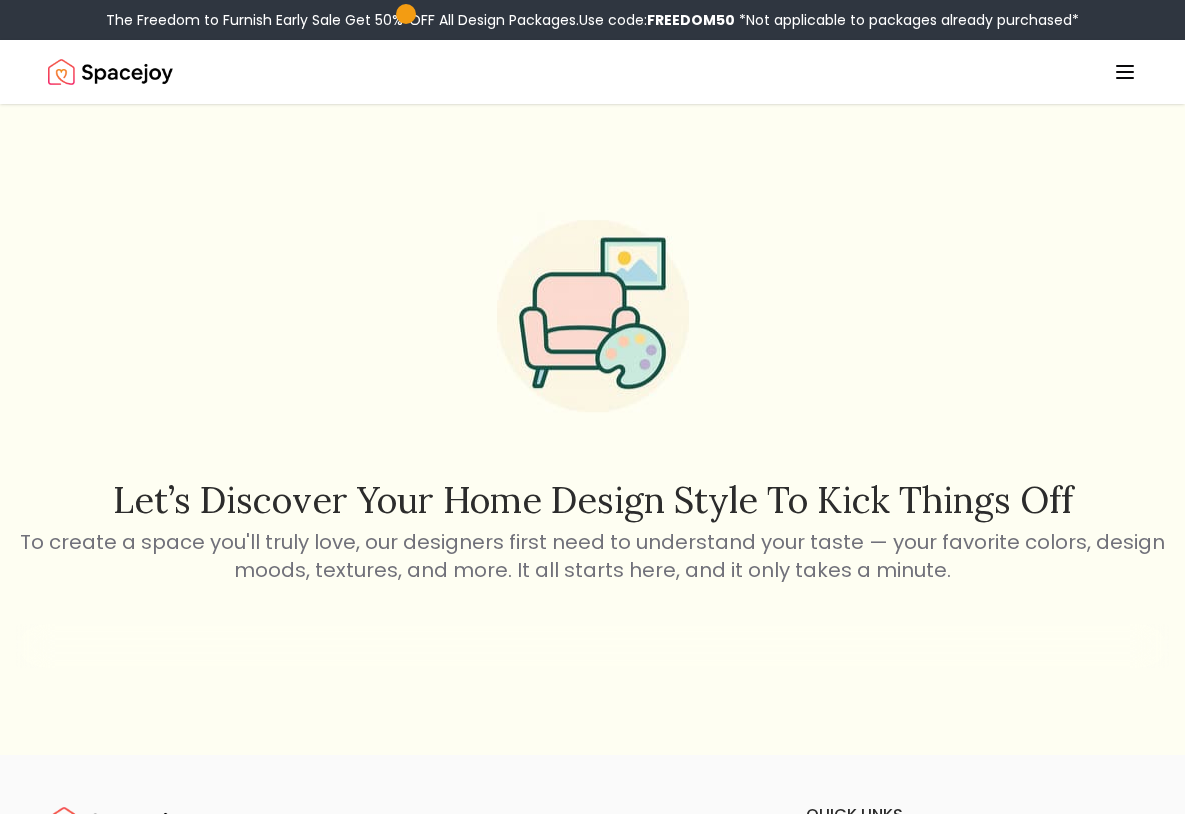 scroll, scrollTop: 0, scrollLeft: 0, axis: both 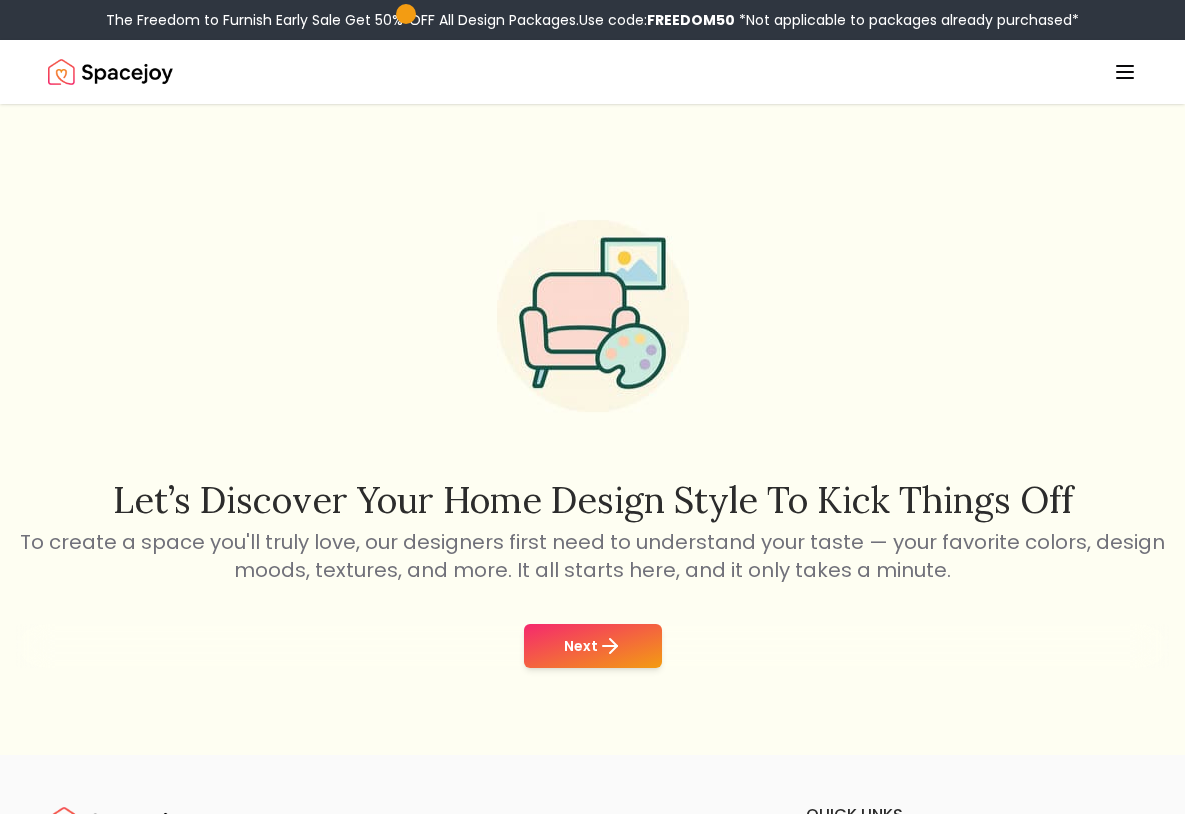 click 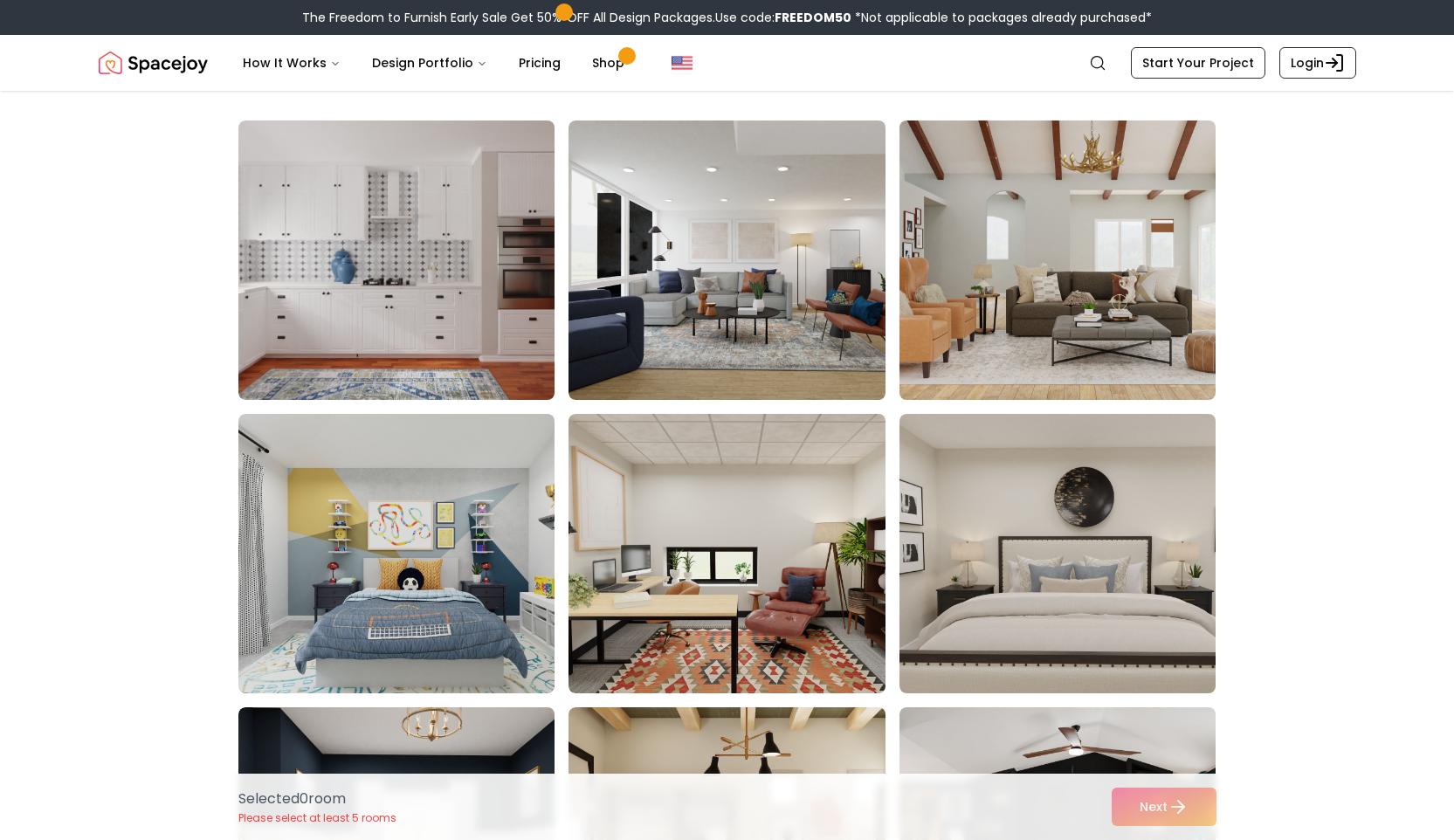 scroll, scrollTop: 132, scrollLeft: 0, axis: vertical 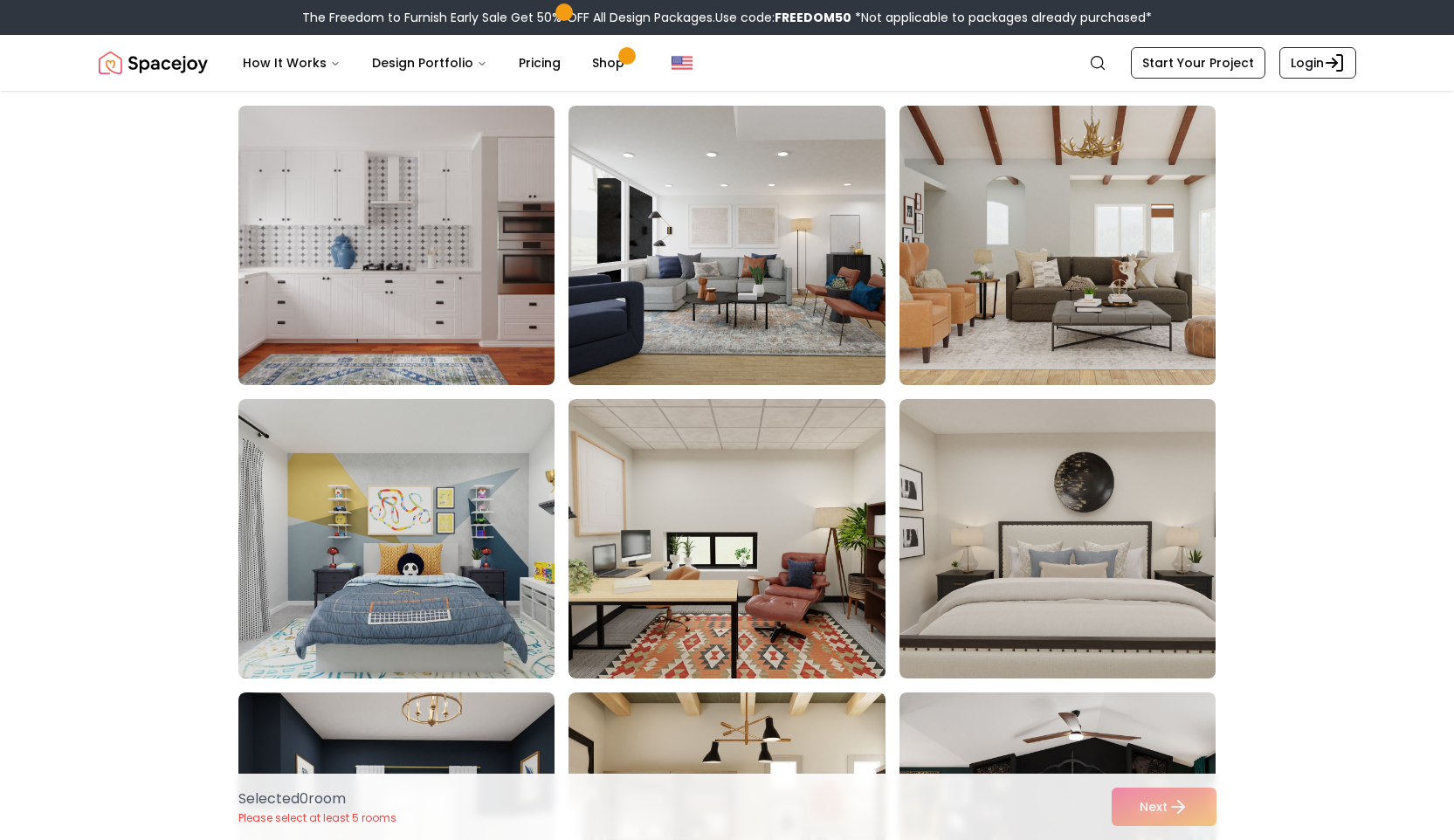 click at bounding box center [1074, 245] 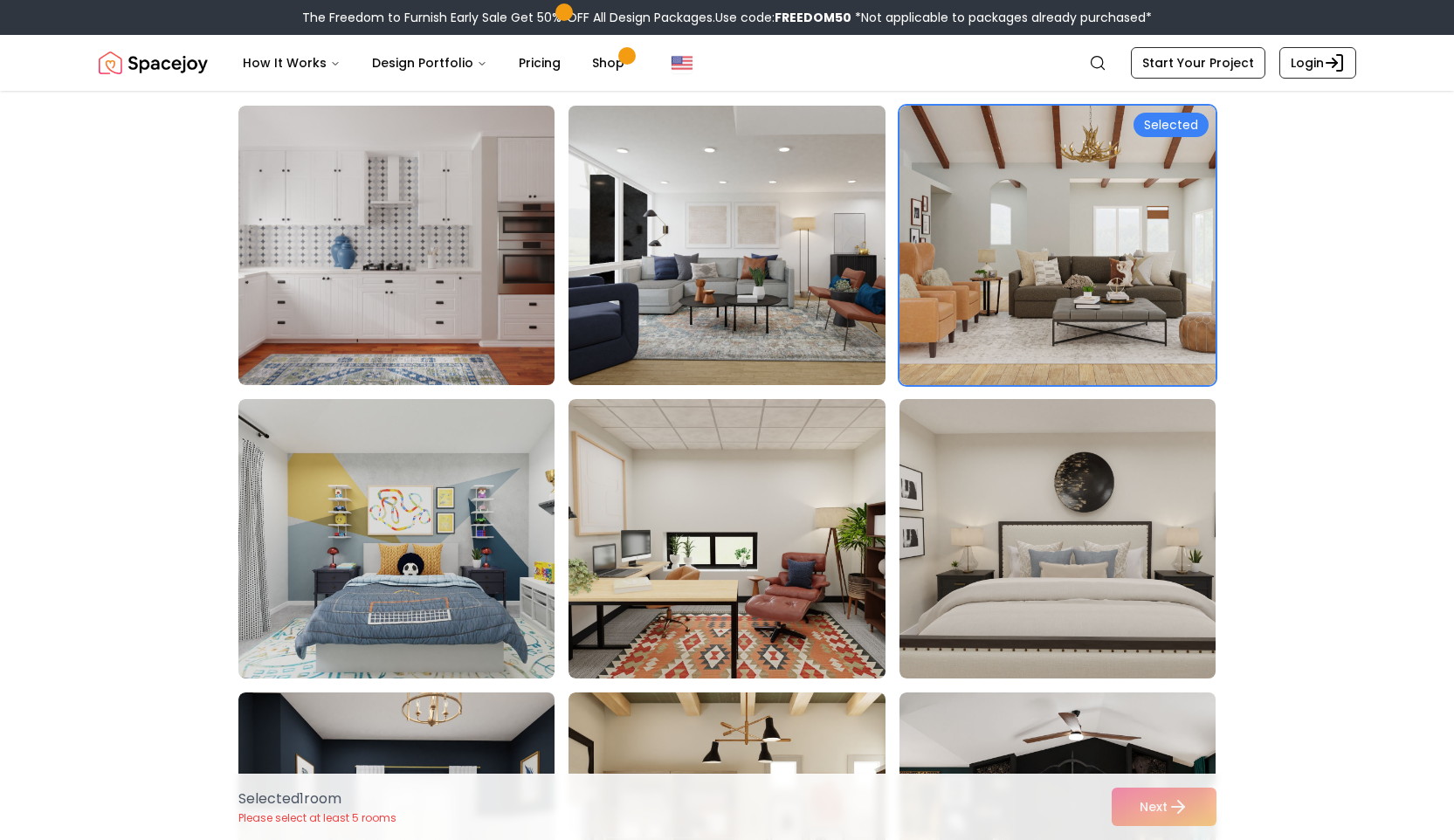 click at bounding box center [743, 245] 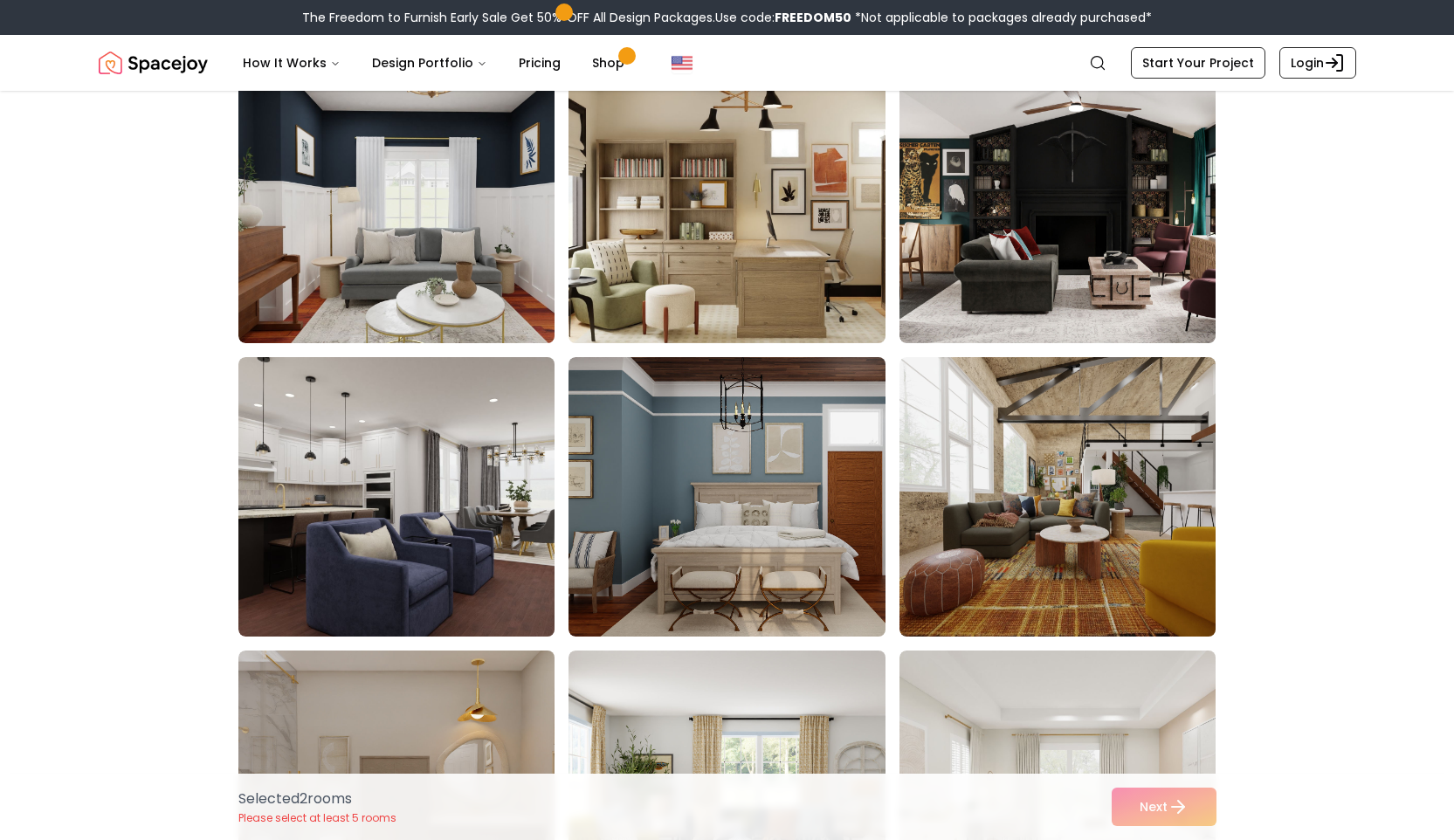 scroll, scrollTop: 762, scrollLeft: 0, axis: vertical 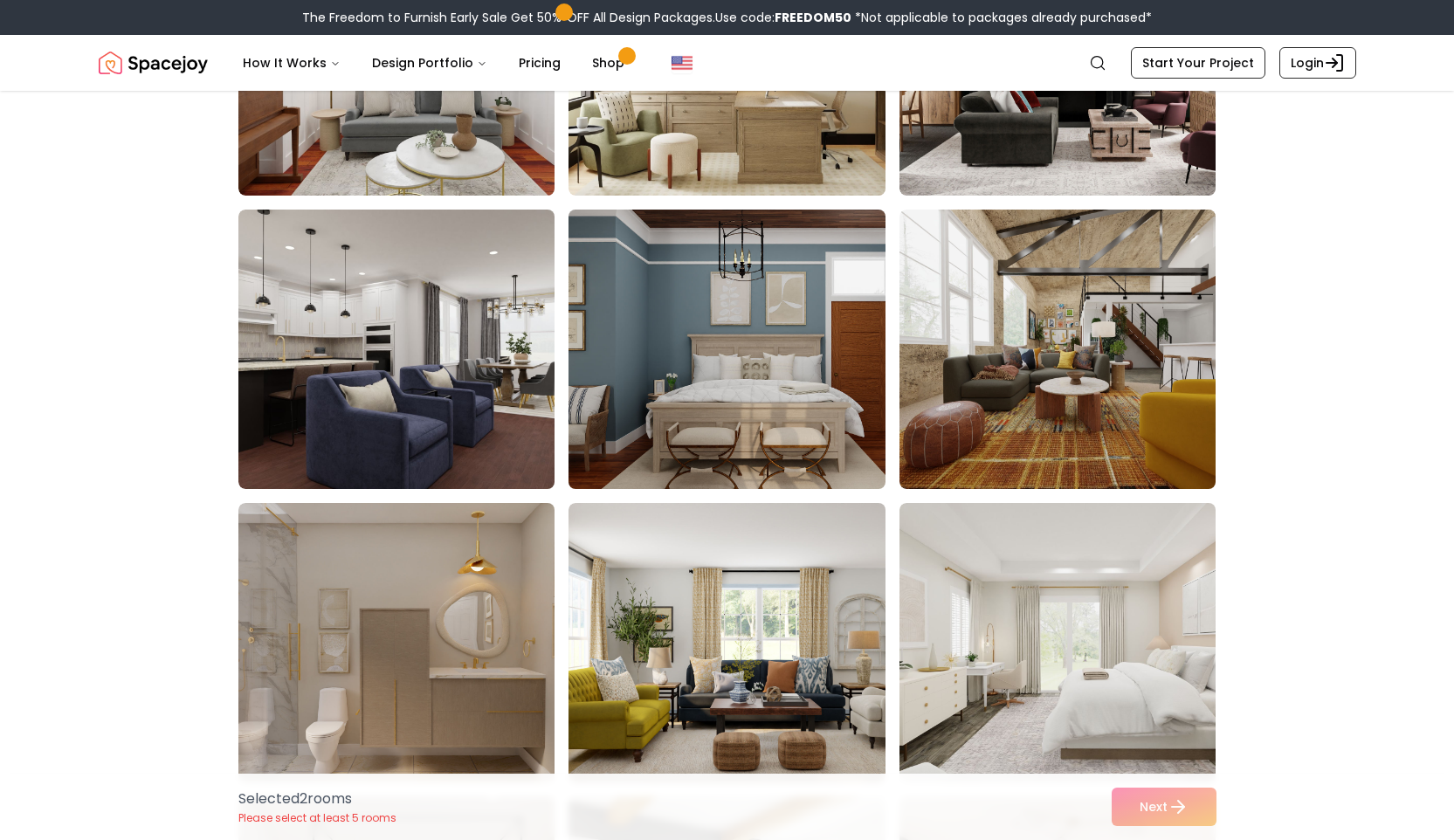 click at bounding box center [743, 349] 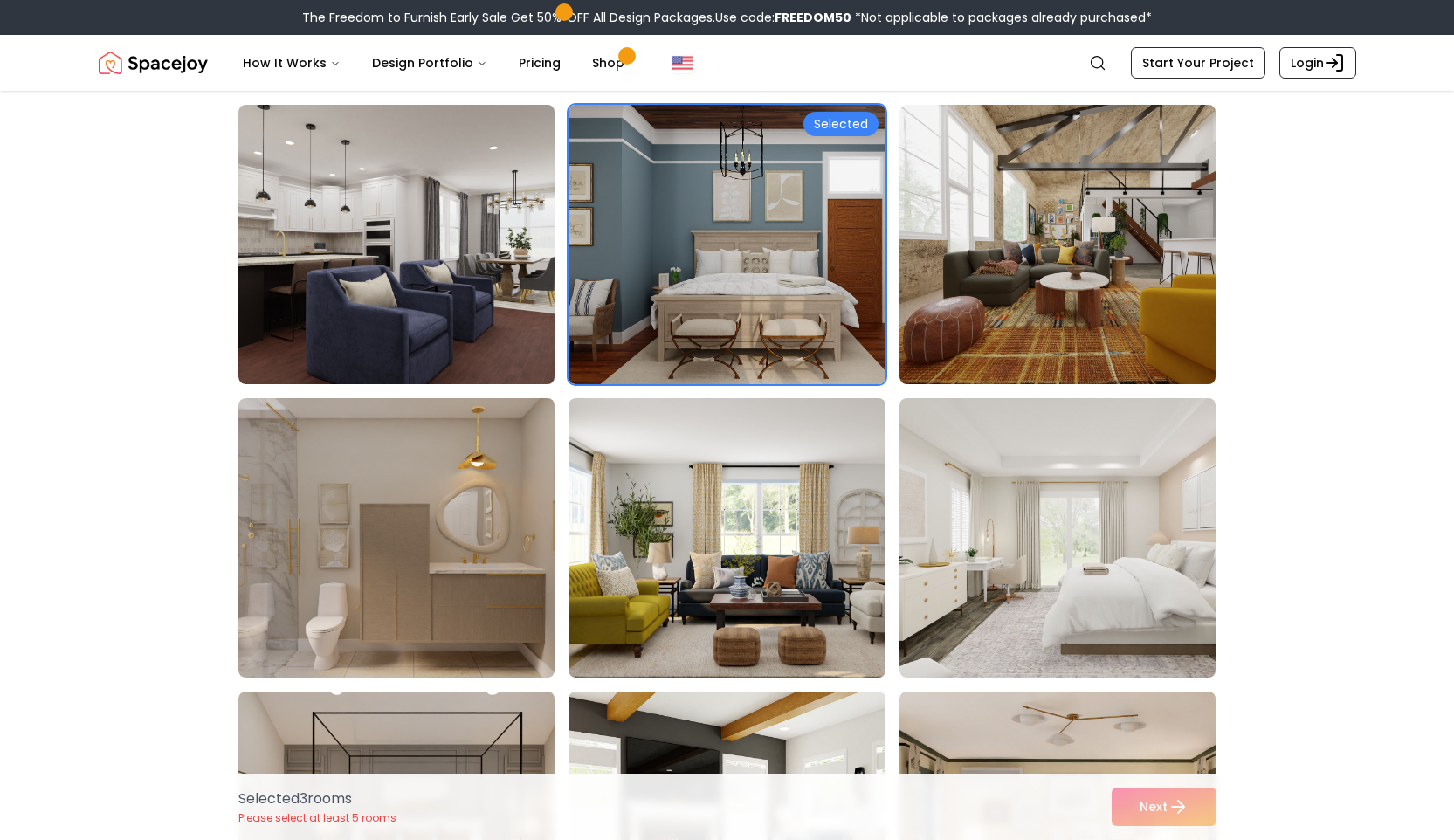 scroll, scrollTop: 1223, scrollLeft: 0, axis: vertical 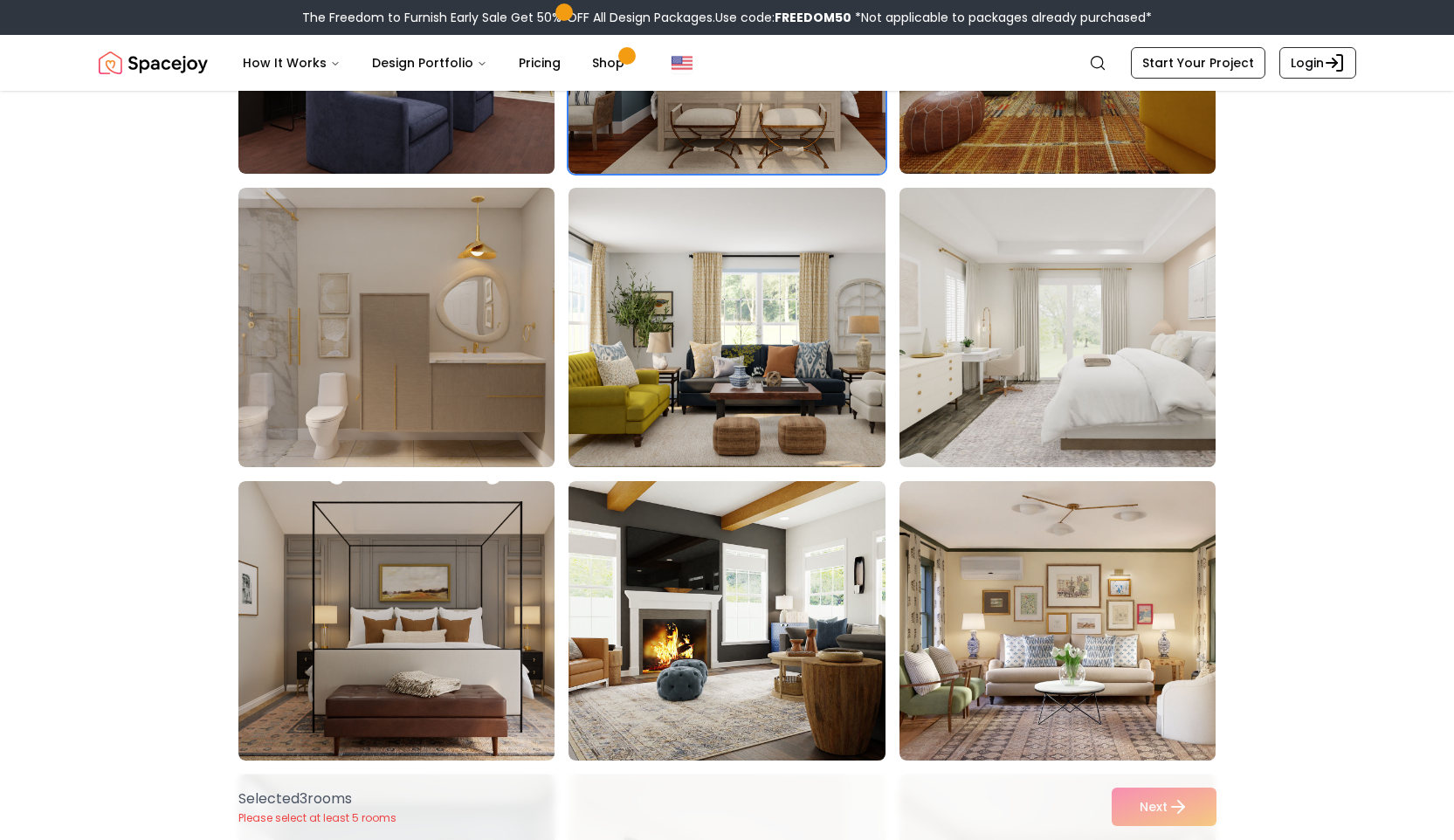 click at bounding box center (1074, 327) 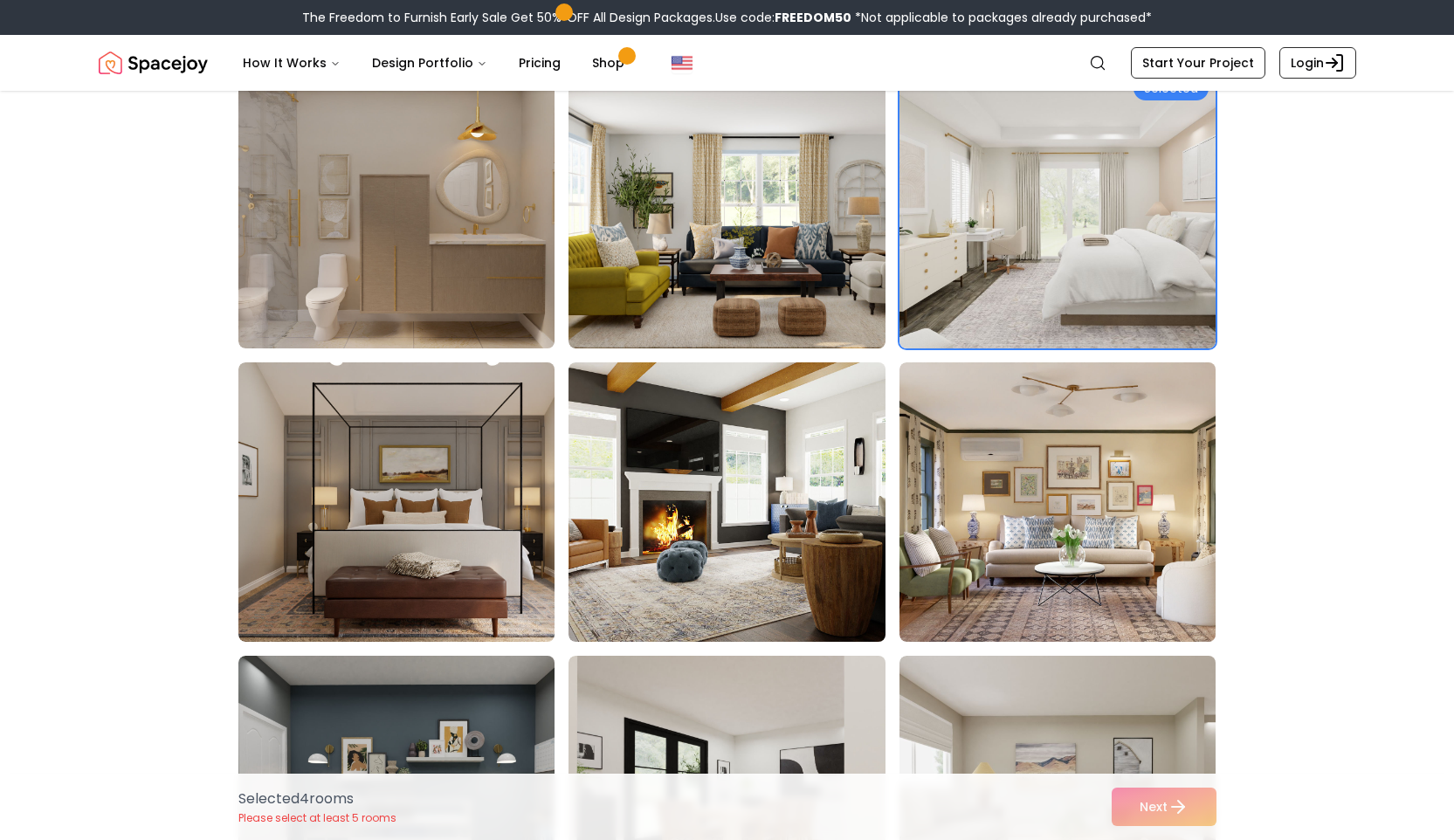 scroll, scrollTop: 1343, scrollLeft: 0, axis: vertical 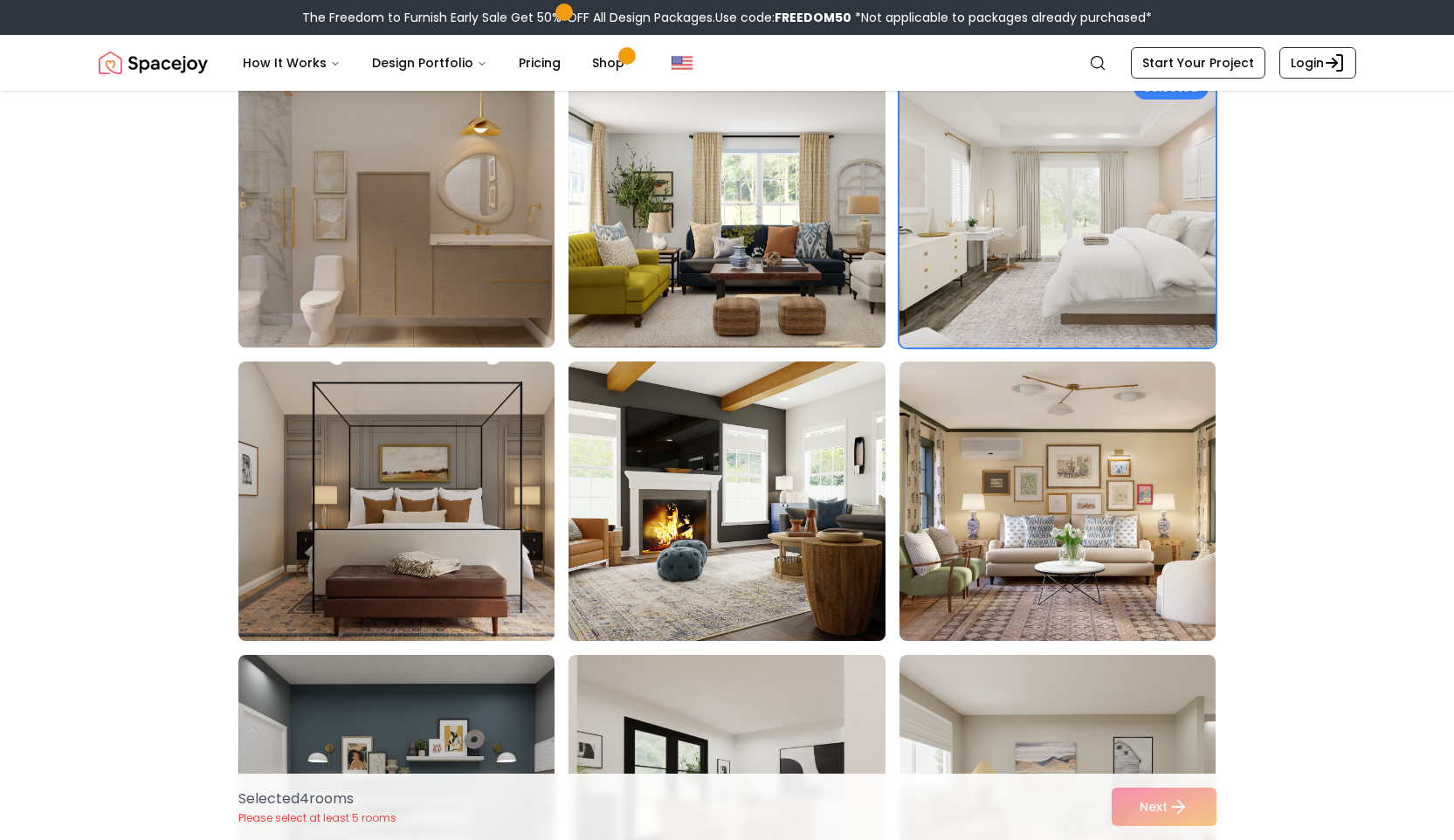 click at bounding box center [413, 208] 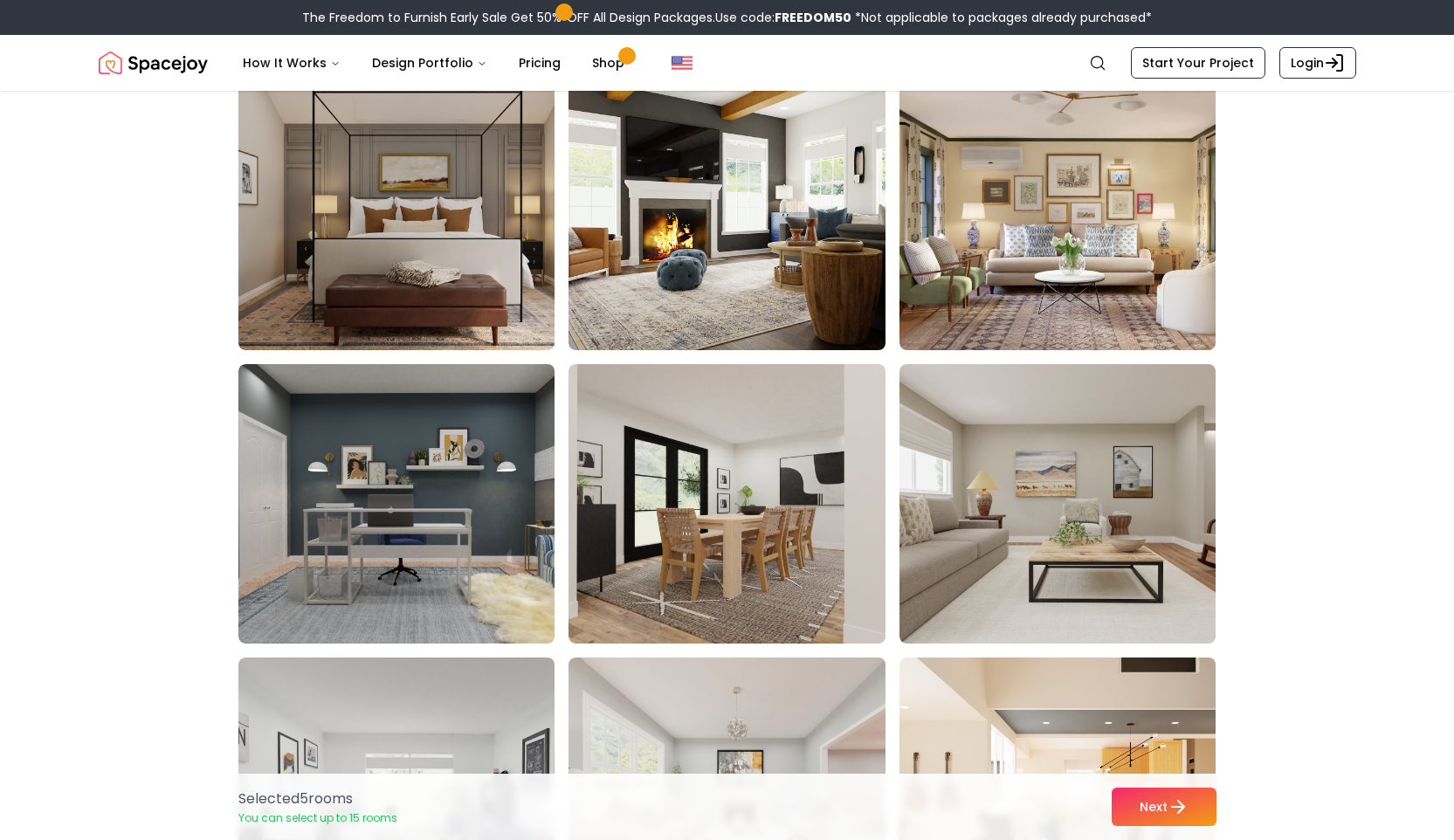 scroll, scrollTop: 1641, scrollLeft: 0, axis: vertical 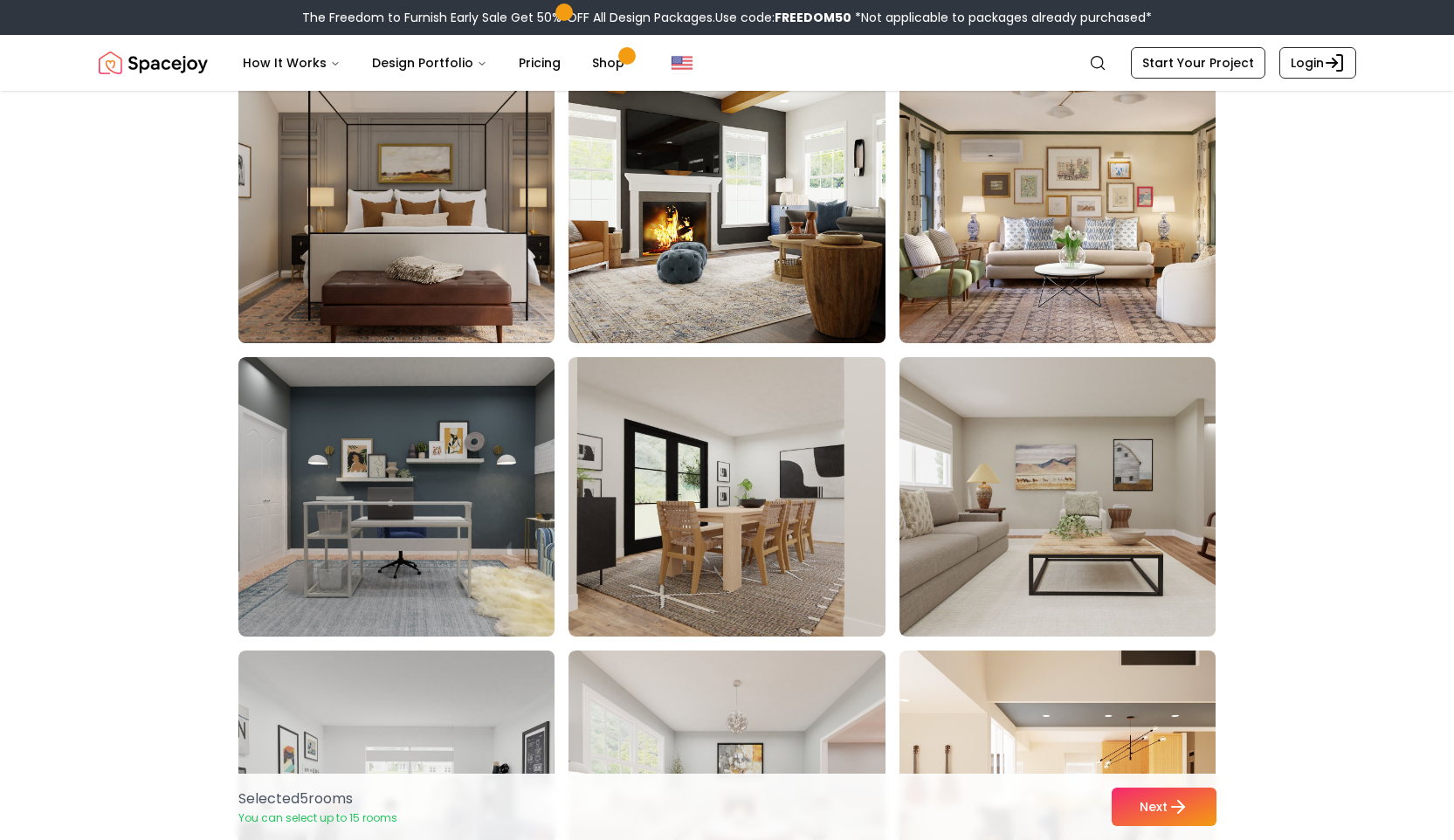 click at bounding box center (413, 203) 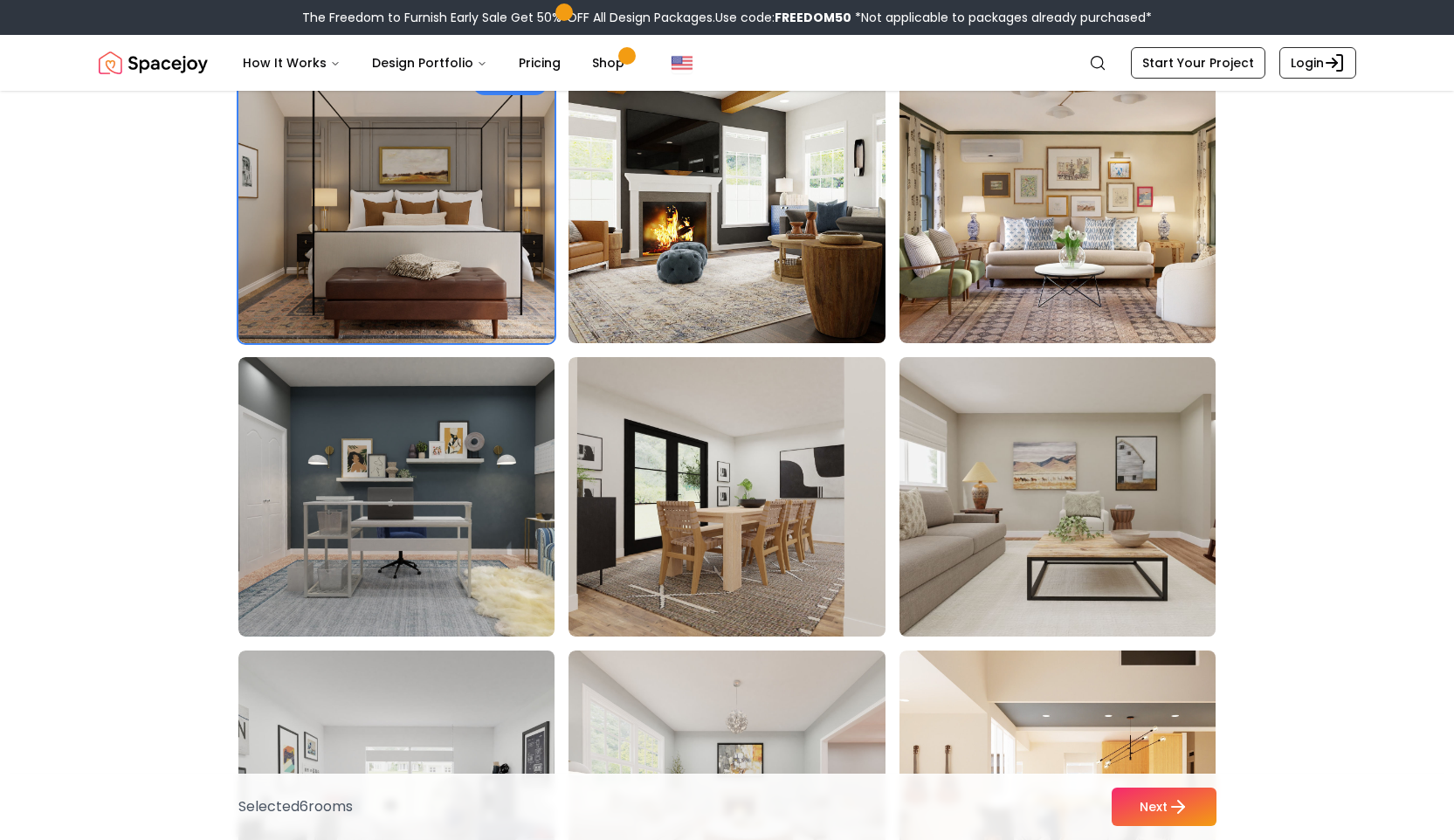 scroll, scrollTop: 1776, scrollLeft: 0, axis: vertical 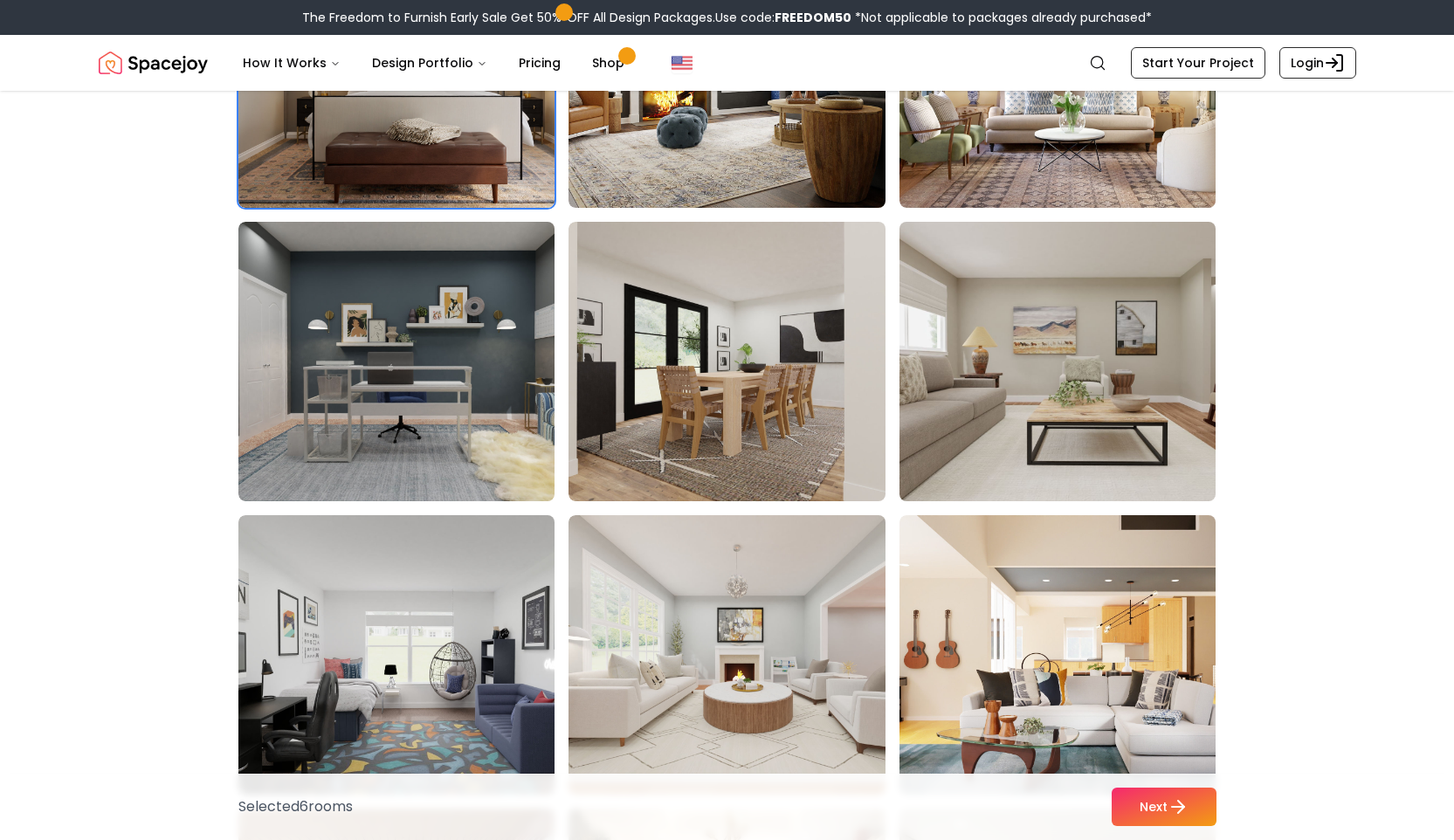 click at bounding box center [1074, 361] 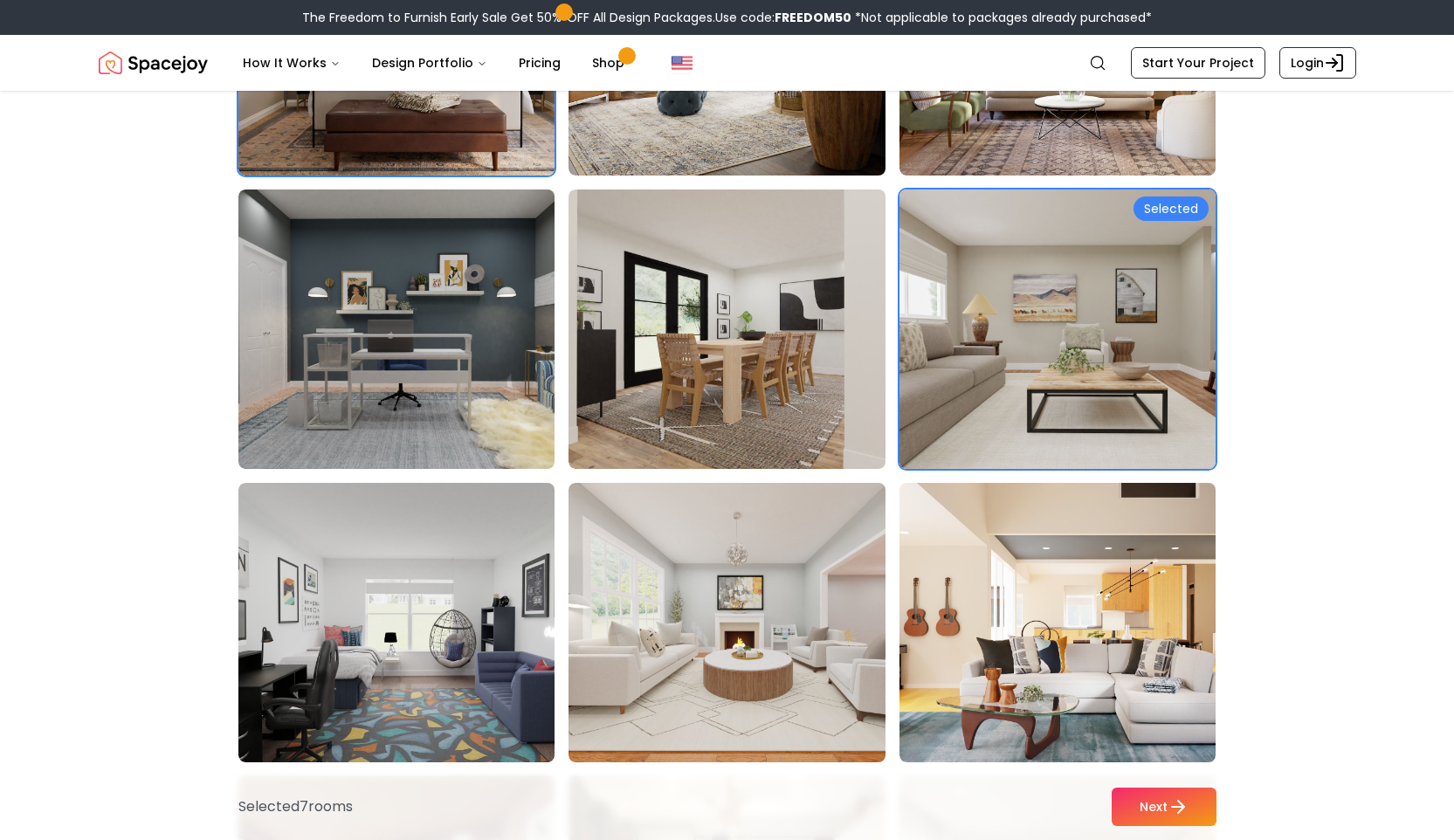 scroll, scrollTop: 2131, scrollLeft: 0, axis: vertical 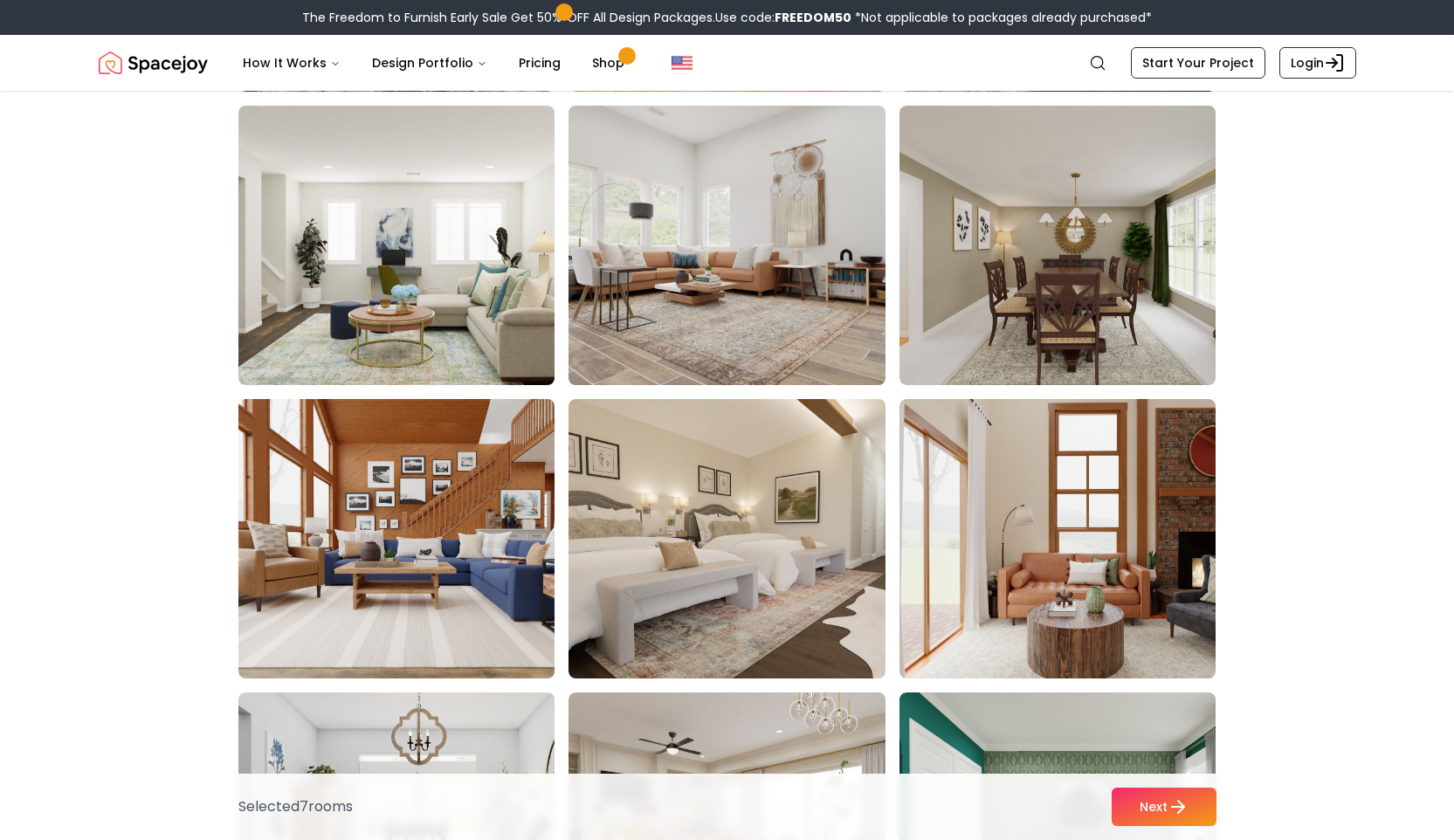 click at bounding box center [743, 245] 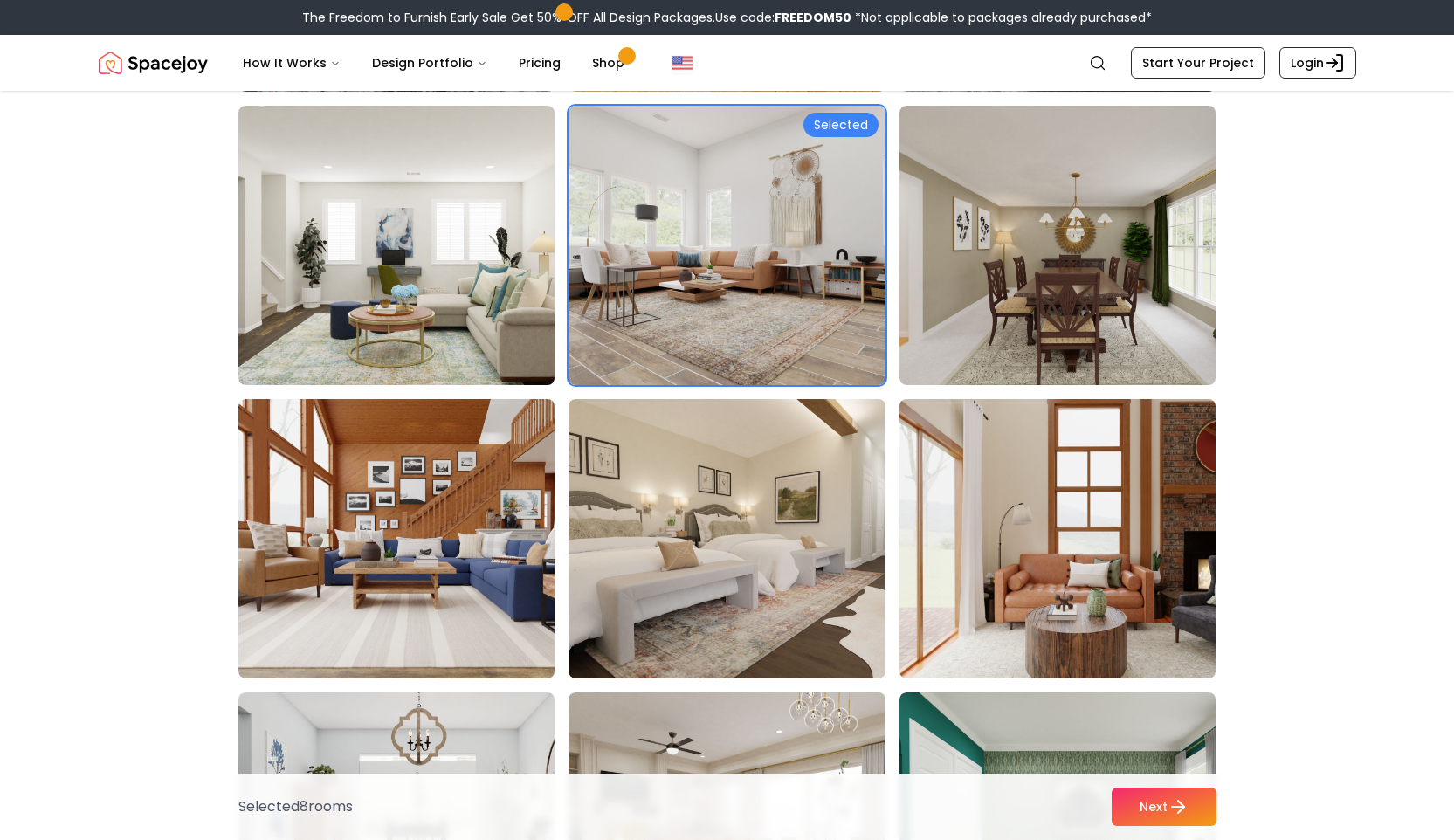 scroll, scrollTop: 4555, scrollLeft: 0, axis: vertical 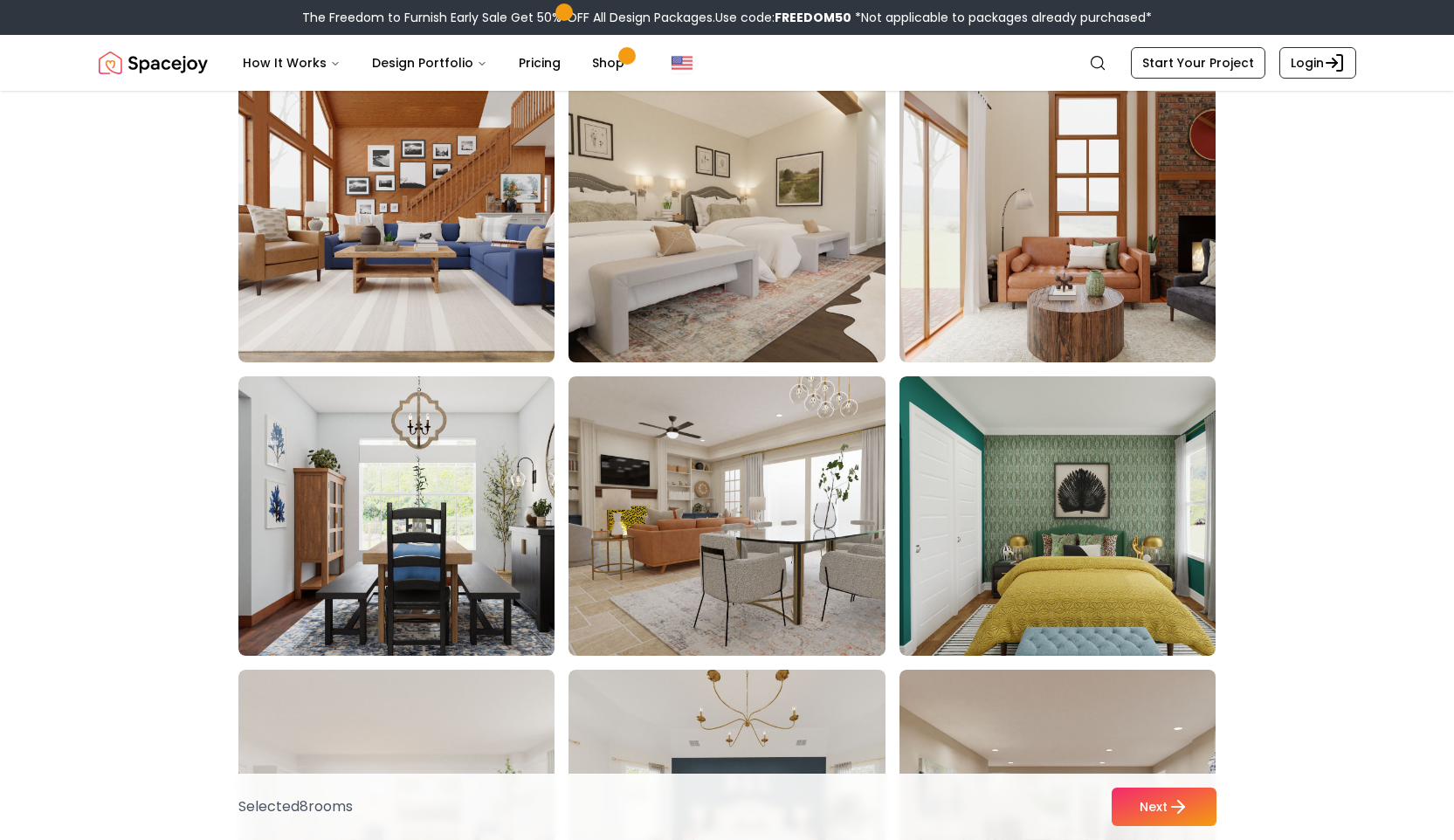 click at bounding box center [743, 223] 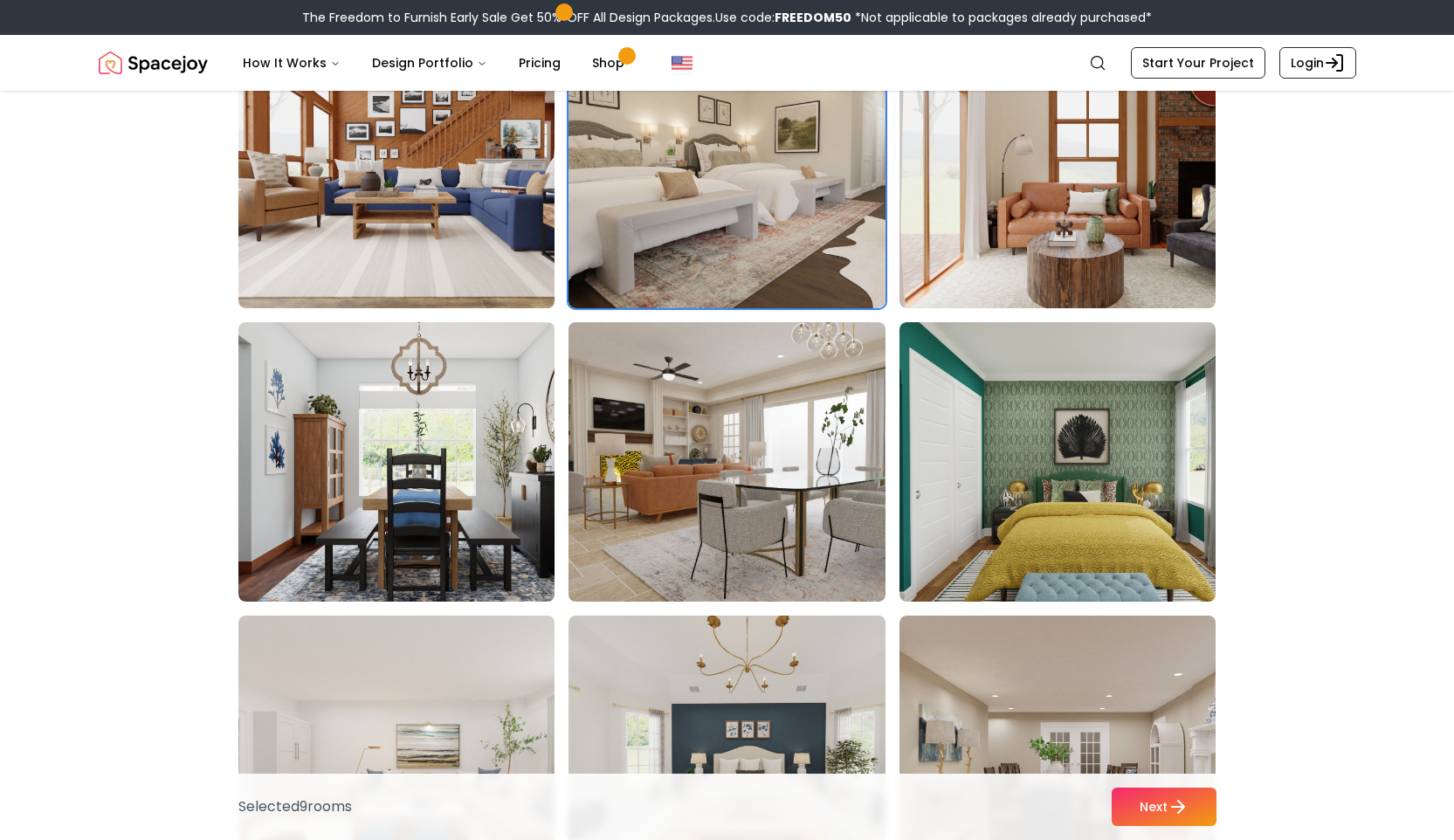 scroll, scrollTop: 4707, scrollLeft: 0, axis: vertical 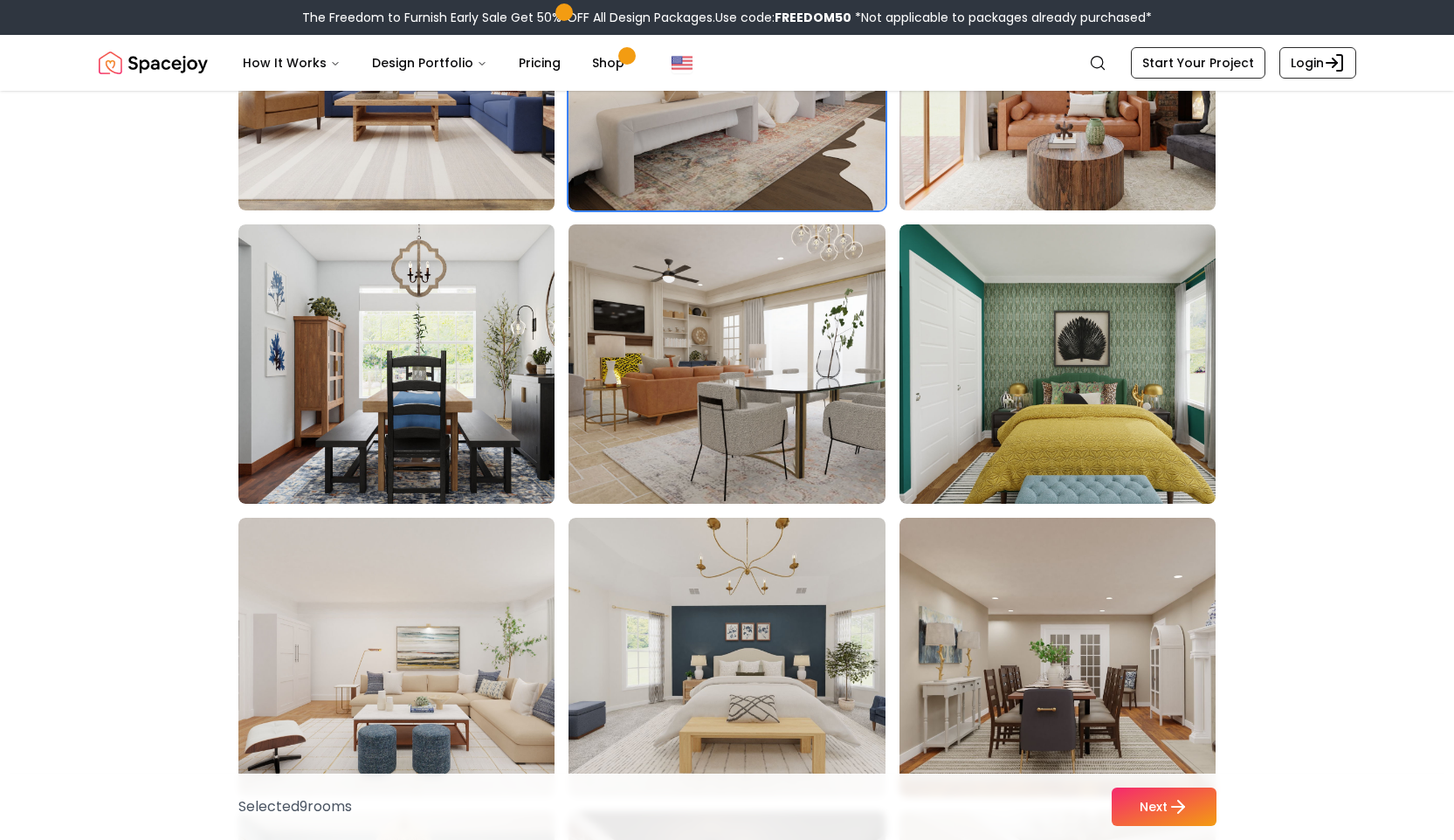 click at bounding box center (743, 364) 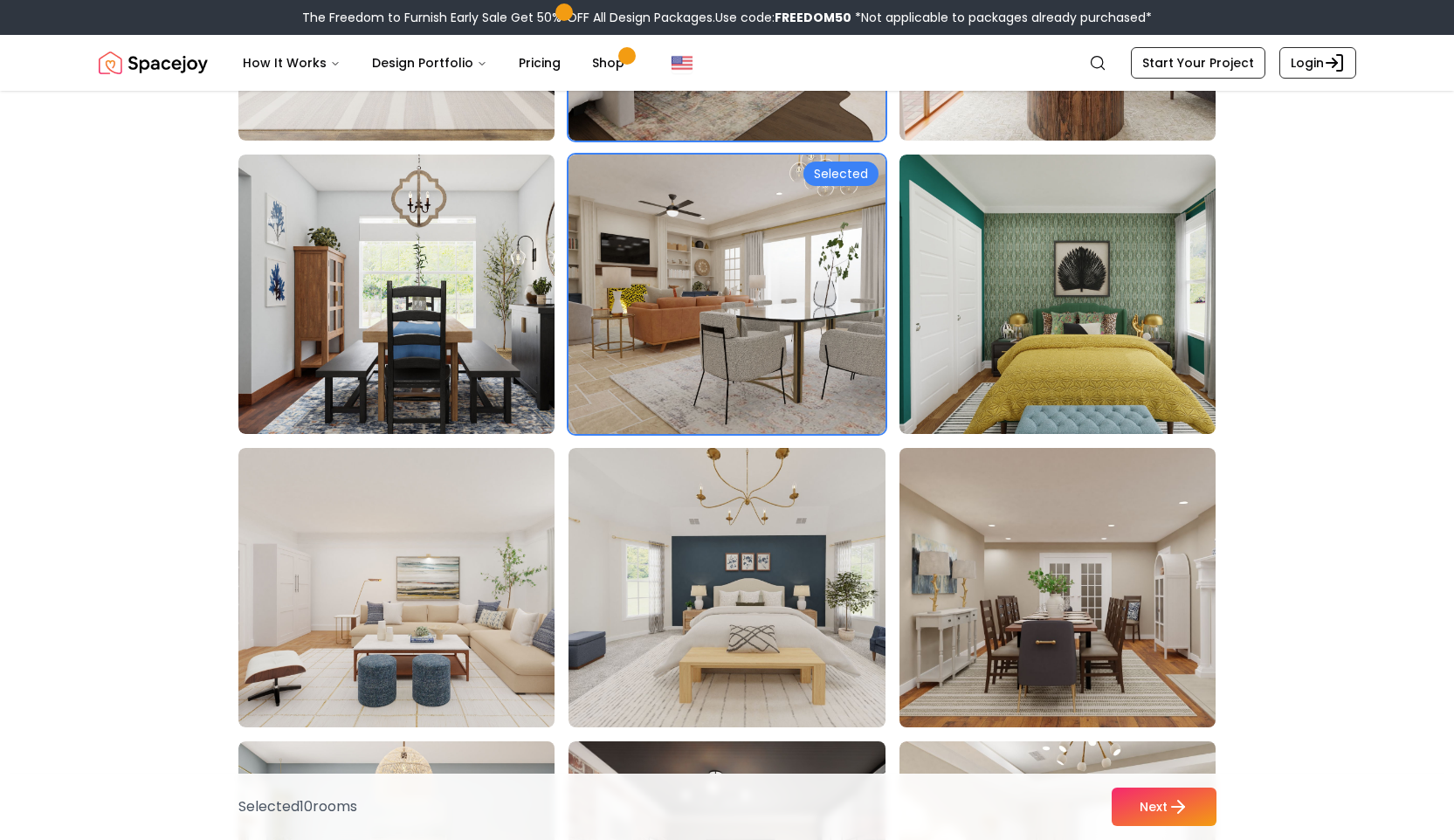 scroll, scrollTop: 4871, scrollLeft: 0, axis: vertical 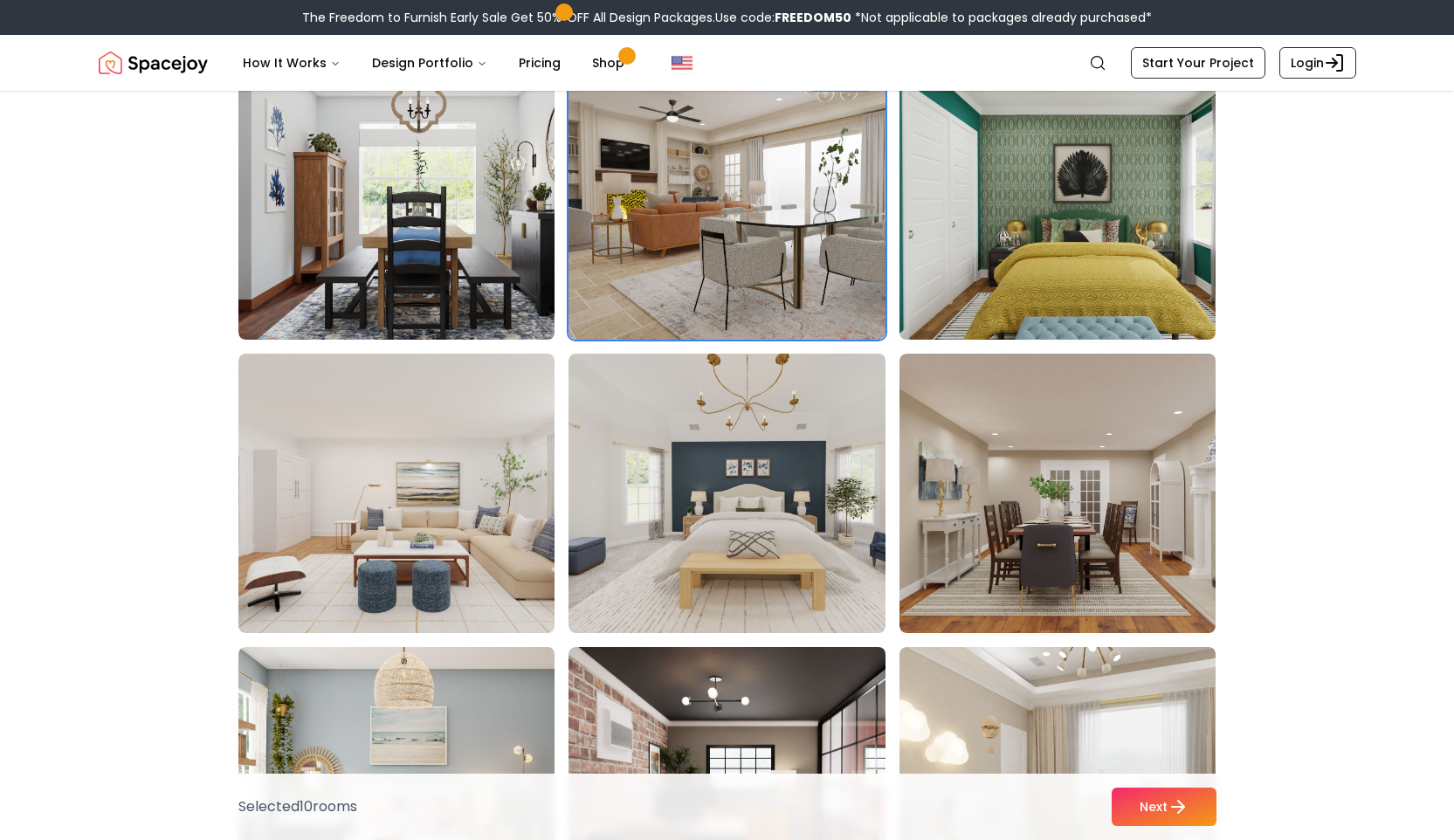click at bounding box center (1074, 200) 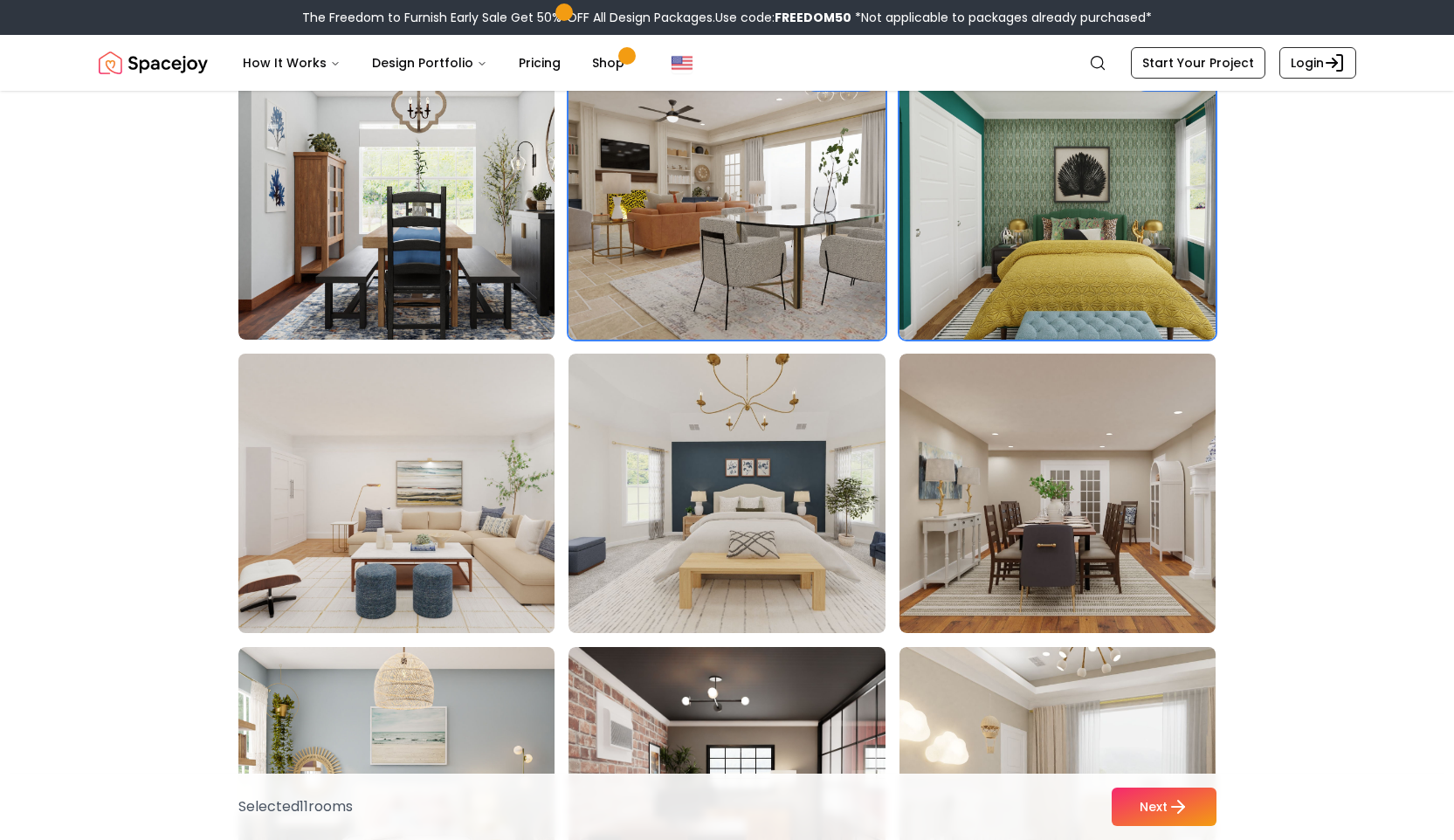 click at bounding box center [413, 493] 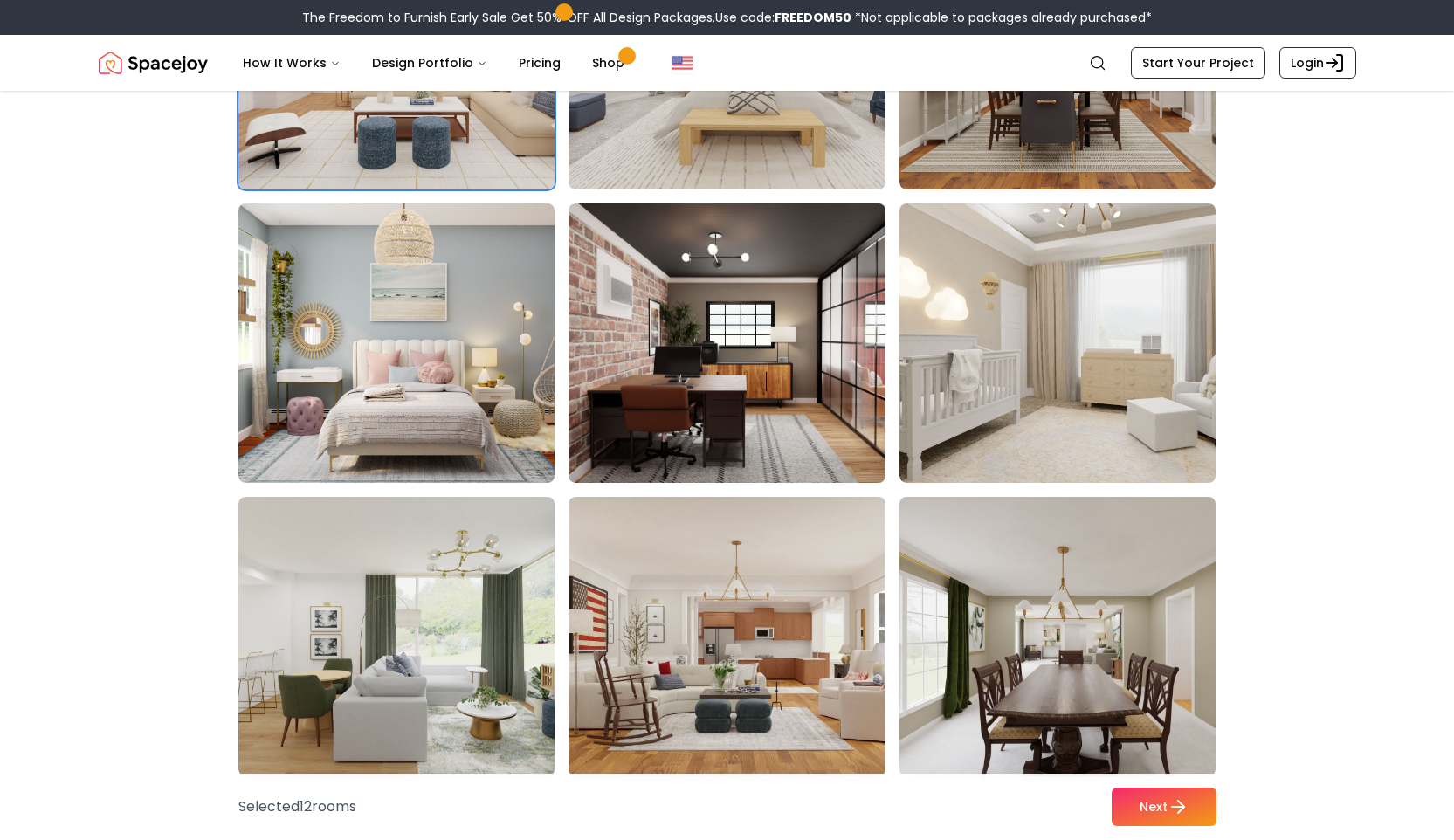 scroll, scrollTop: 5484, scrollLeft: 0, axis: vertical 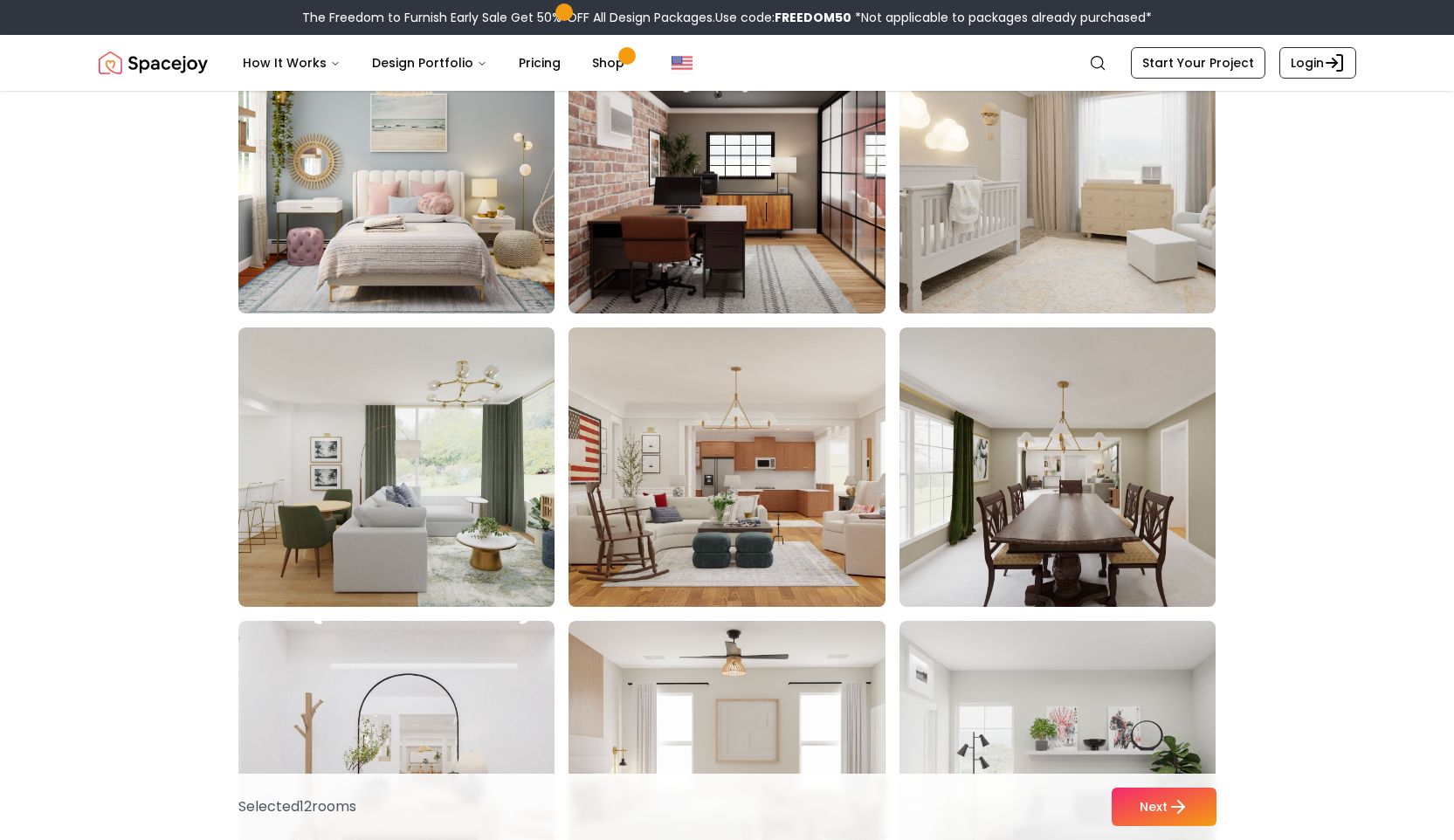 click at bounding box center (413, 467) 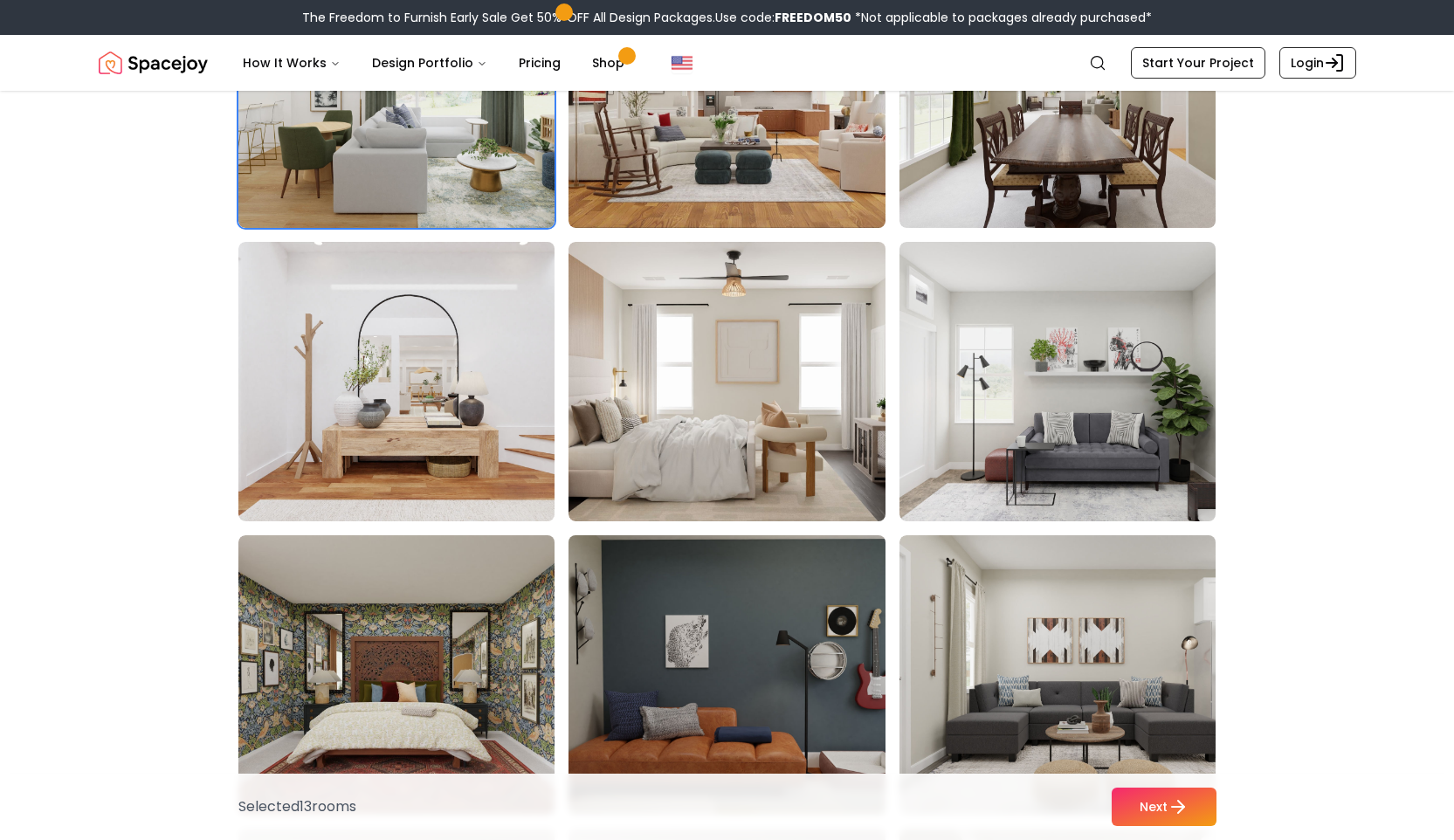 scroll, scrollTop: 5982, scrollLeft: 0, axis: vertical 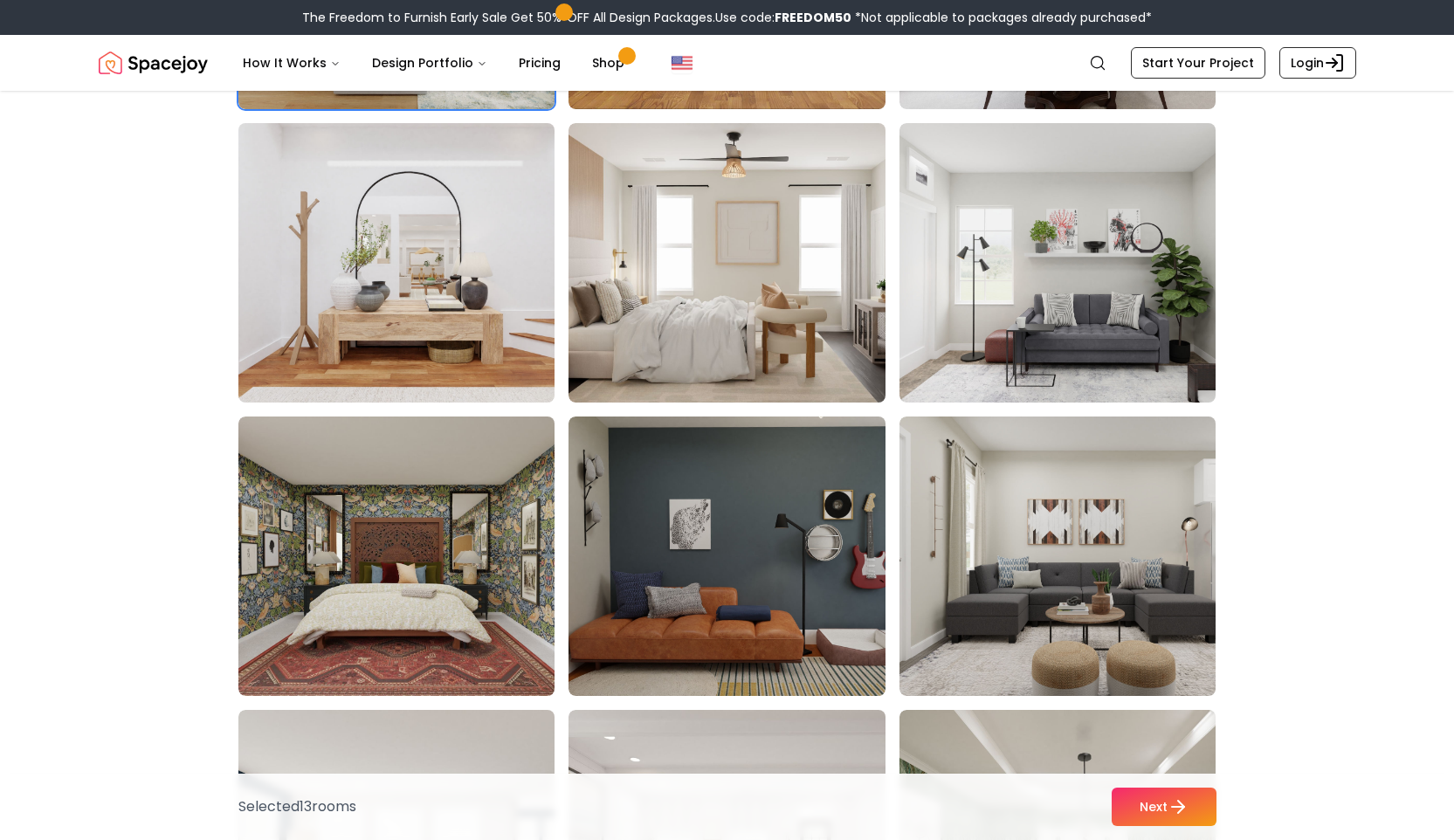 click at bounding box center (413, 263) 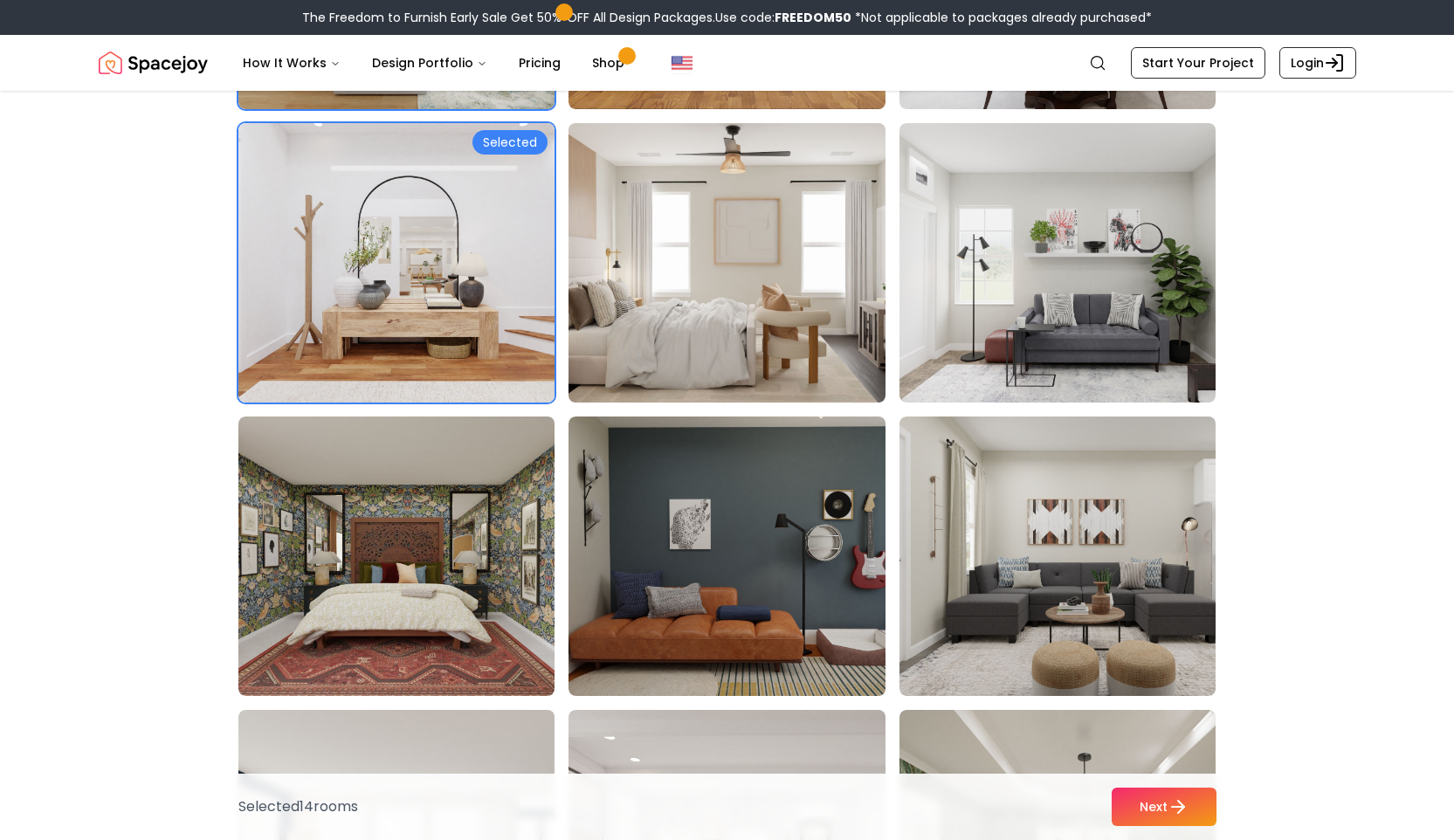 click at bounding box center [743, 263] 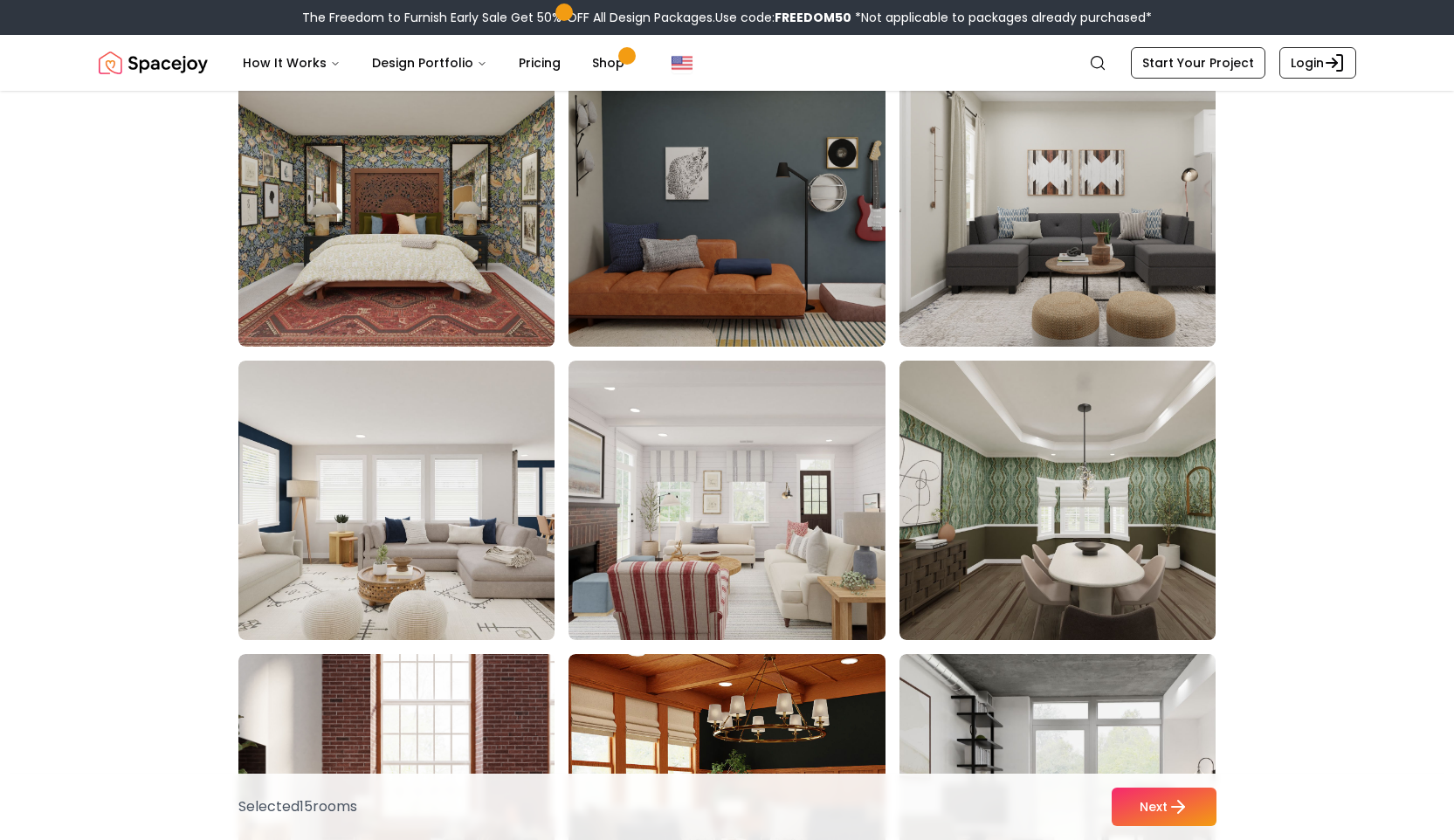 scroll, scrollTop: 6370, scrollLeft: 0, axis: vertical 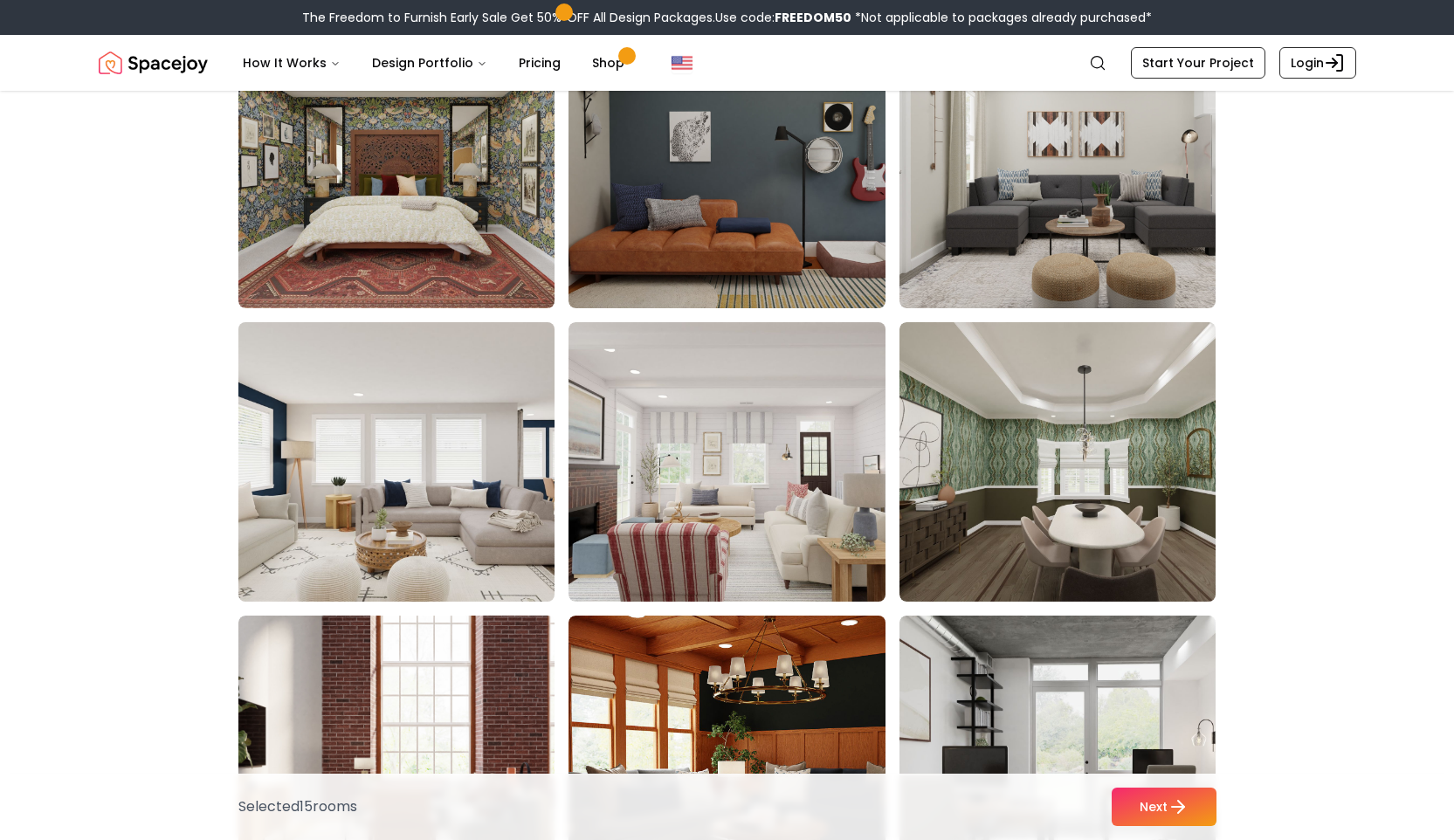 click at bounding box center [413, 462] 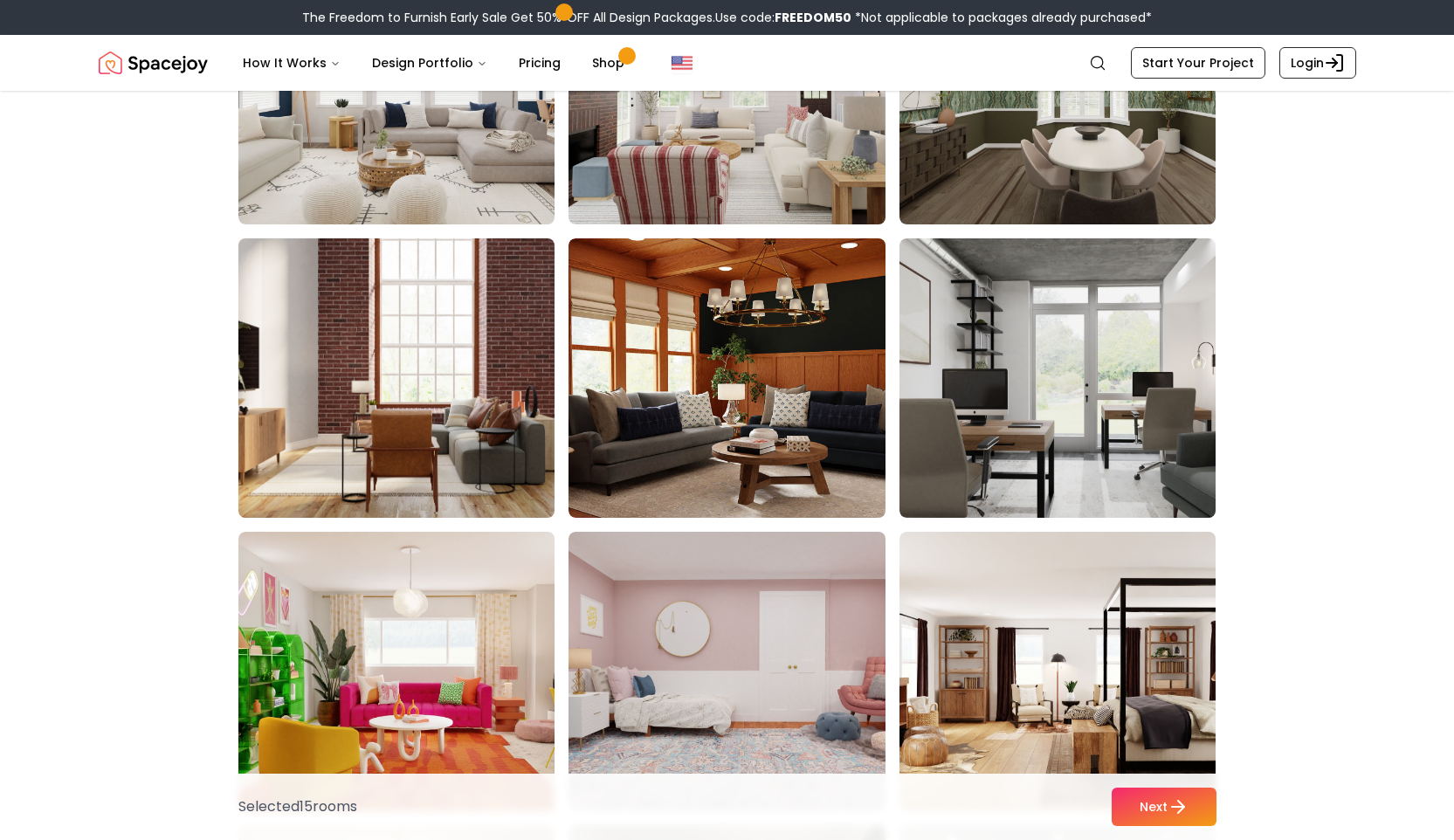 scroll, scrollTop: 6834, scrollLeft: 0, axis: vertical 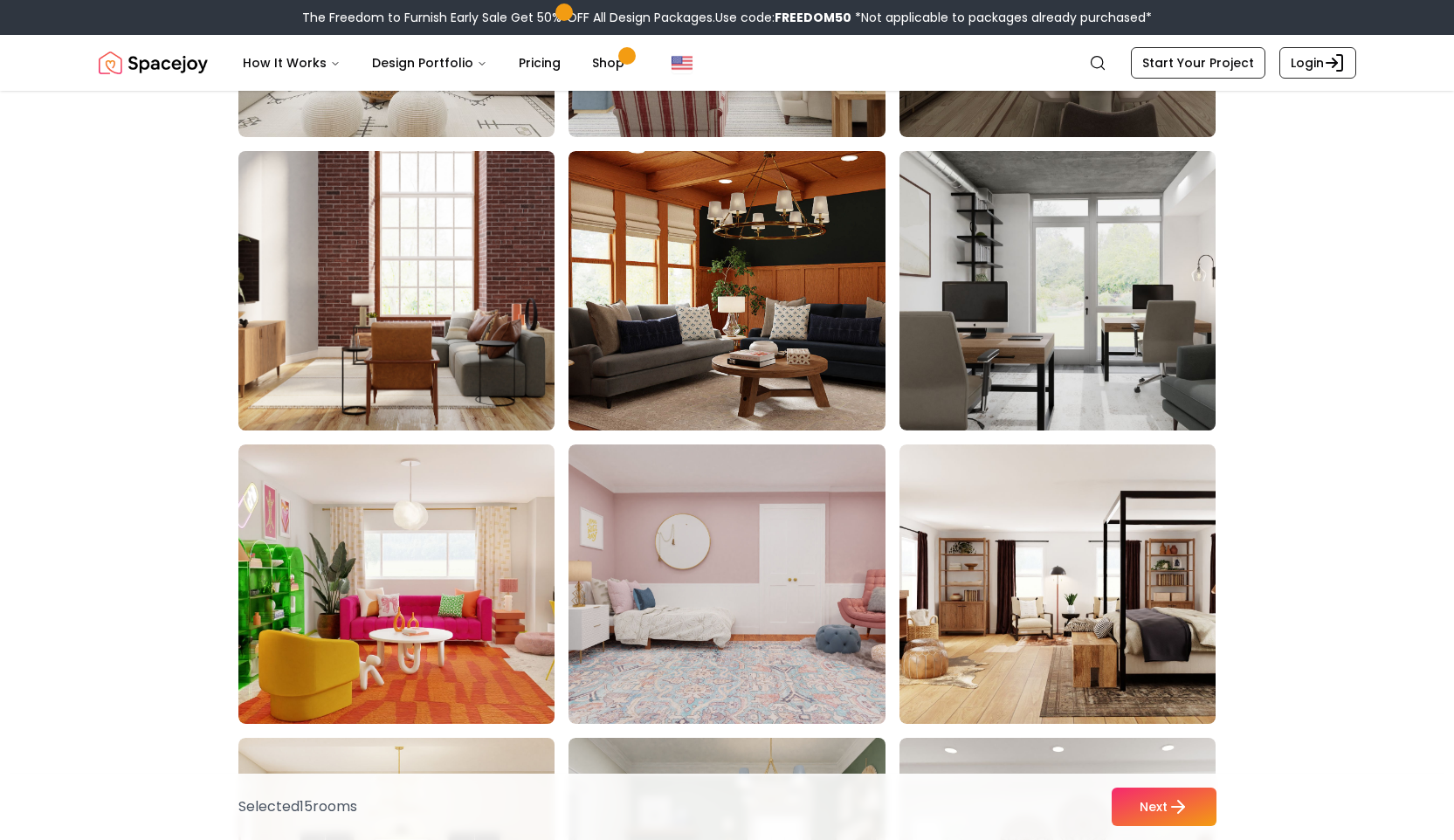click at bounding box center [413, 291] 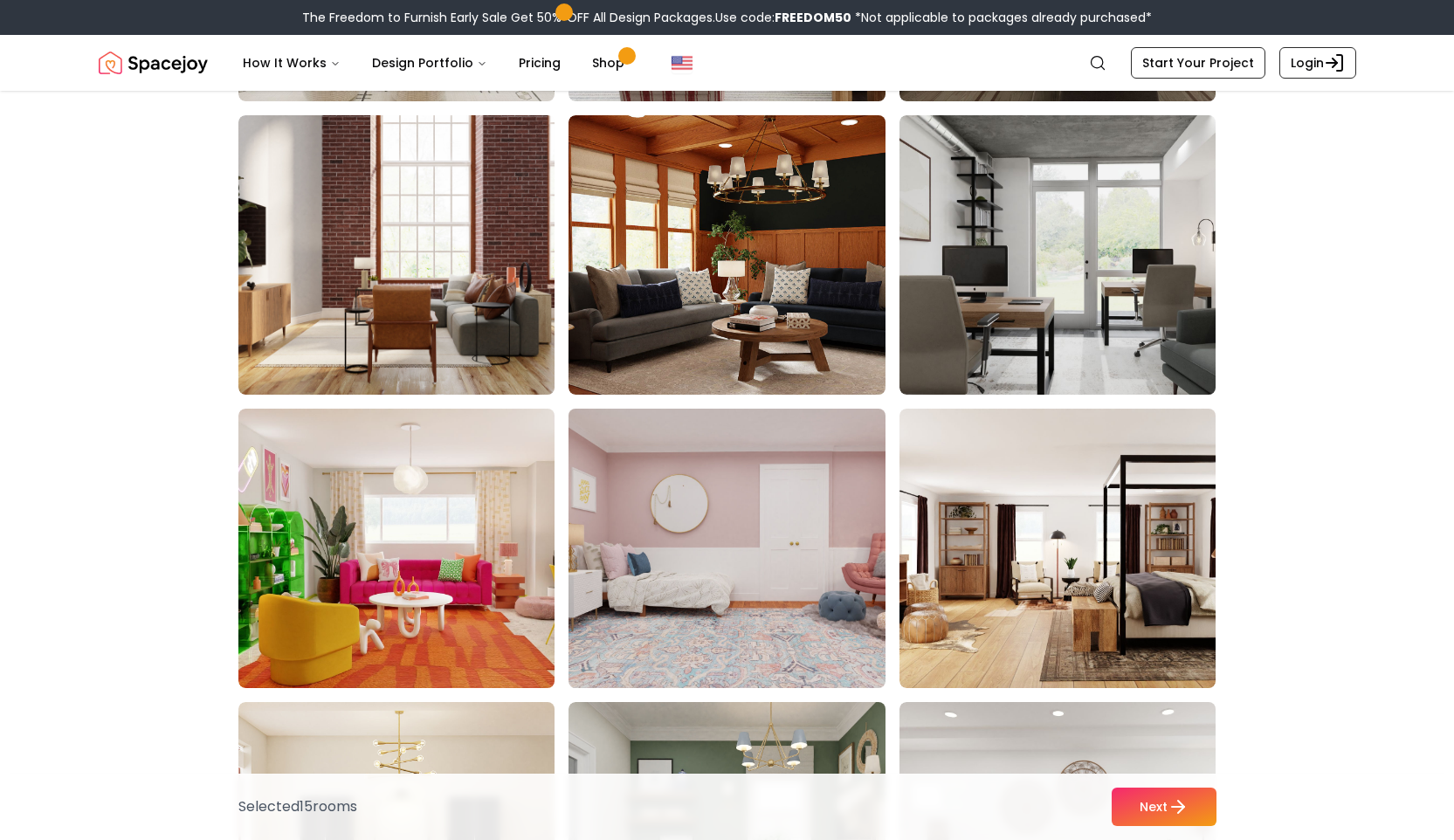 scroll, scrollTop: 7098, scrollLeft: 0, axis: vertical 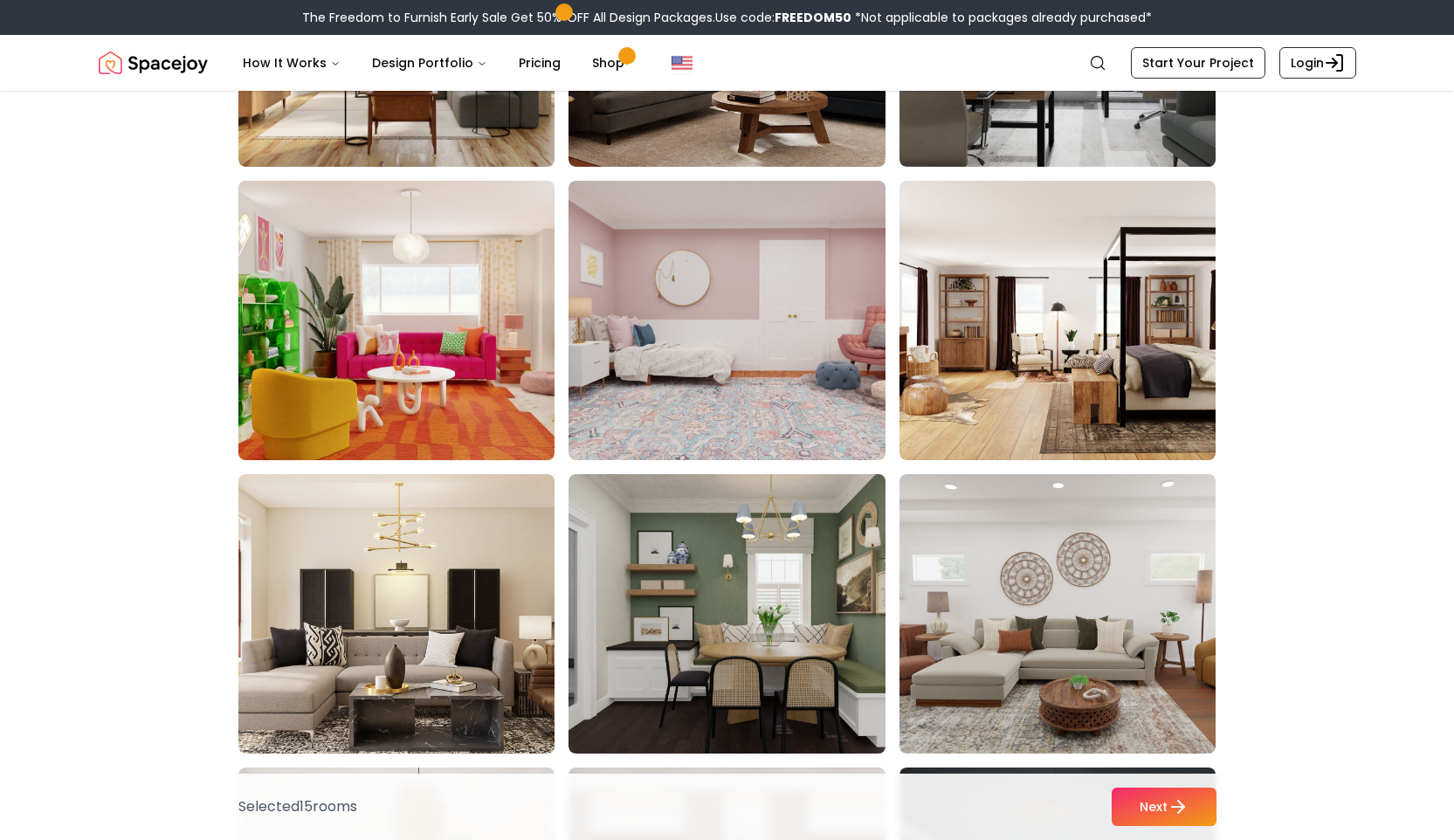 click at bounding box center (413, 320) 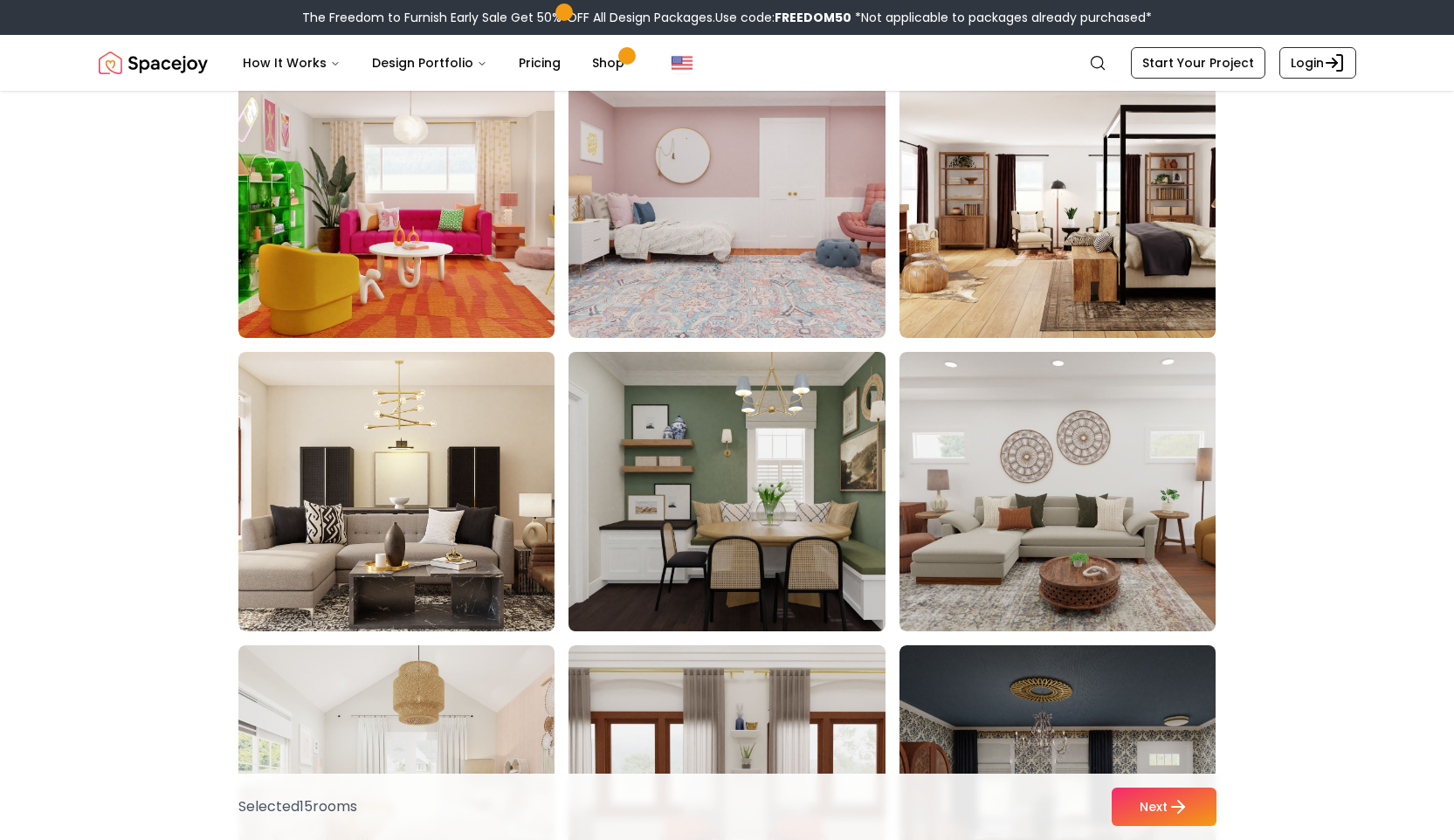 scroll, scrollTop: 7393, scrollLeft: 0, axis: vertical 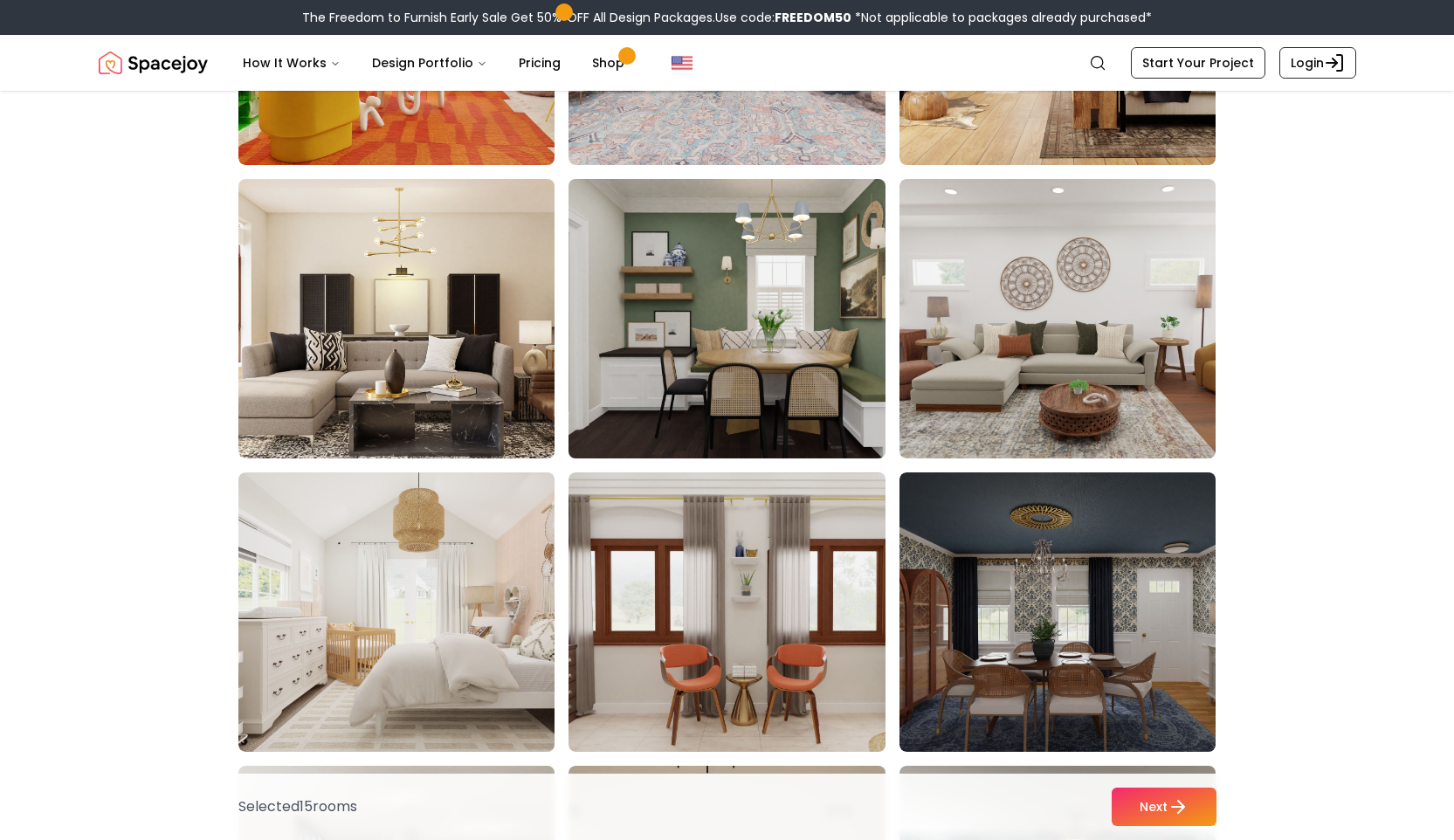 click at bounding box center [743, 319] 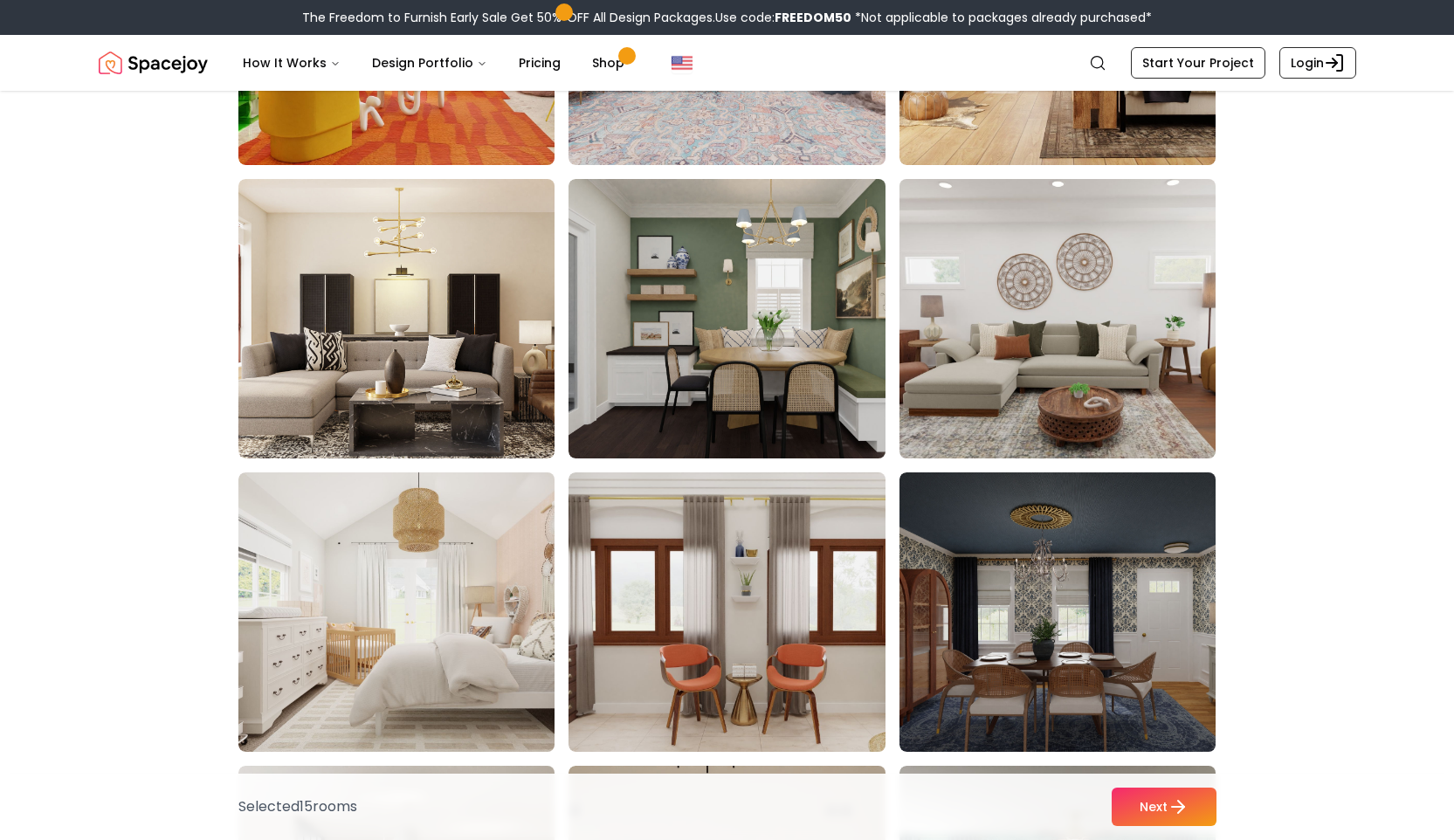 click at bounding box center [1074, 319] 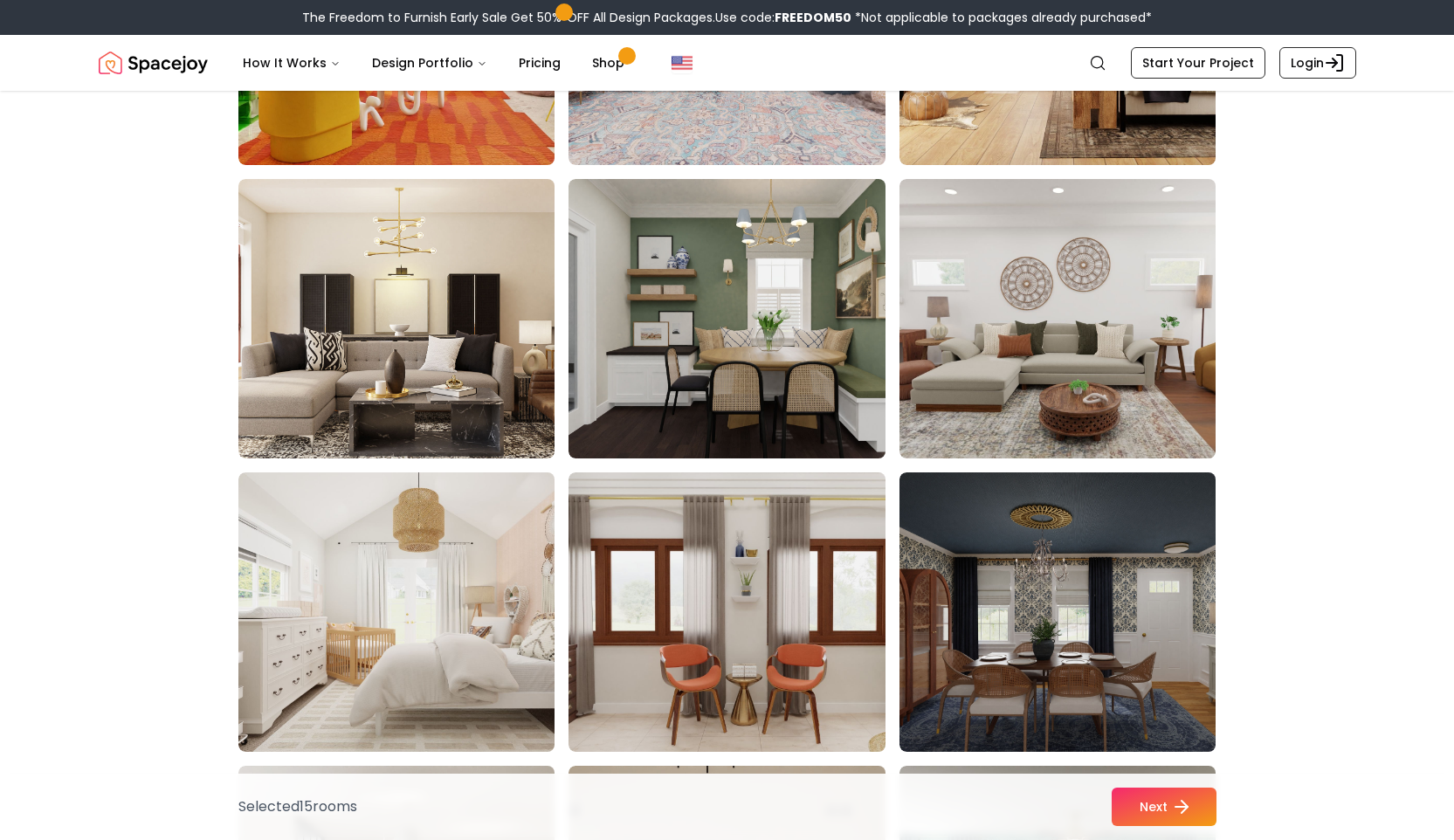 click on "Next" at bounding box center (1164, 807) 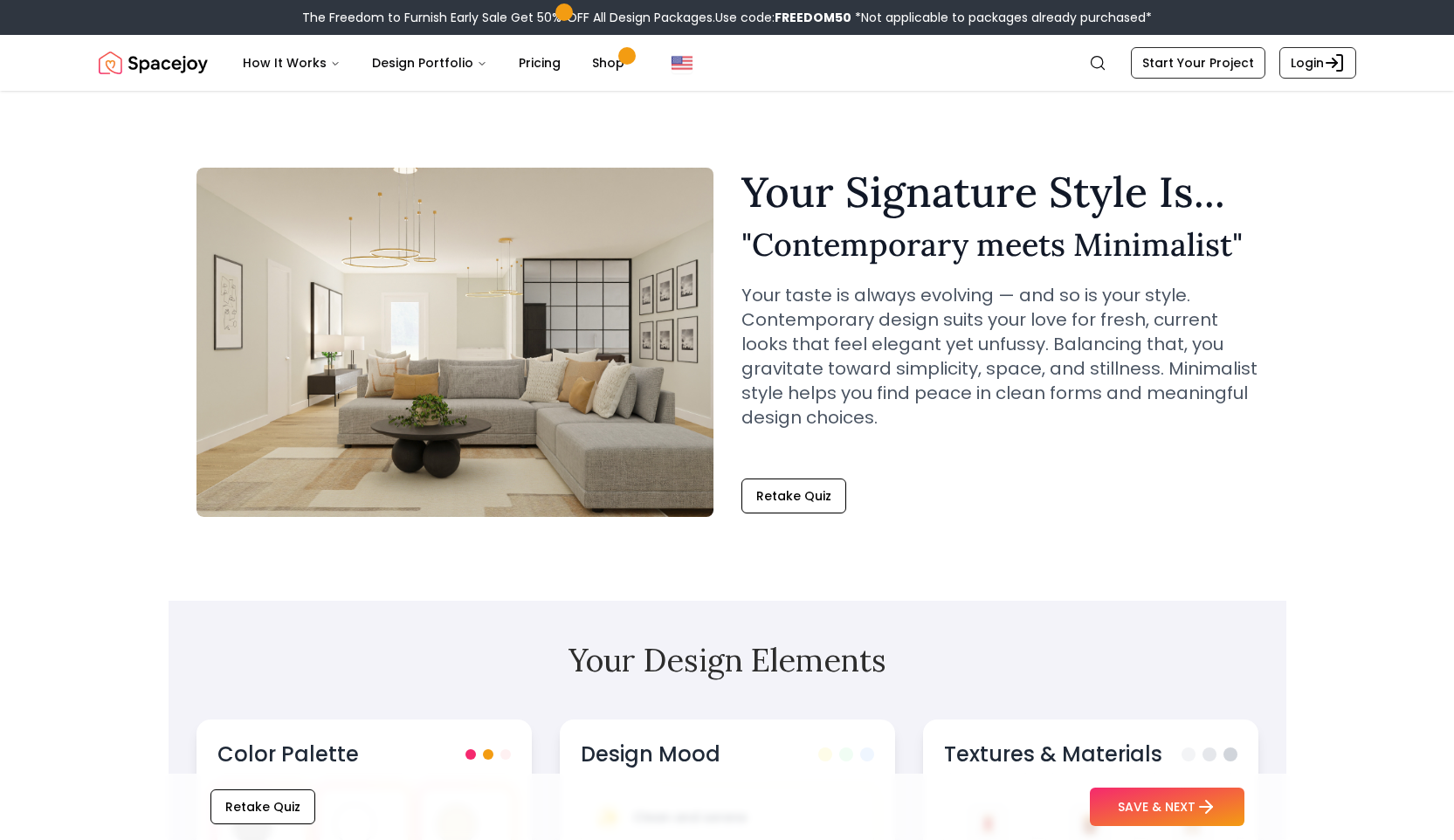 scroll, scrollTop: 0, scrollLeft: 0, axis: both 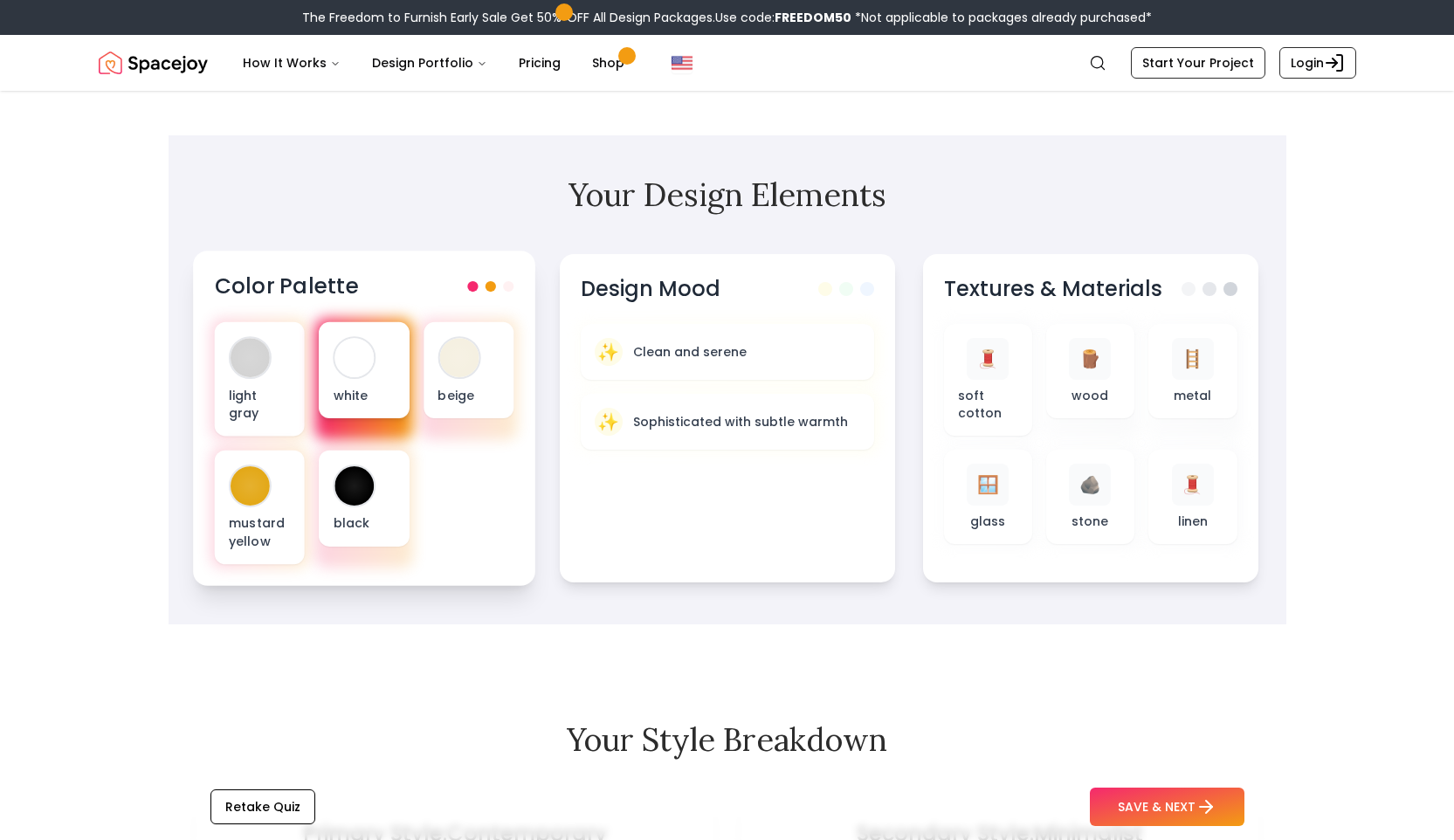click at bounding box center (354, 357) 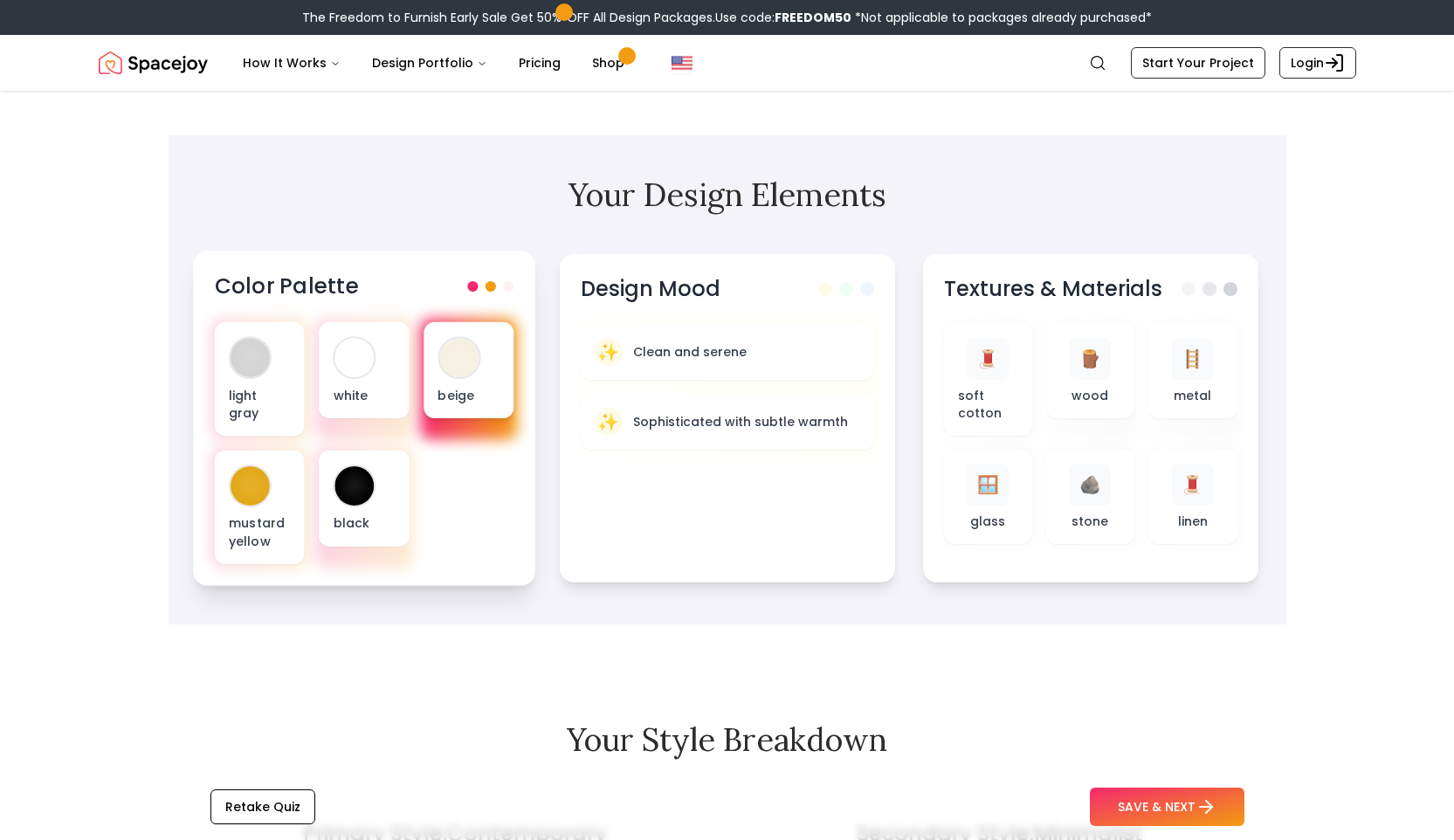 click at bounding box center (458, 357) 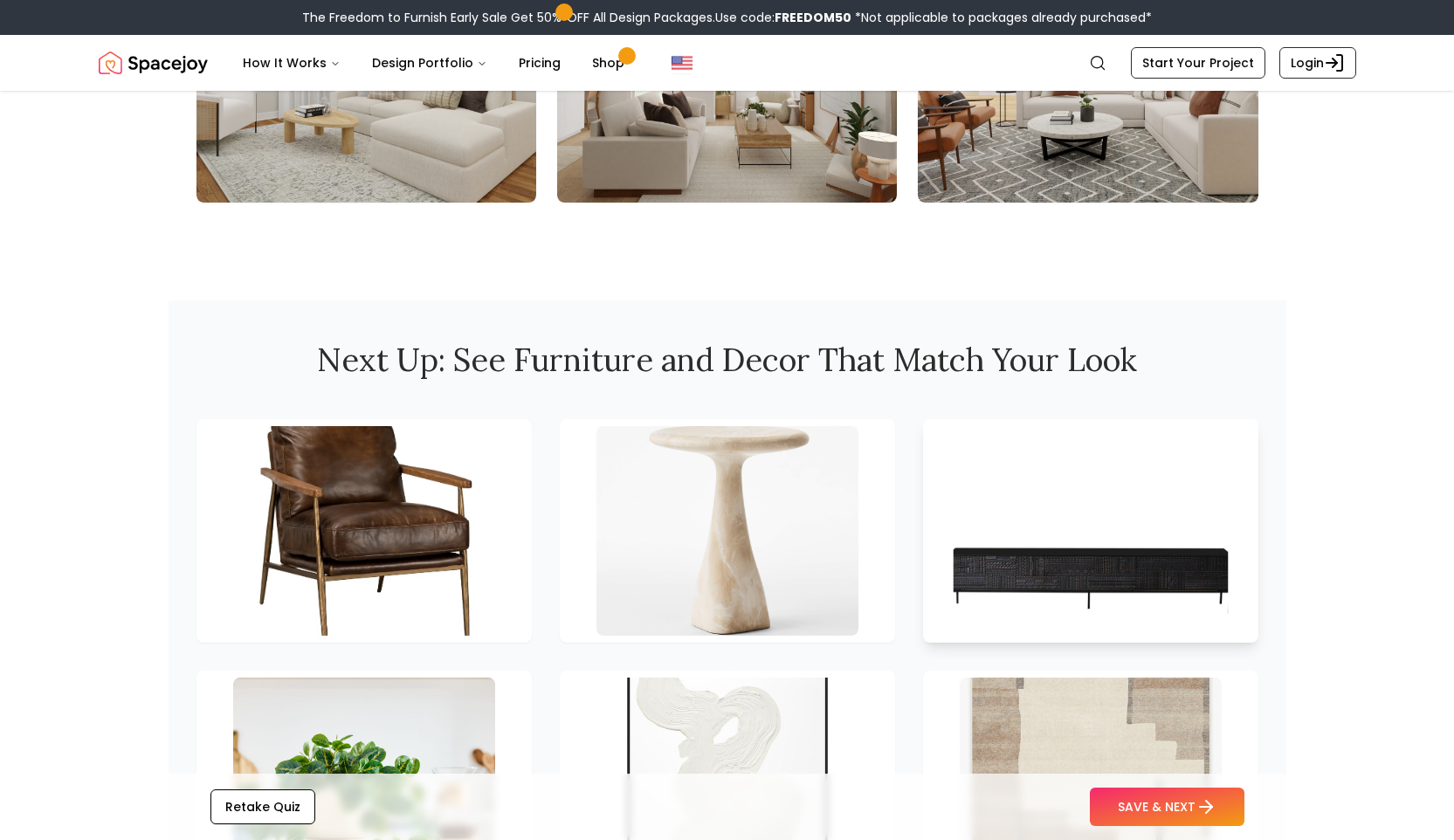 scroll, scrollTop: 2174, scrollLeft: 0, axis: vertical 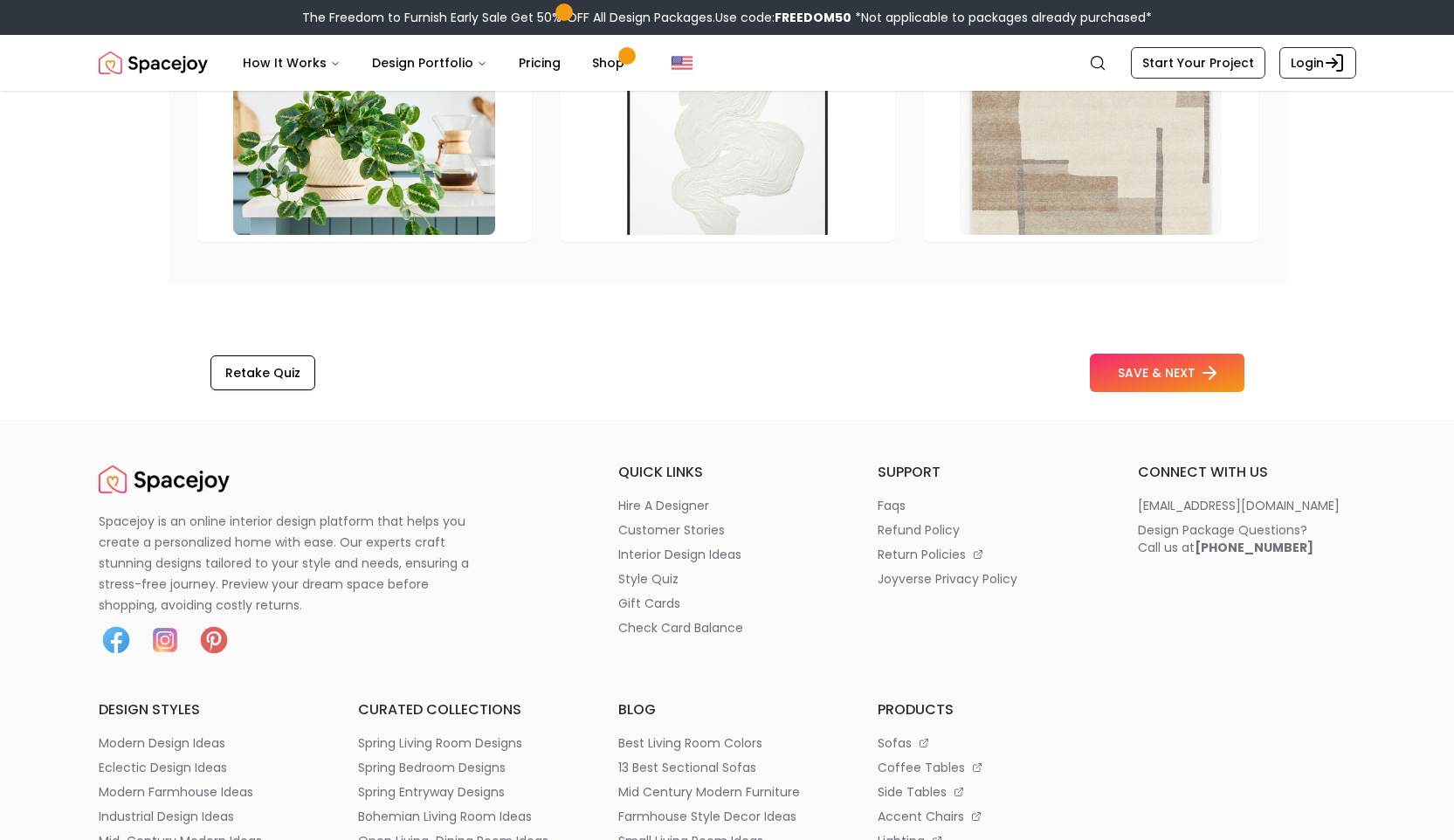 click on "SAVE & NEXT" at bounding box center [1167, 373] 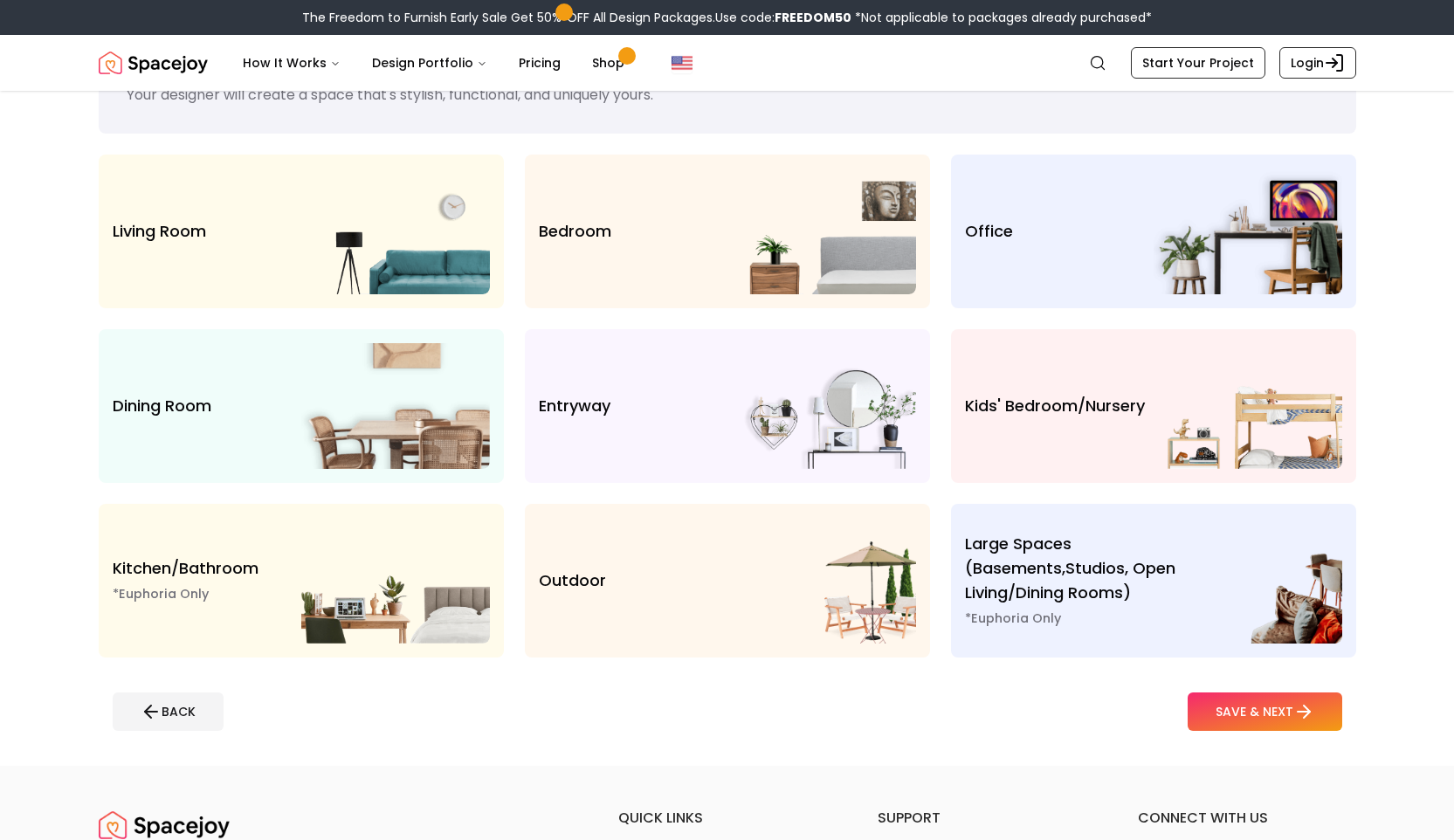 scroll, scrollTop: 0, scrollLeft: 0, axis: both 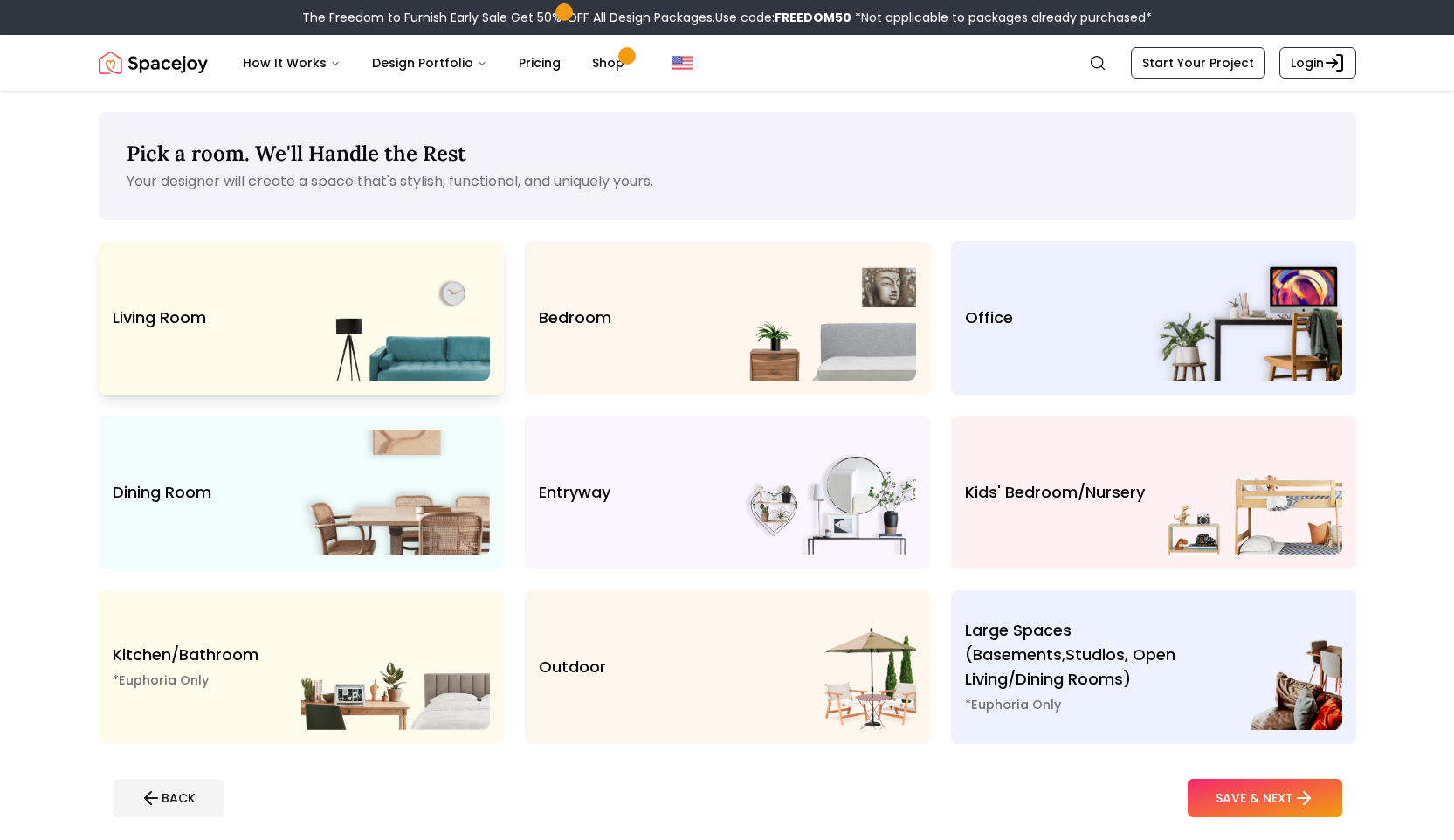 click at bounding box center [396, 318] 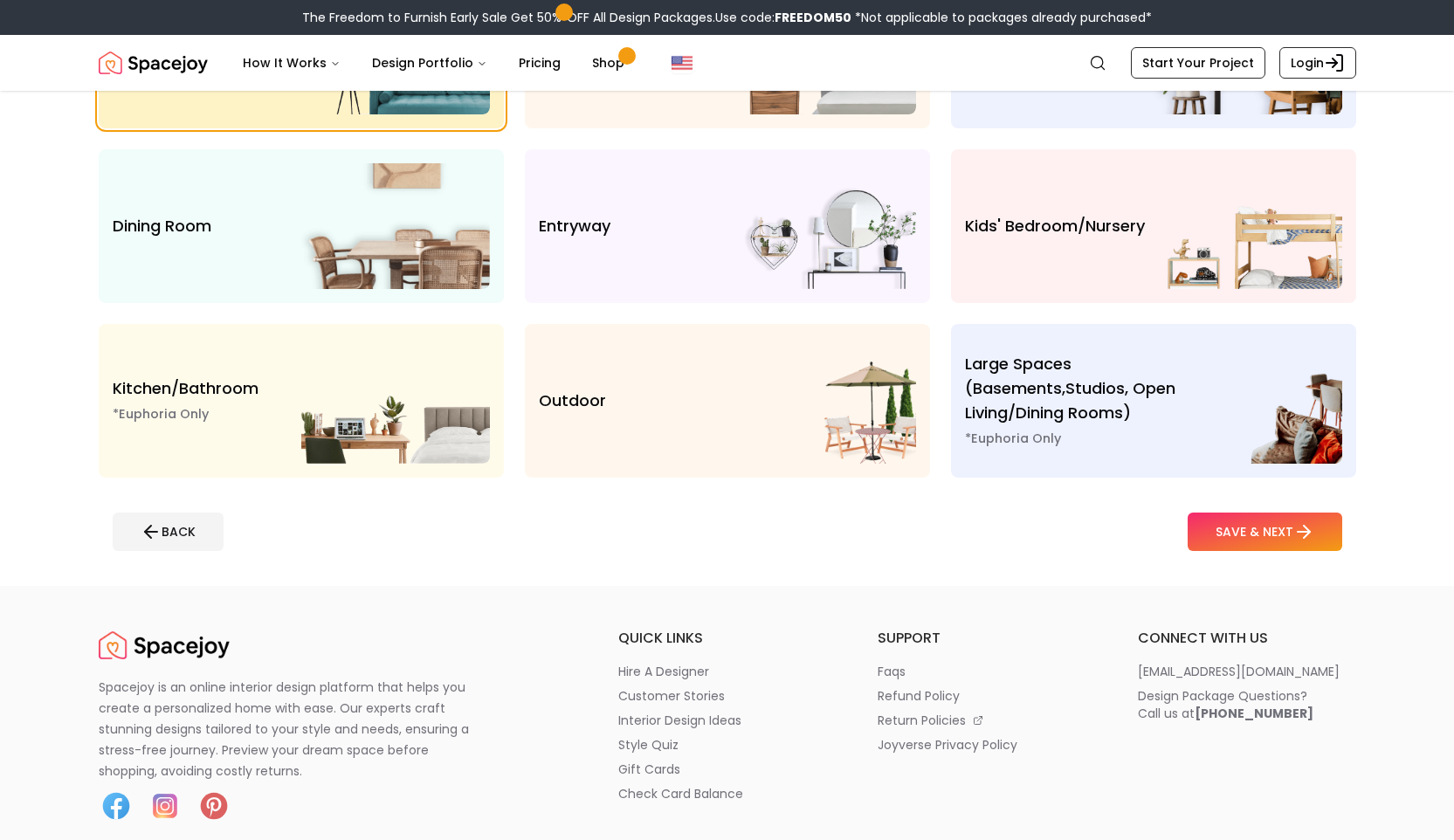 scroll, scrollTop: 295, scrollLeft: 0, axis: vertical 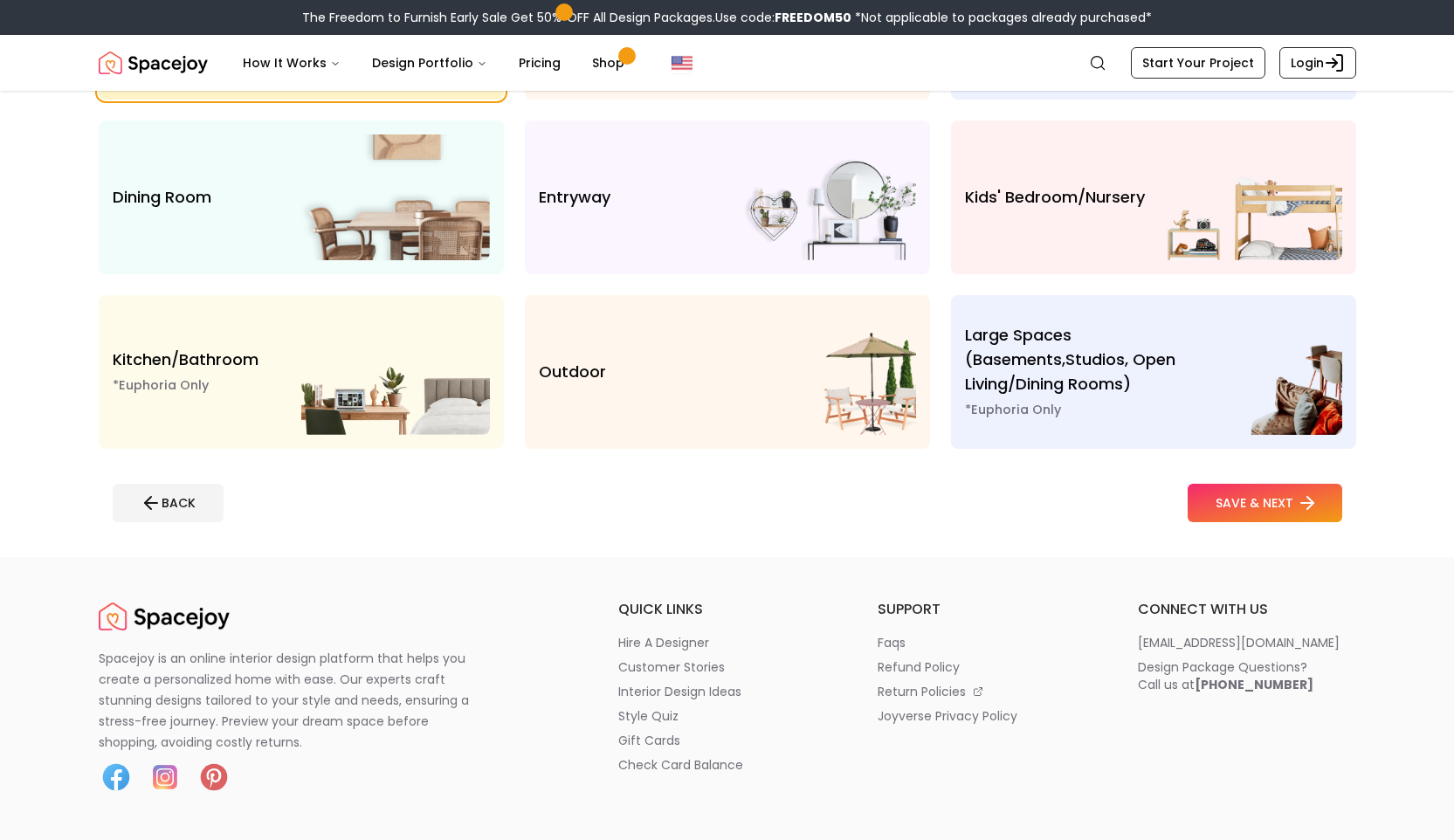 click on "SAVE & NEXT" at bounding box center [1264, 503] 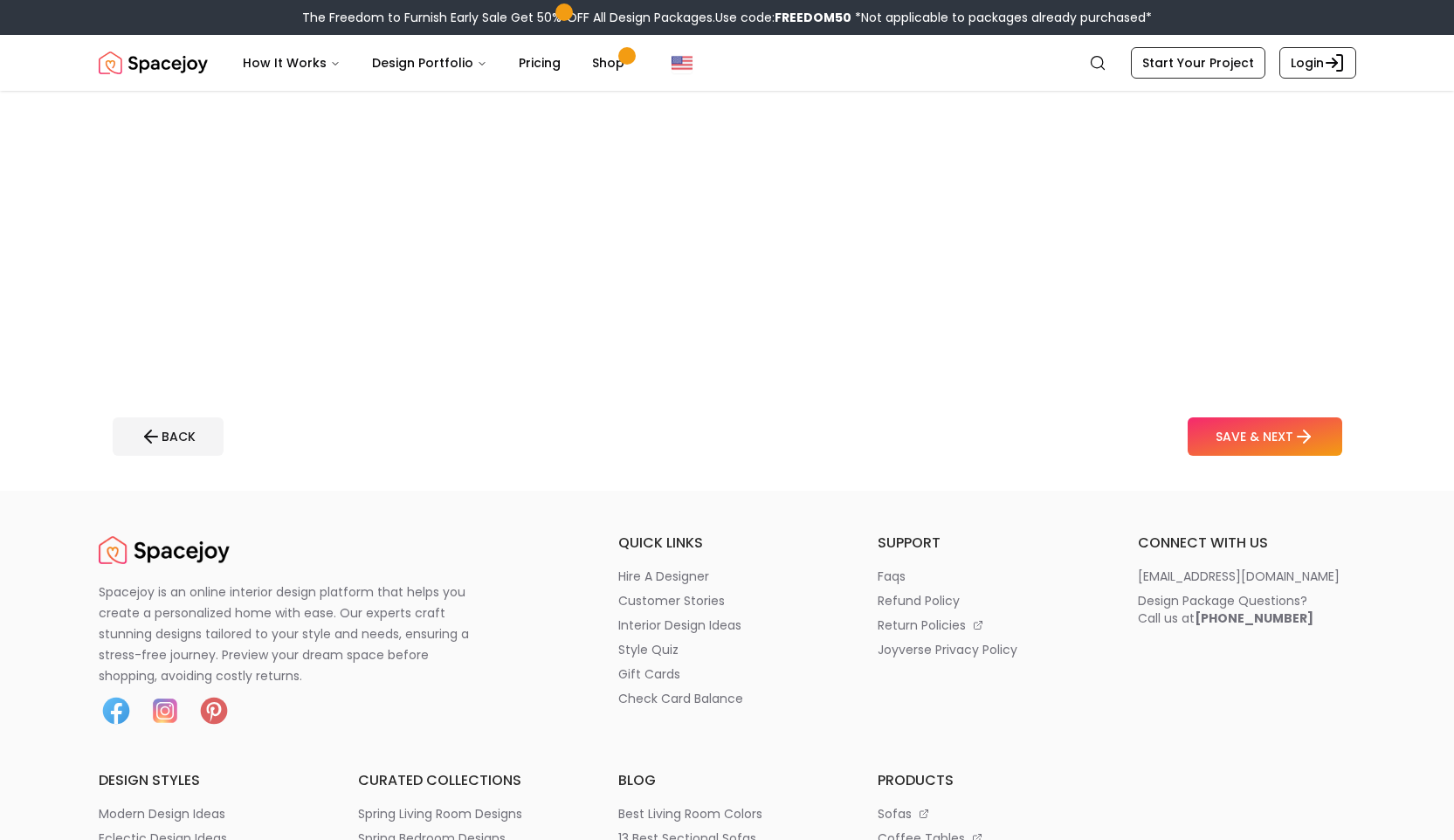 scroll, scrollTop: 0, scrollLeft: 0, axis: both 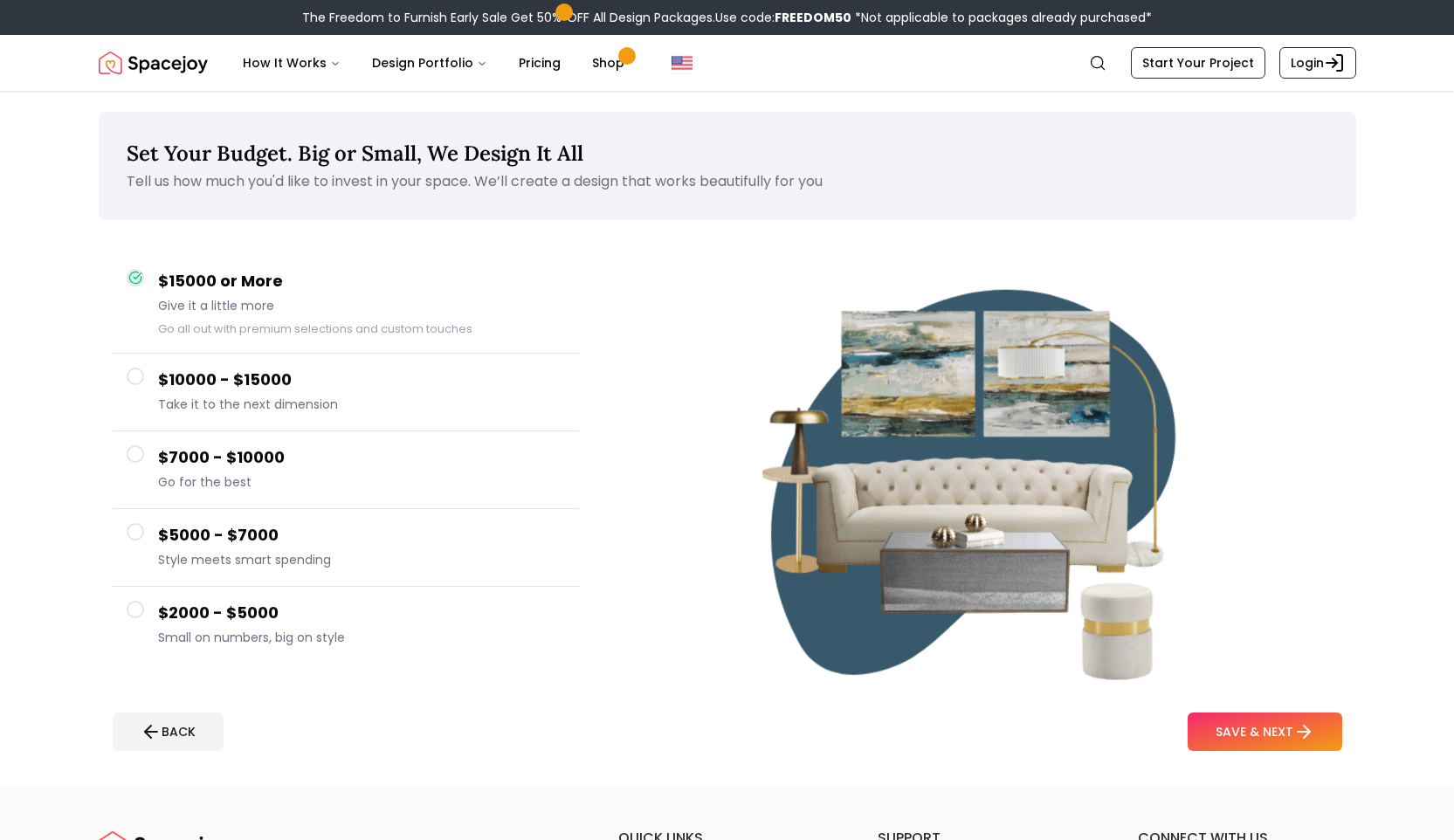 click at bounding box center (135, 609) 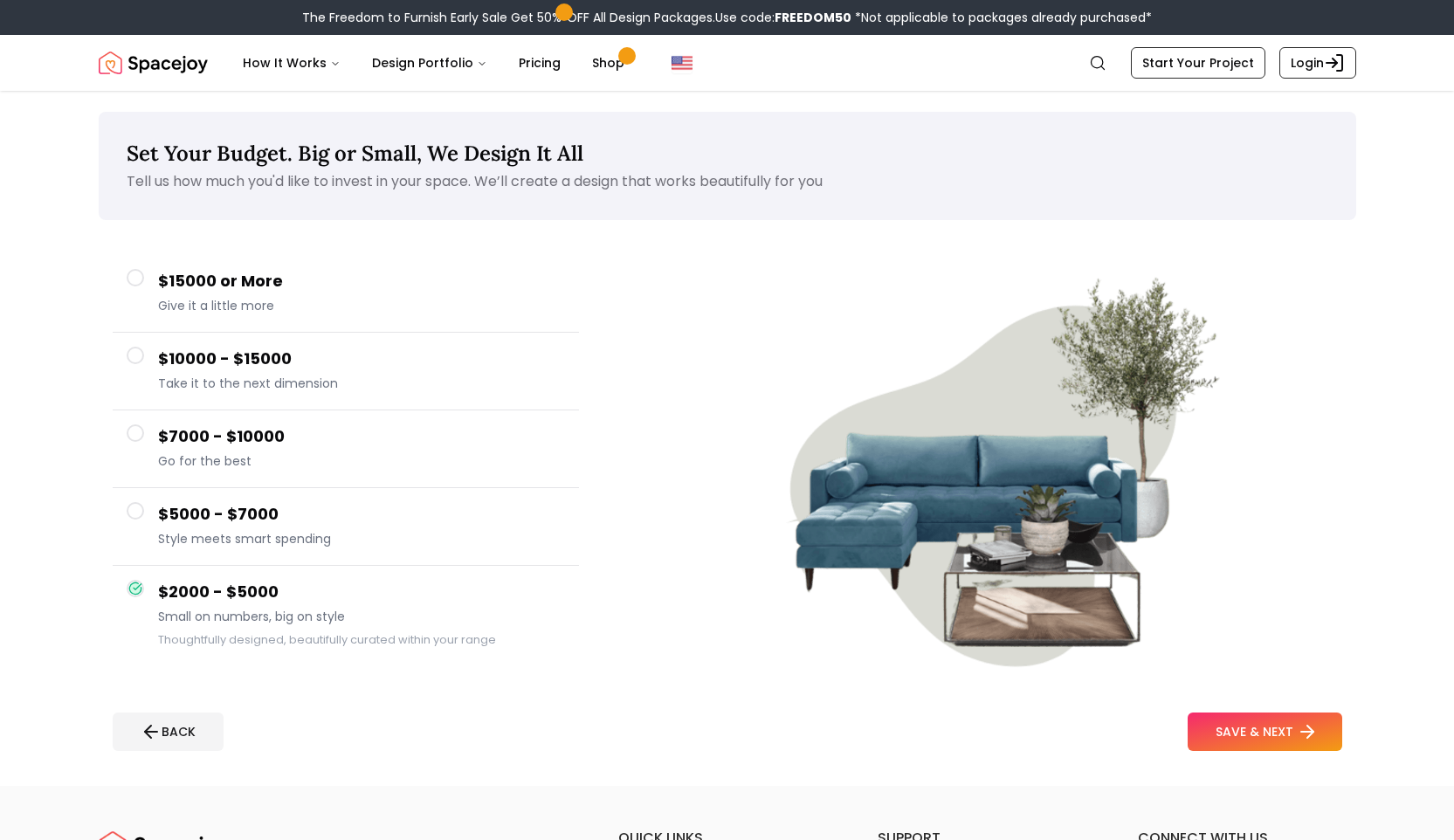click on "SAVE & NEXT" at bounding box center (1264, 732) 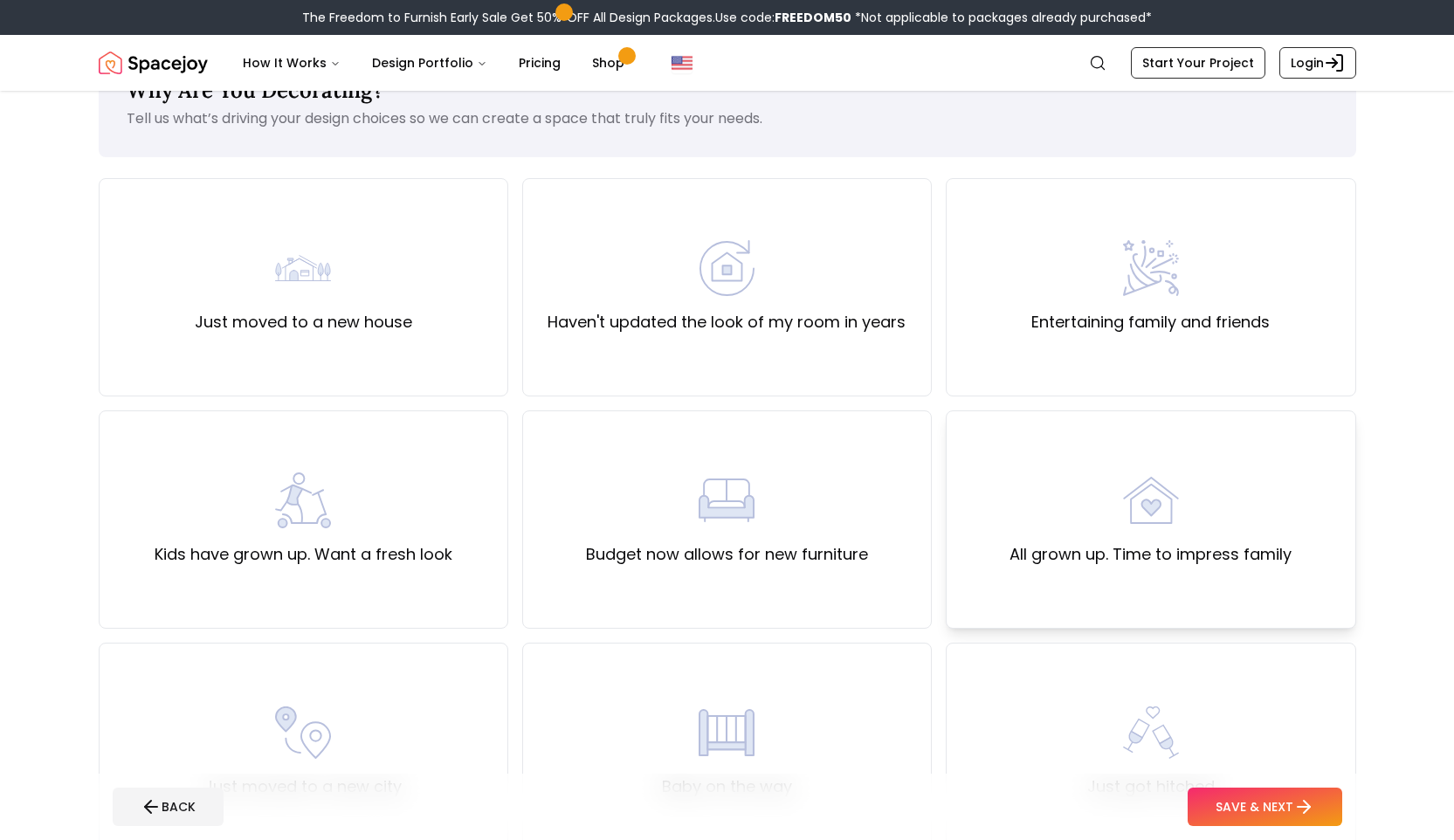 scroll, scrollTop: 151, scrollLeft: 0, axis: vertical 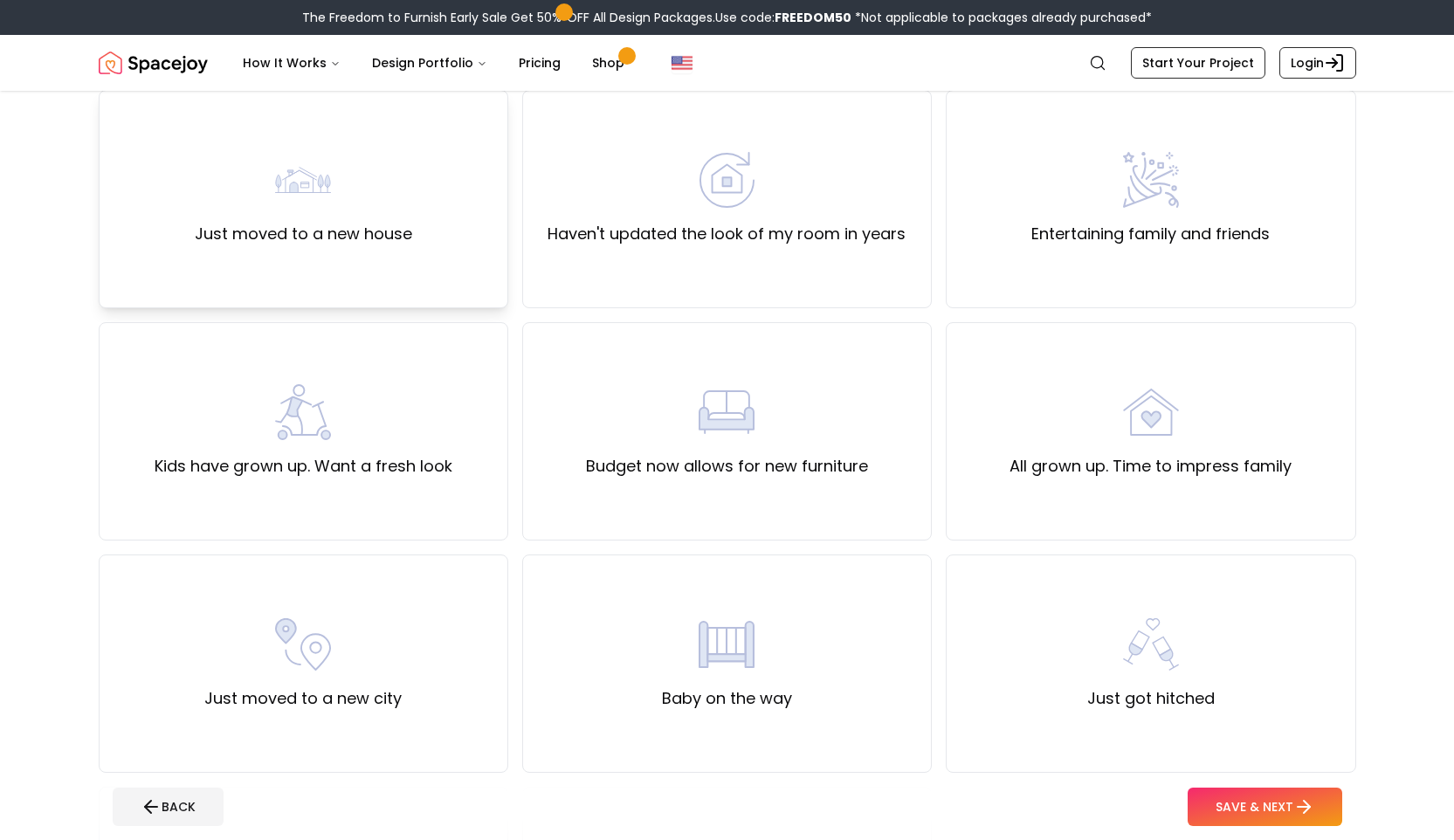 click at bounding box center [303, 180] 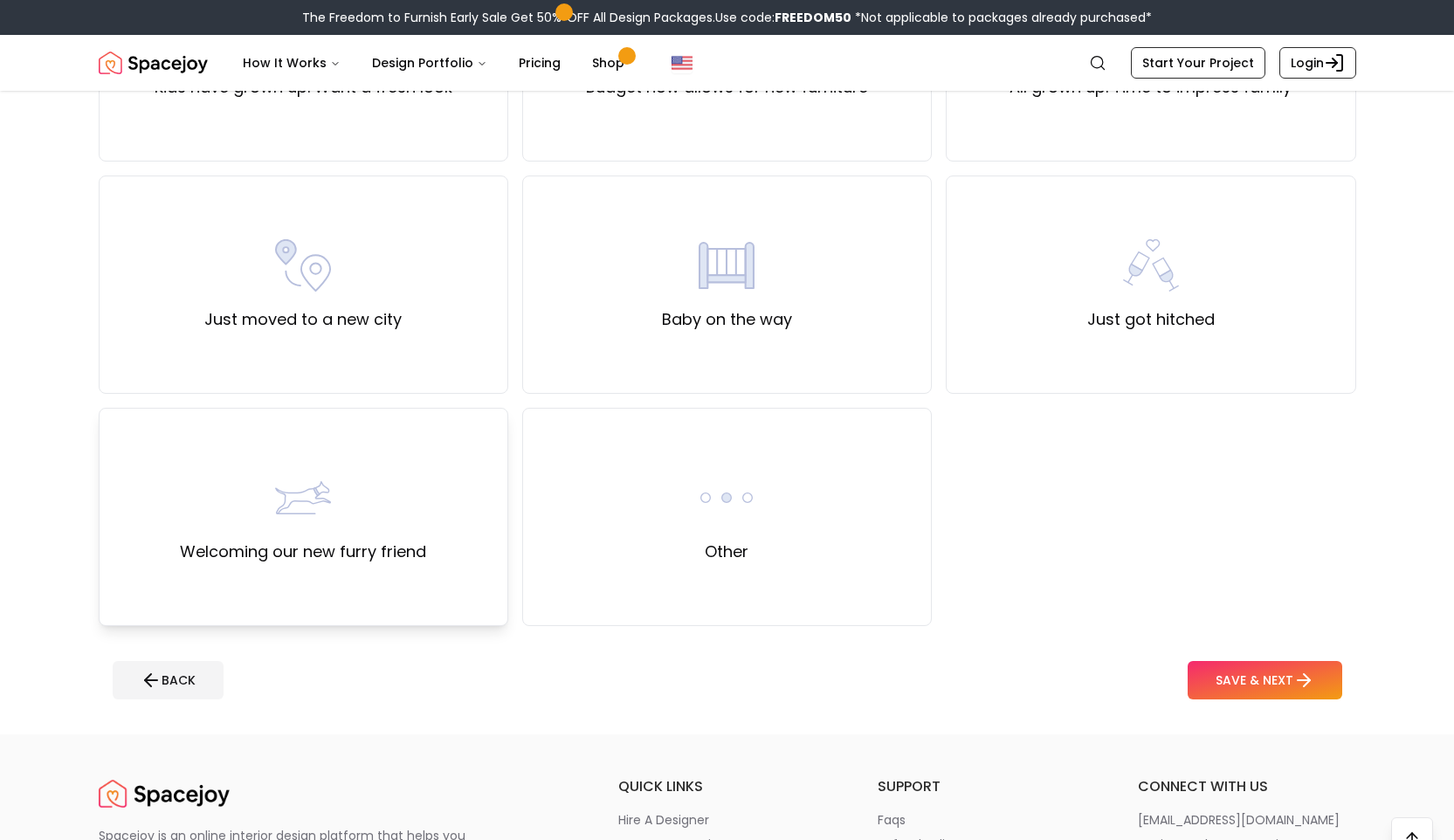 scroll, scrollTop: 531, scrollLeft: 0, axis: vertical 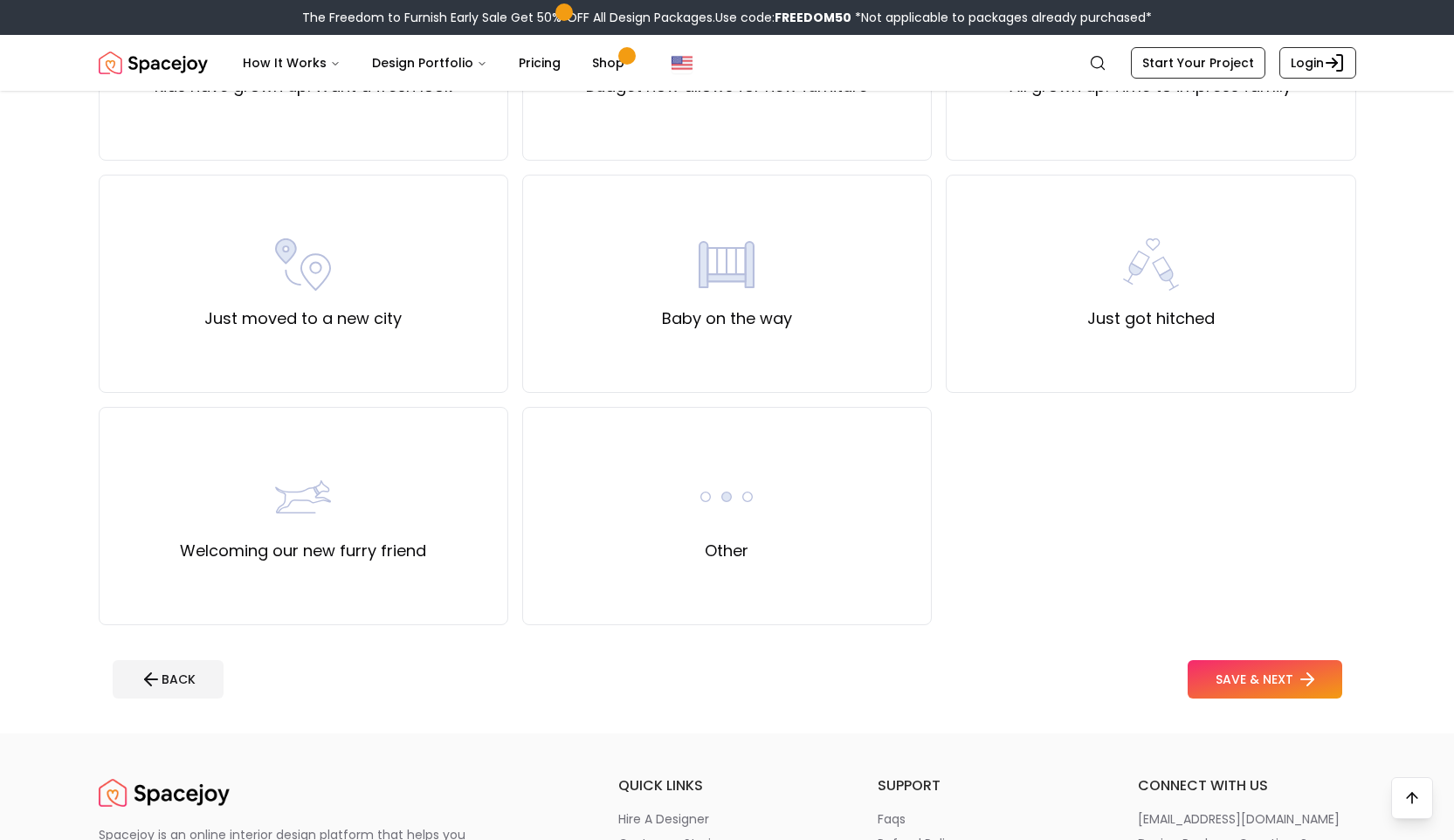 click on "SAVE & NEXT" at bounding box center (1264, 679) 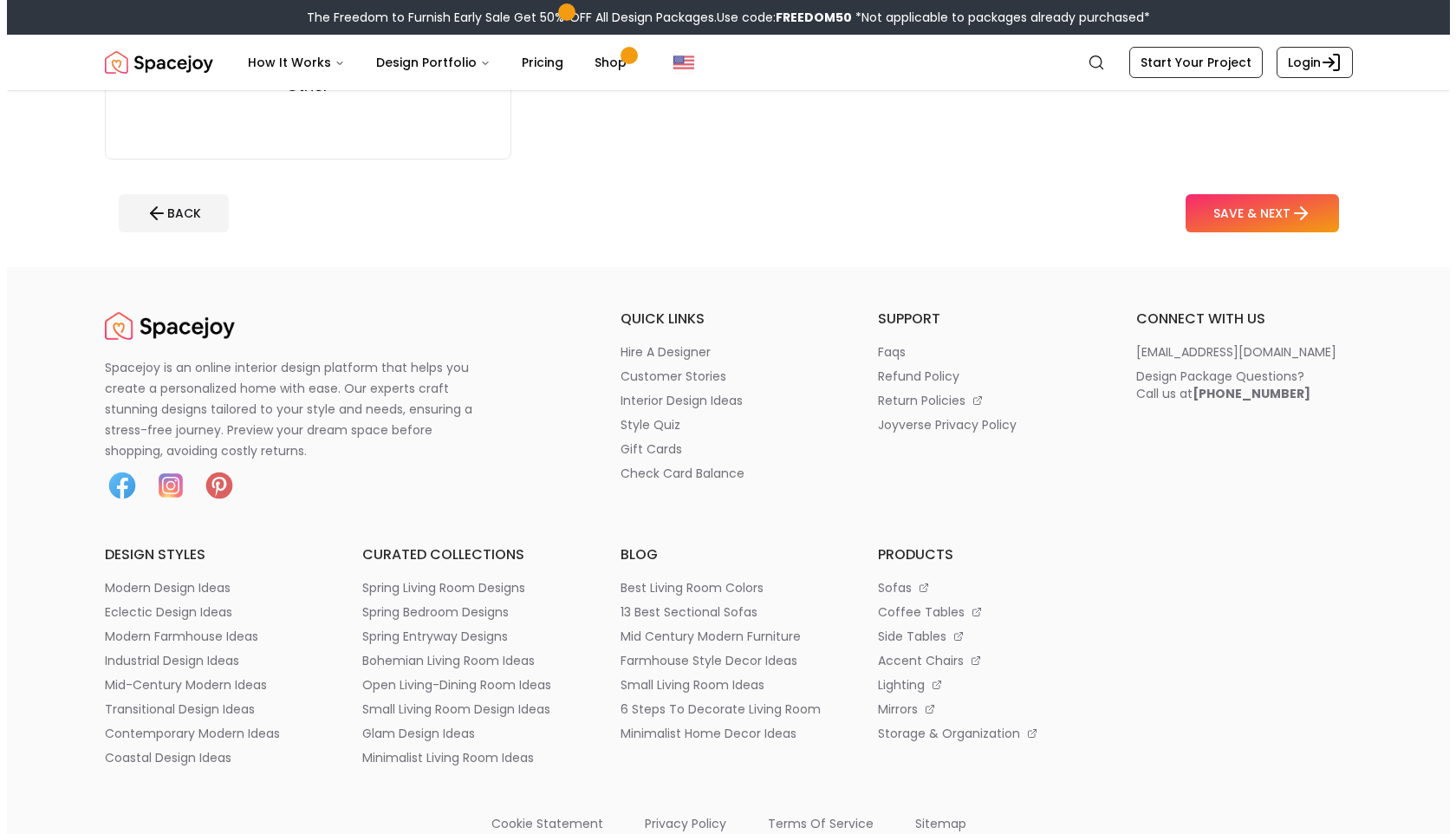 scroll, scrollTop: 0, scrollLeft: 0, axis: both 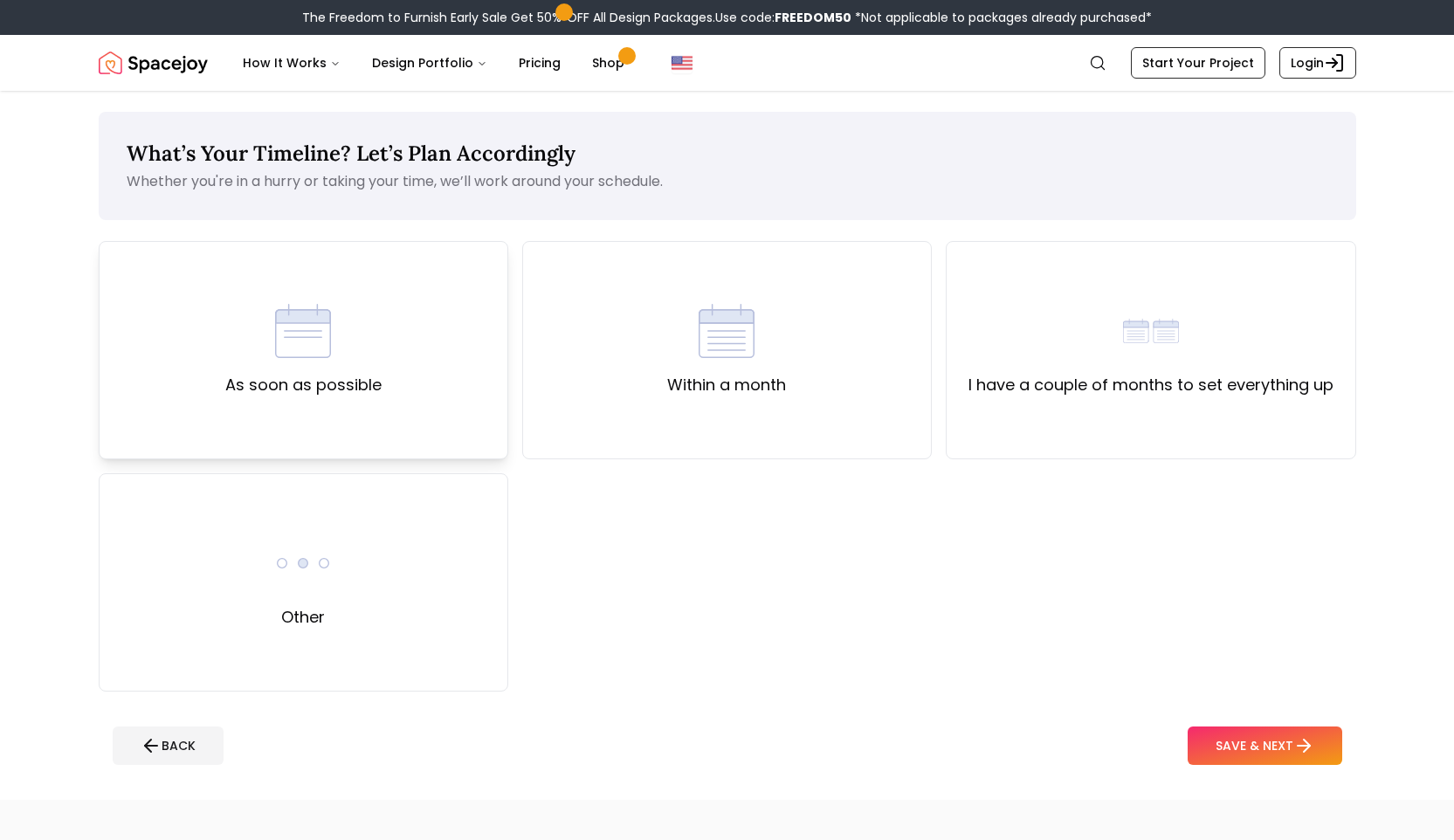 click on "As soon as possible" at bounding box center (303, 350) 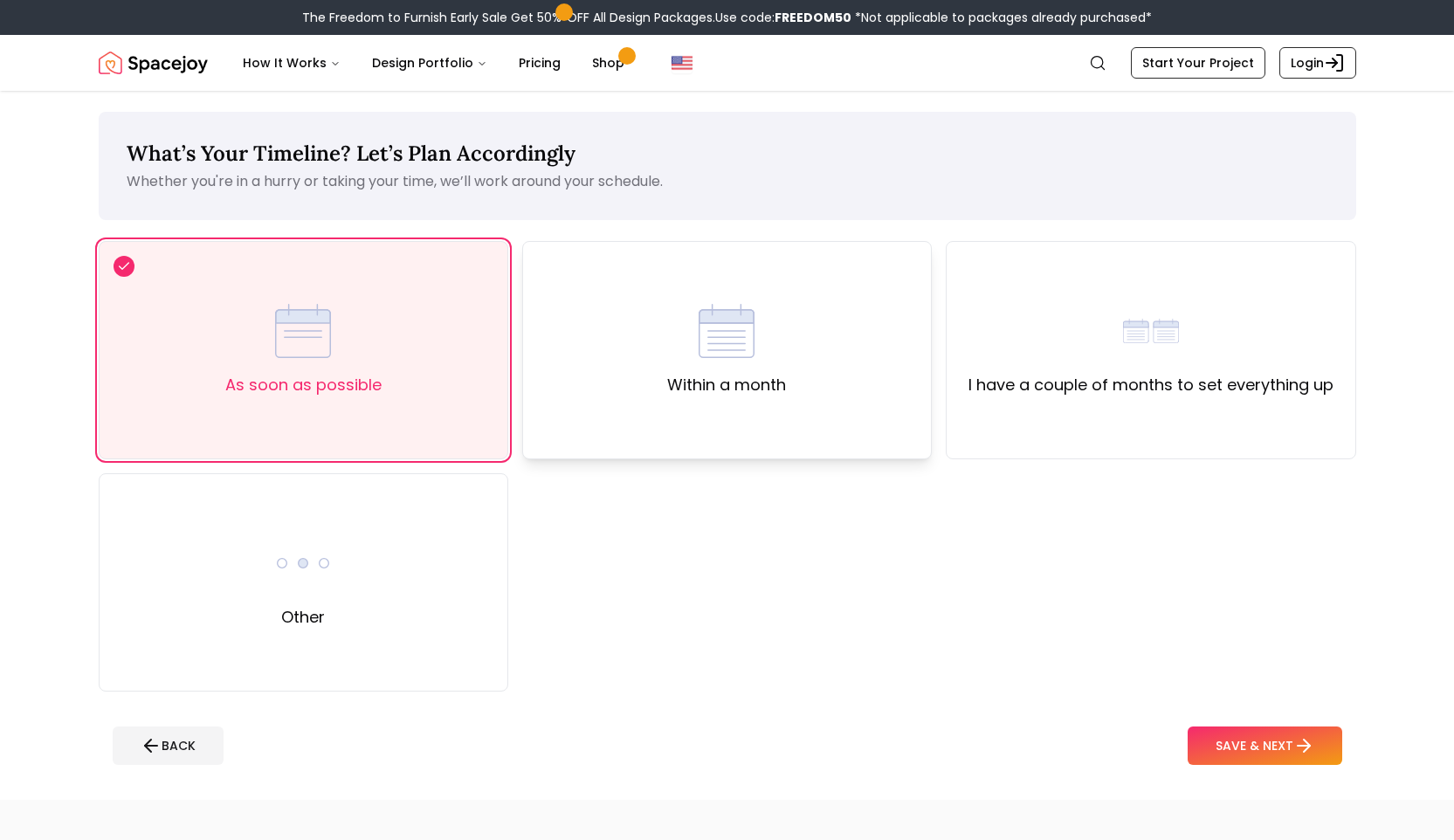 click on "Within a month" at bounding box center (727, 385) 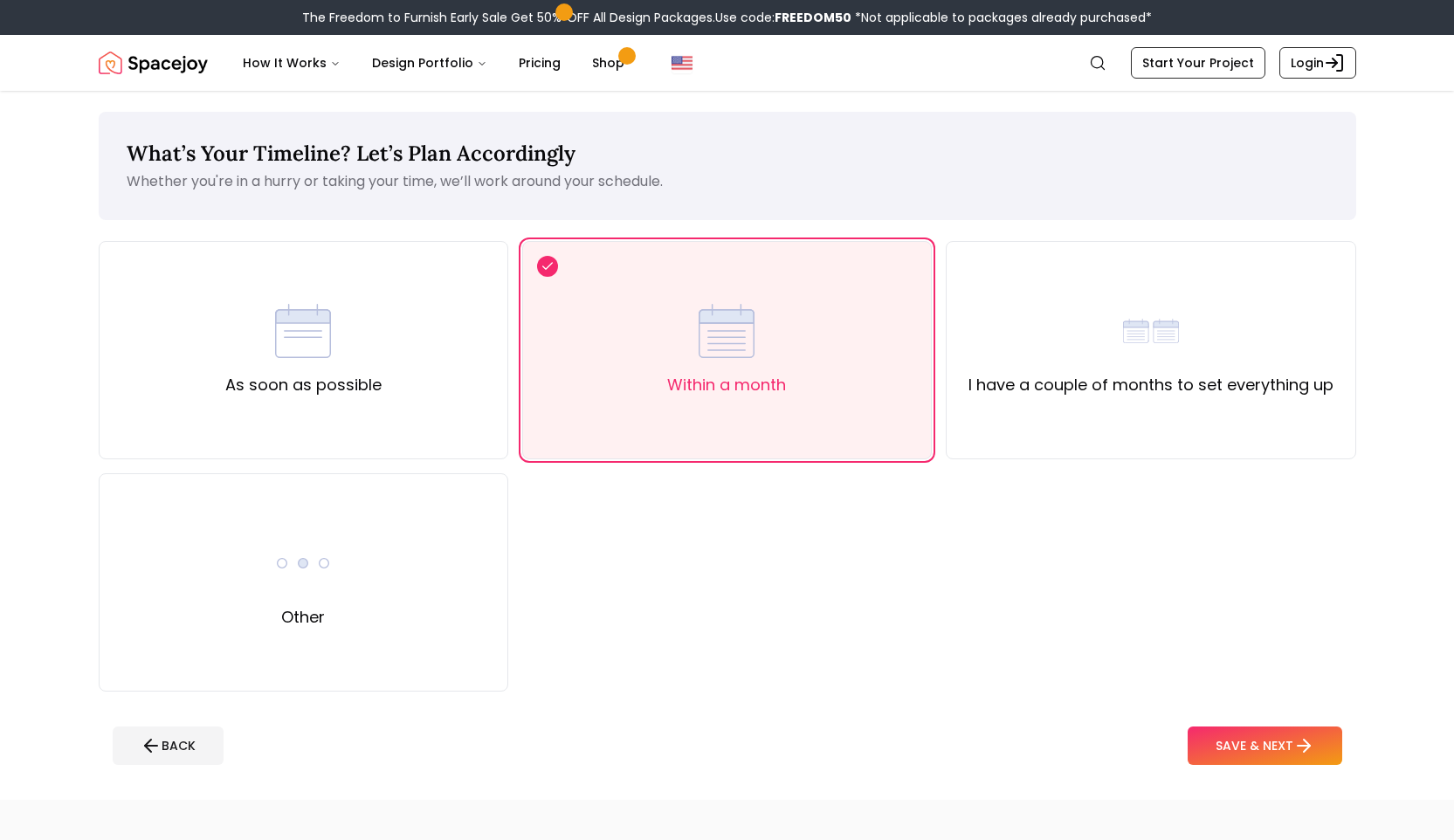 click on "SAVE & NEXT" at bounding box center [1264, 746] 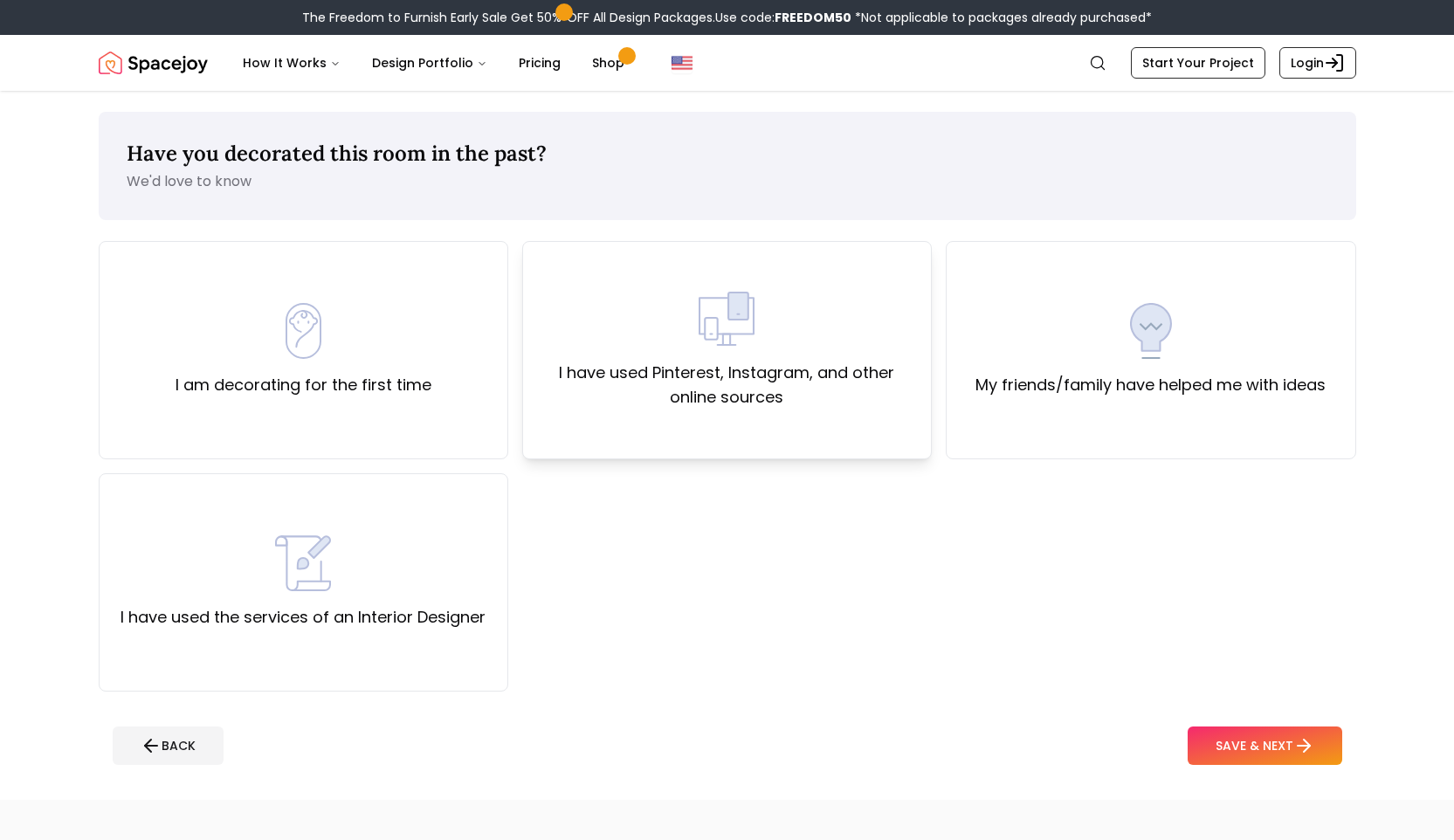 click on "I have used Pinterest, Instagram, and other online sources" at bounding box center (727, 350) 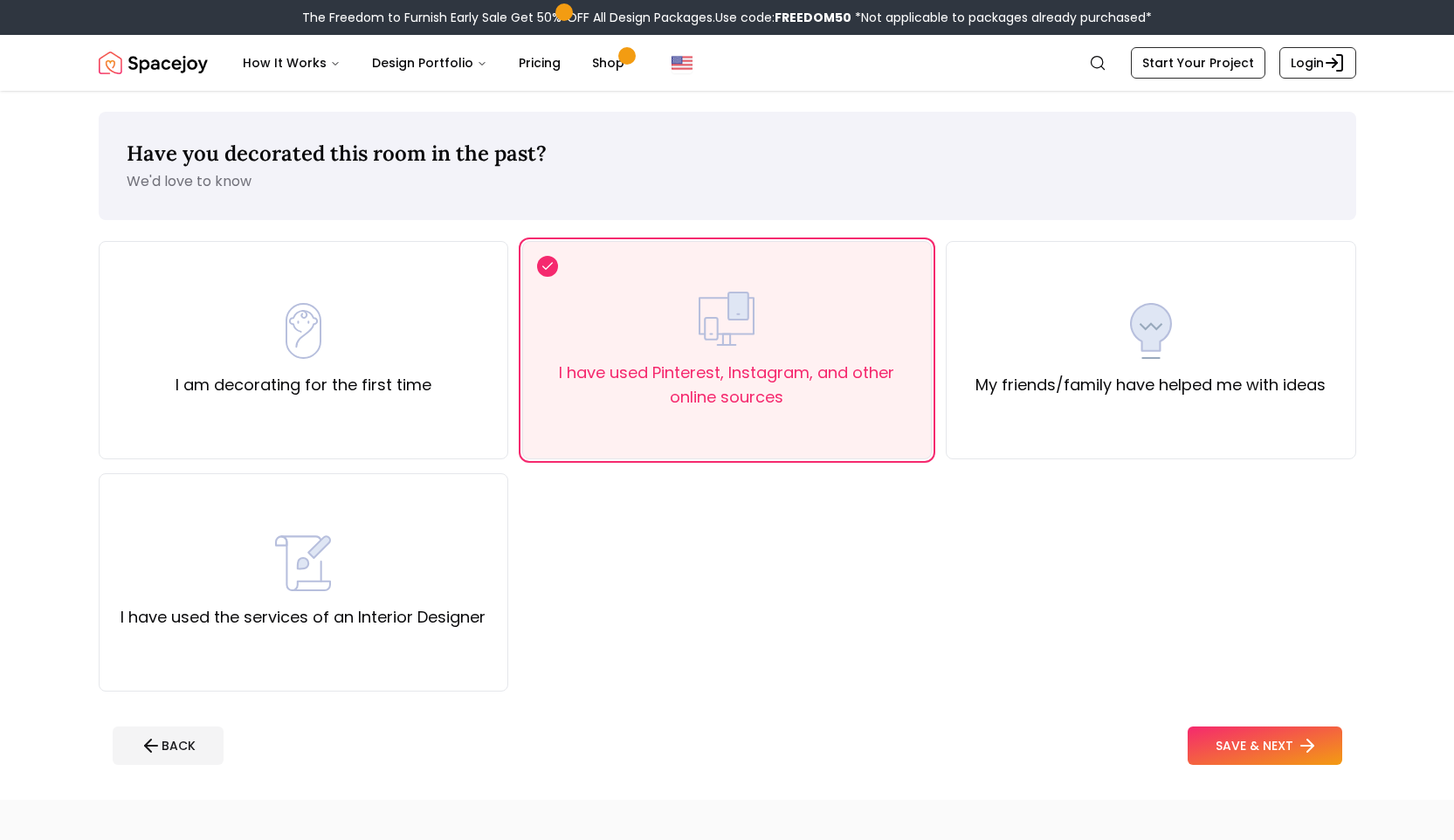 click 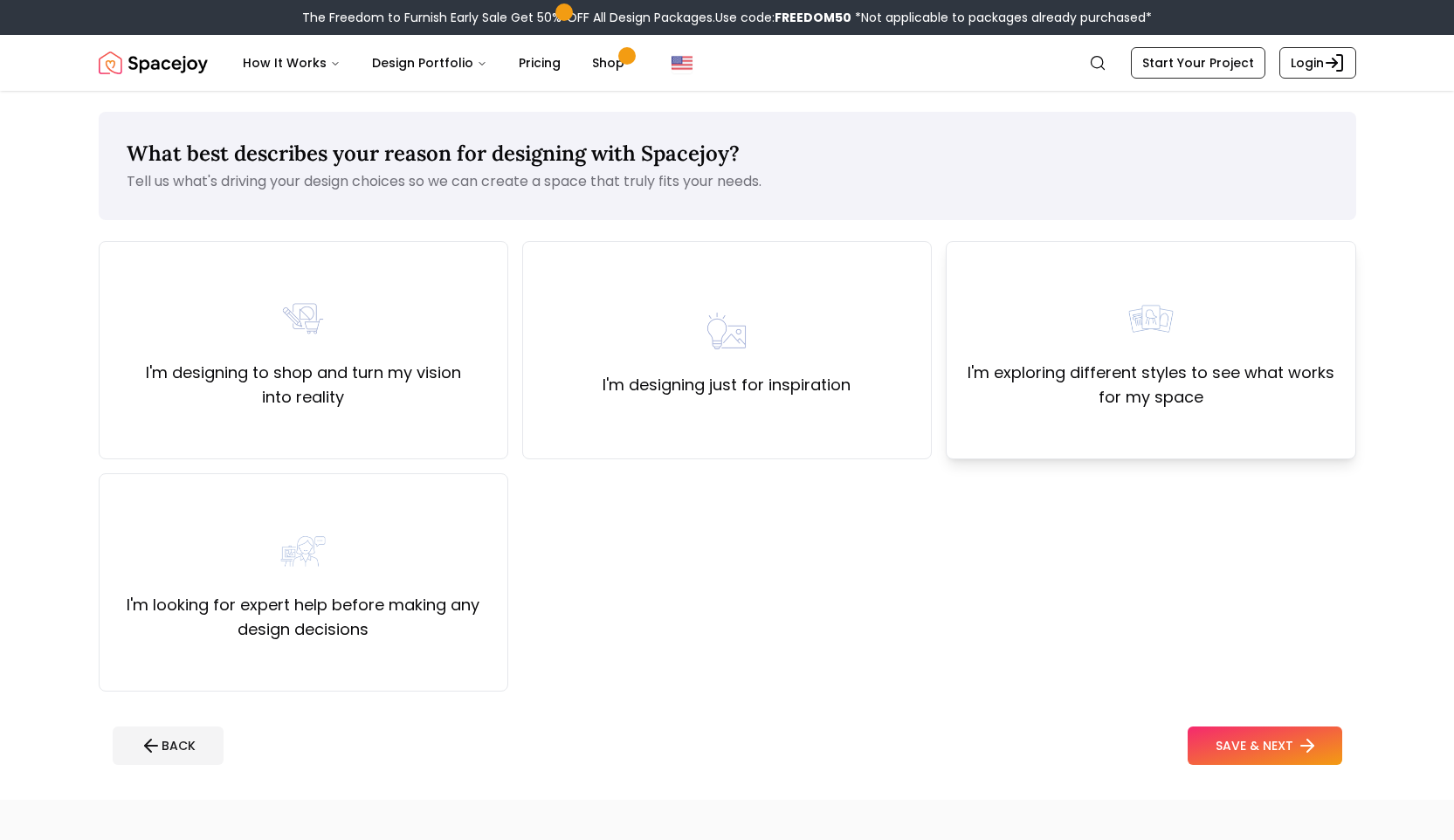 click on "I'm exploring different styles to see what works for my space" at bounding box center (1150, 350) 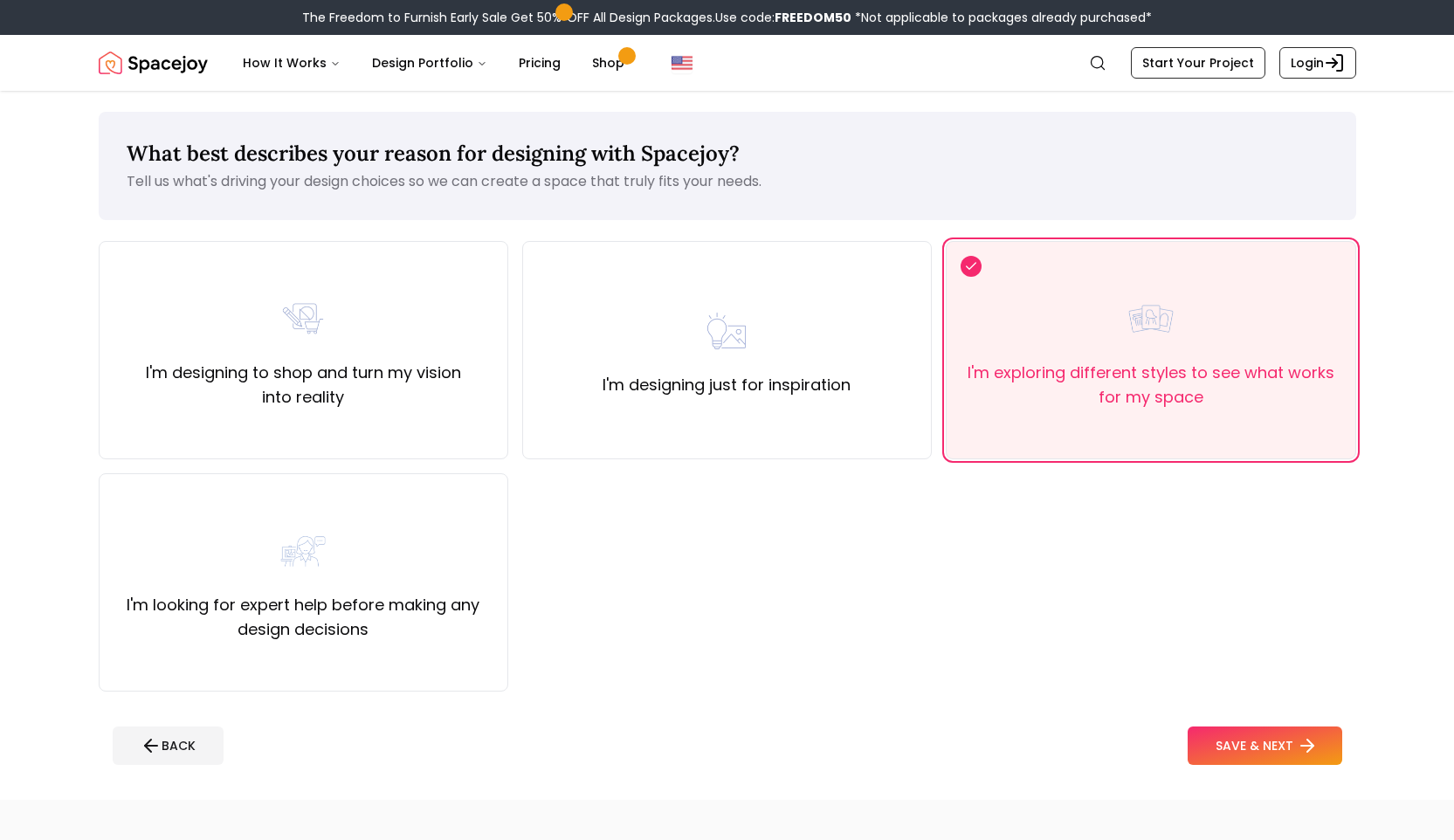 click on "SAVE & NEXT" at bounding box center (1264, 746) 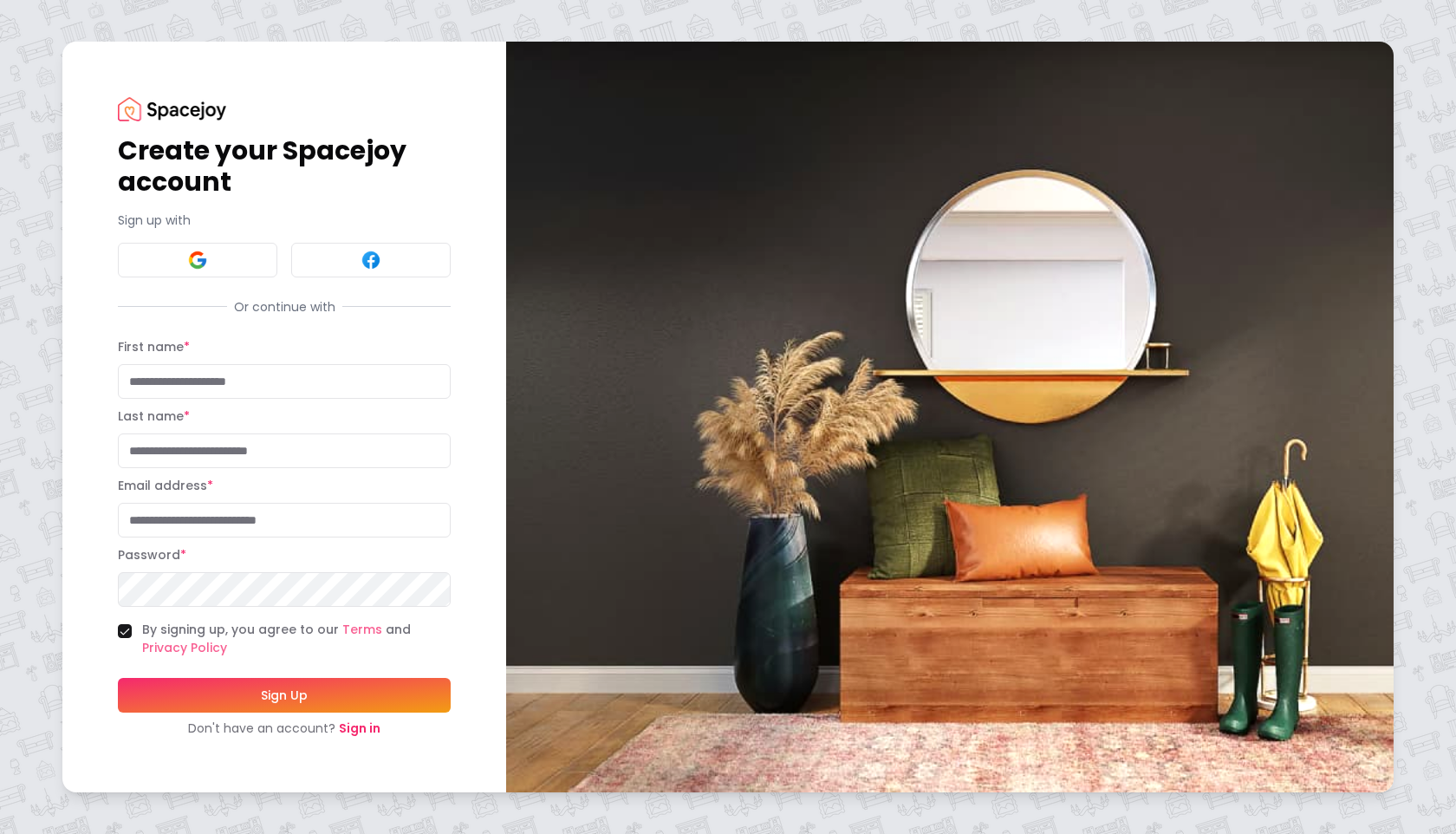click on "Sign in" at bounding box center (360, 728) 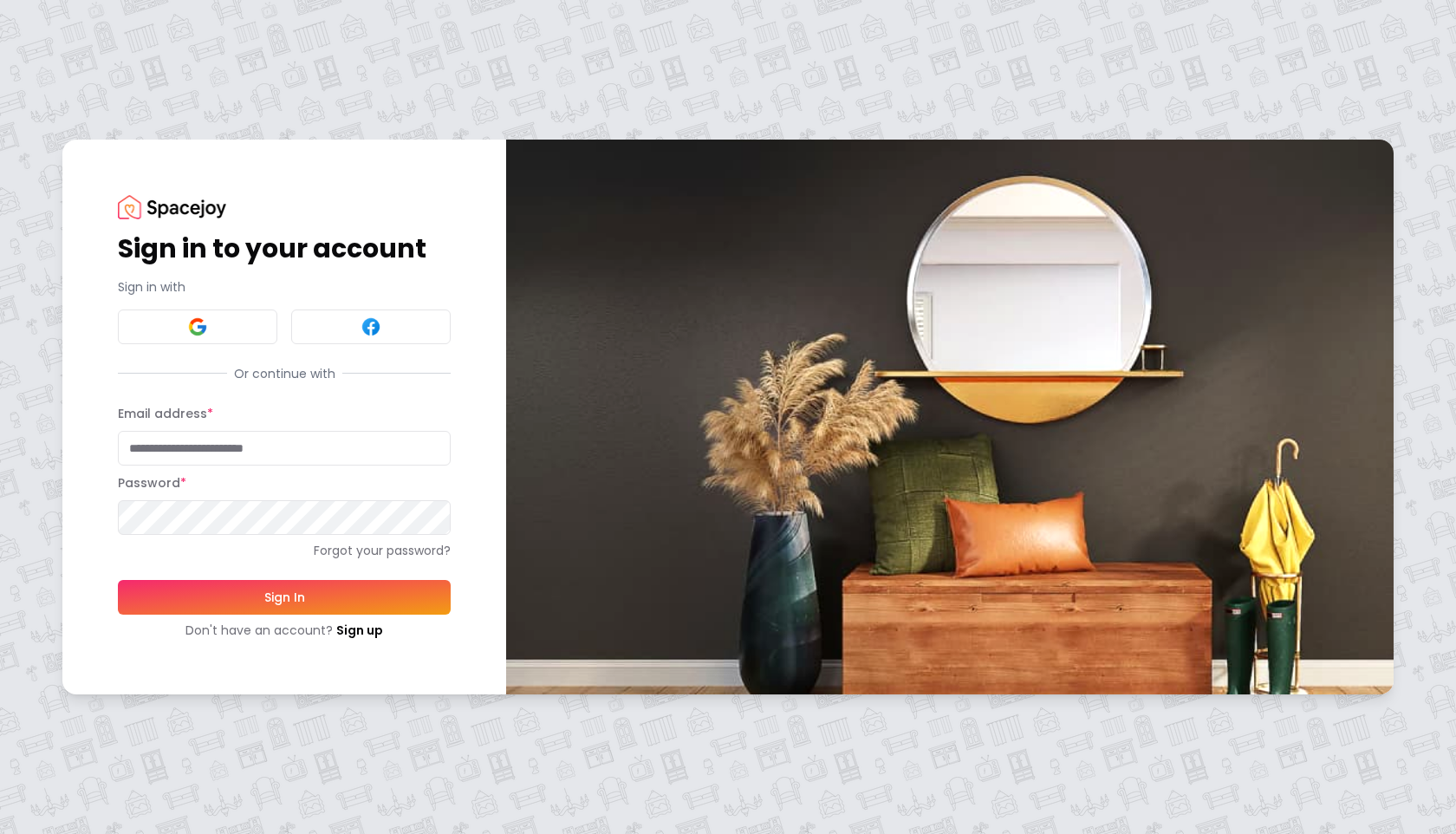 click on "Email address  *" at bounding box center [284, 448] 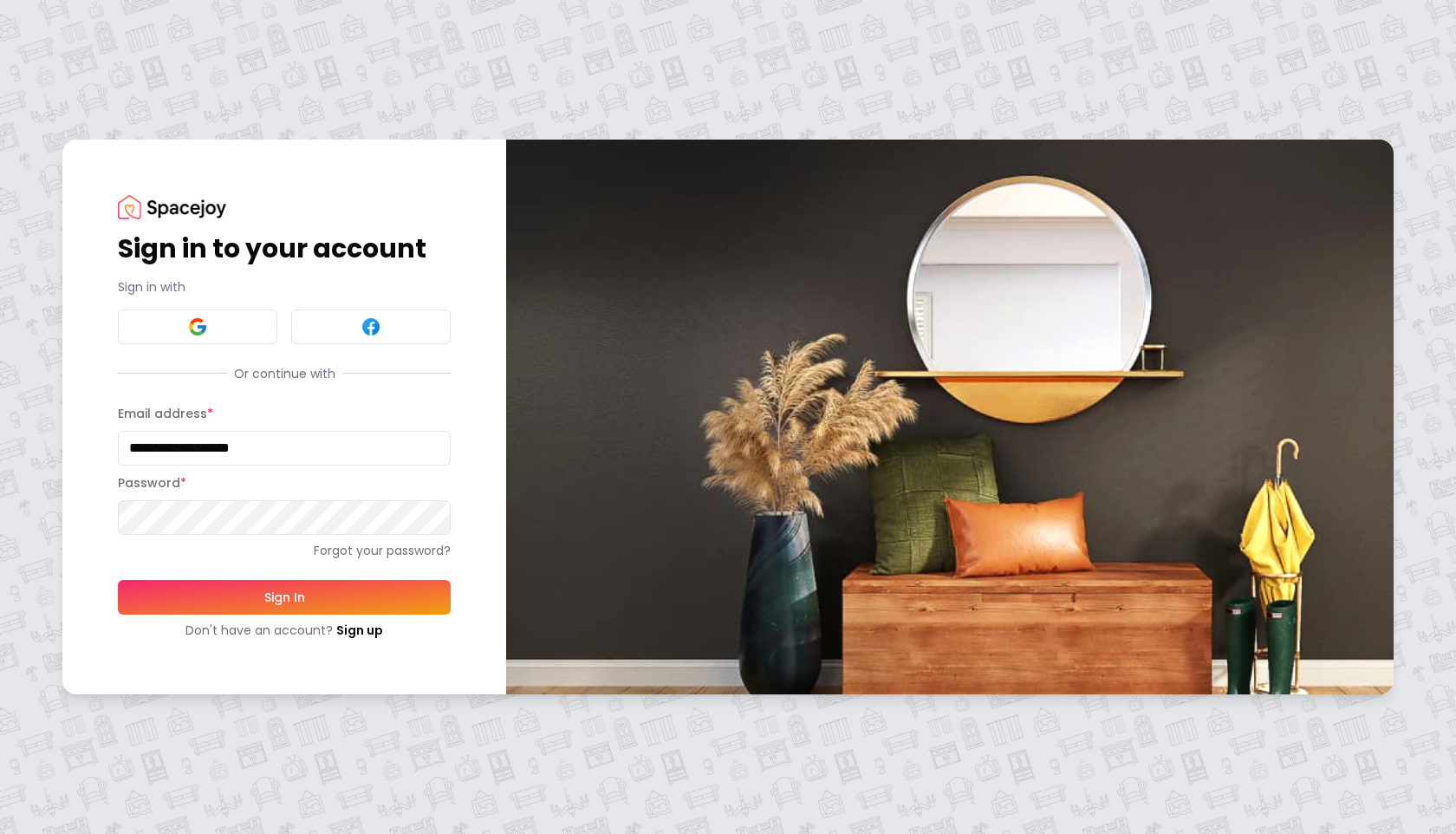 type on "**********" 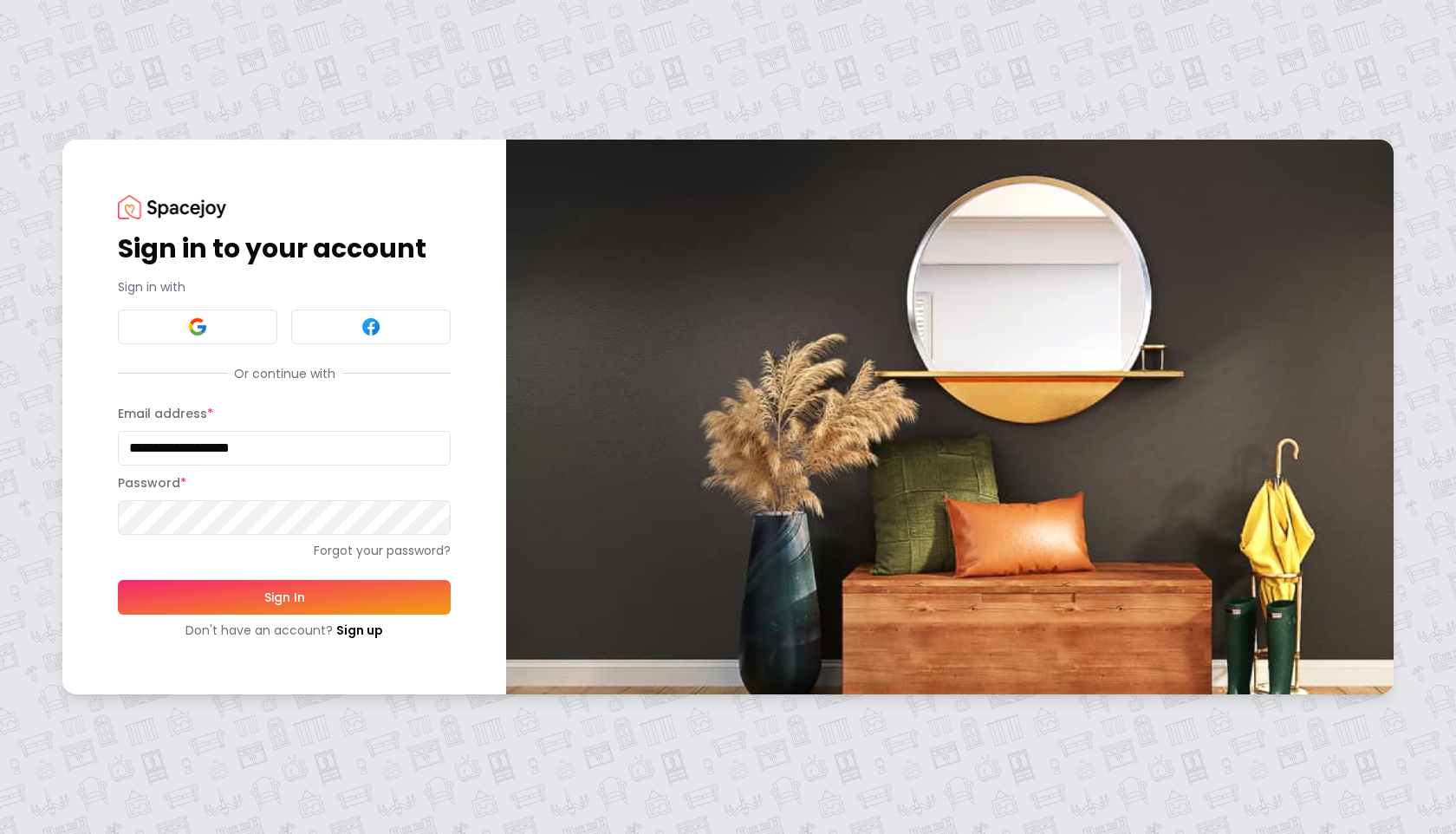 click on "Sign In" at bounding box center [284, 597] 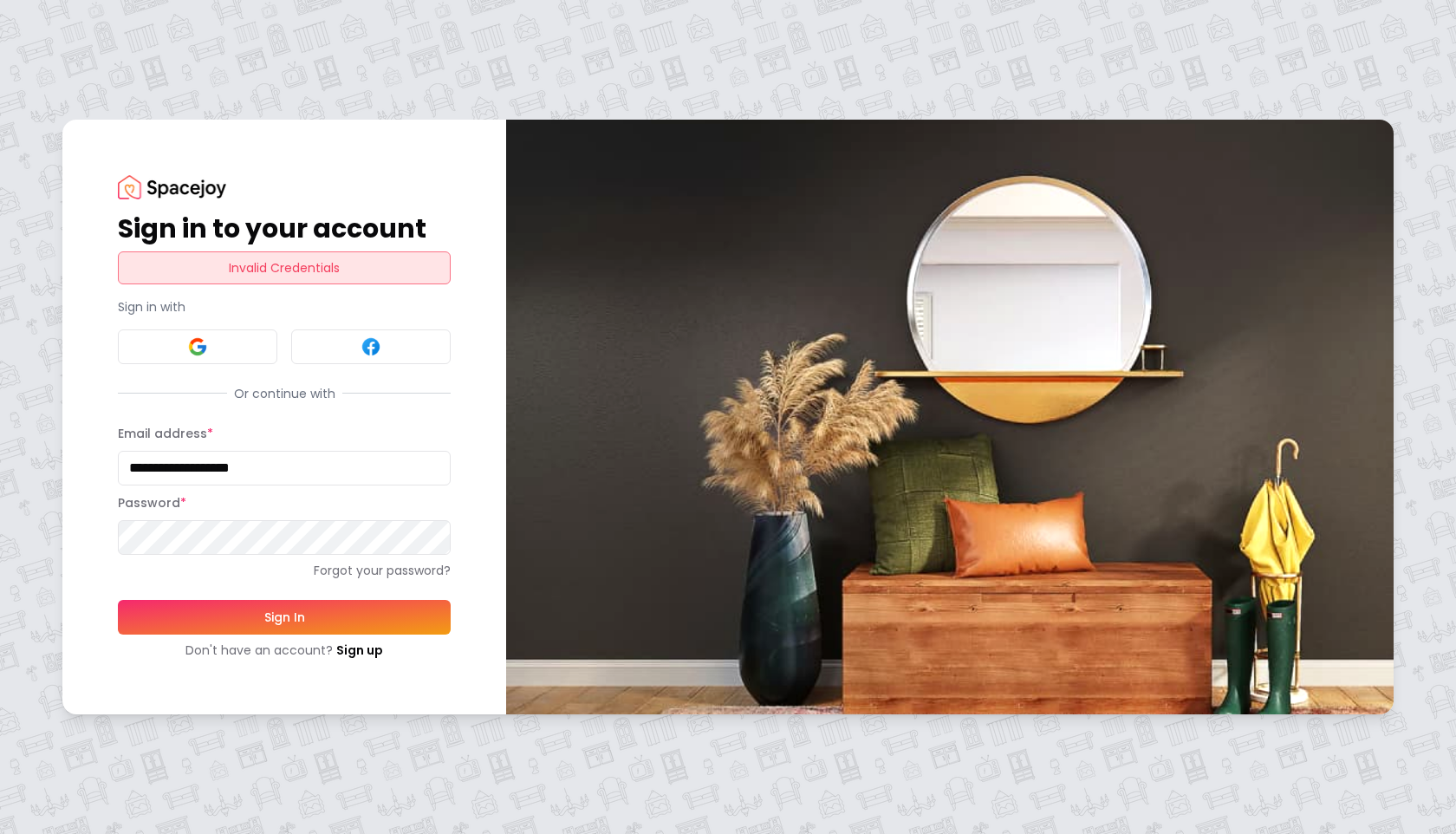 click on "Sign In" at bounding box center (284, 617) 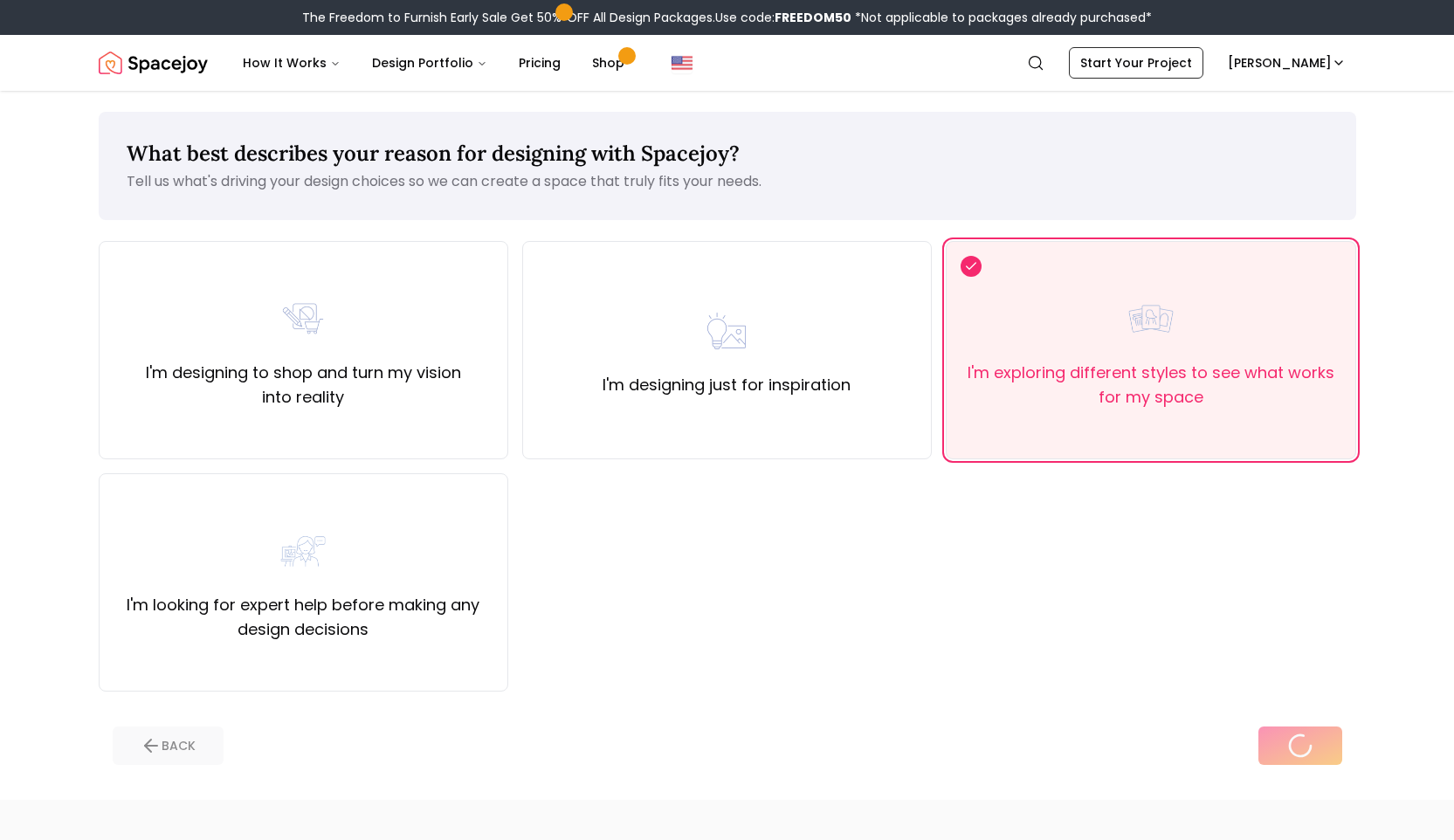 scroll, scrollTop: 0, scrollLeft: 0, axis: both 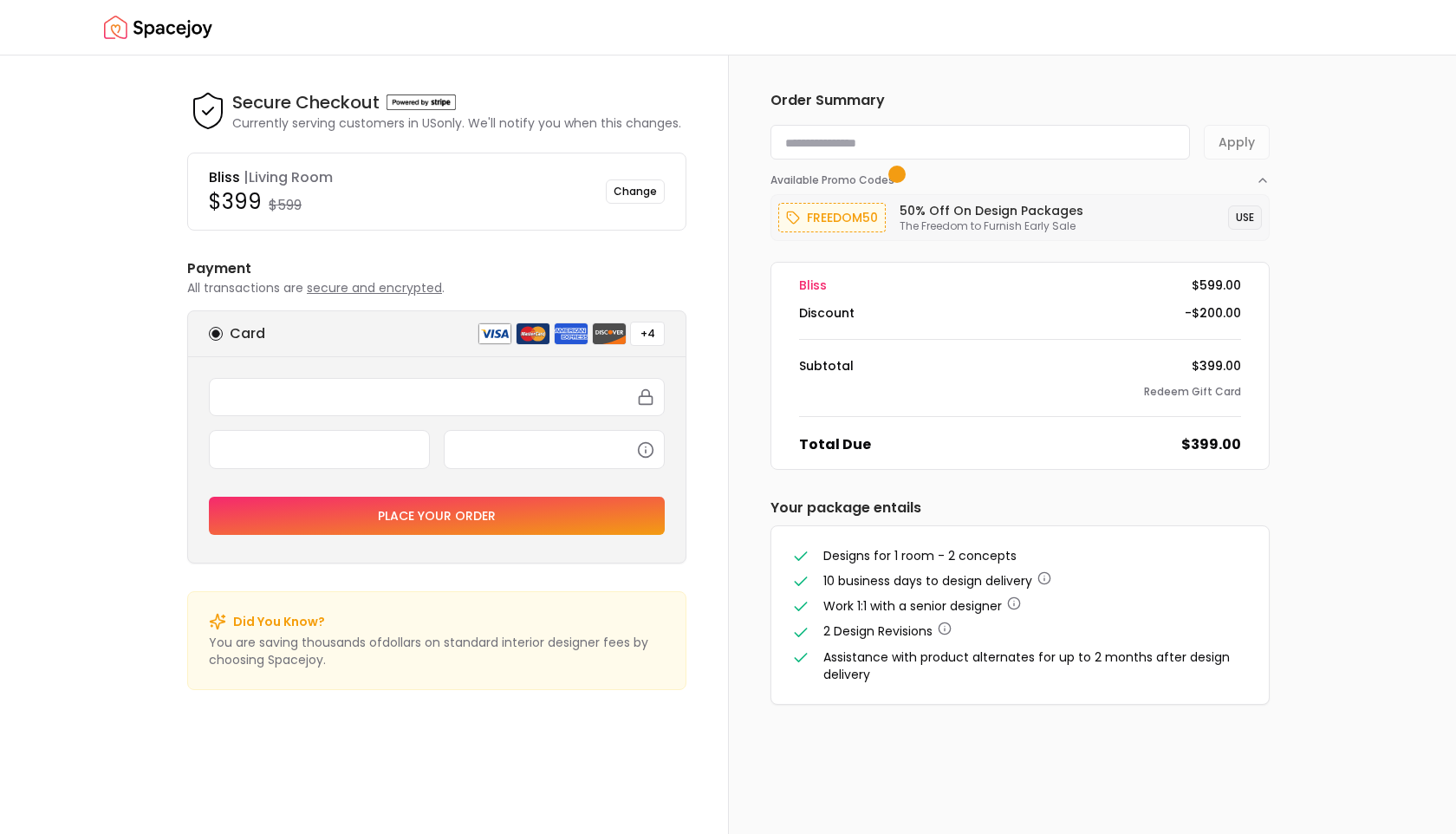 click on "USE" at bounding box center (1245, 218) 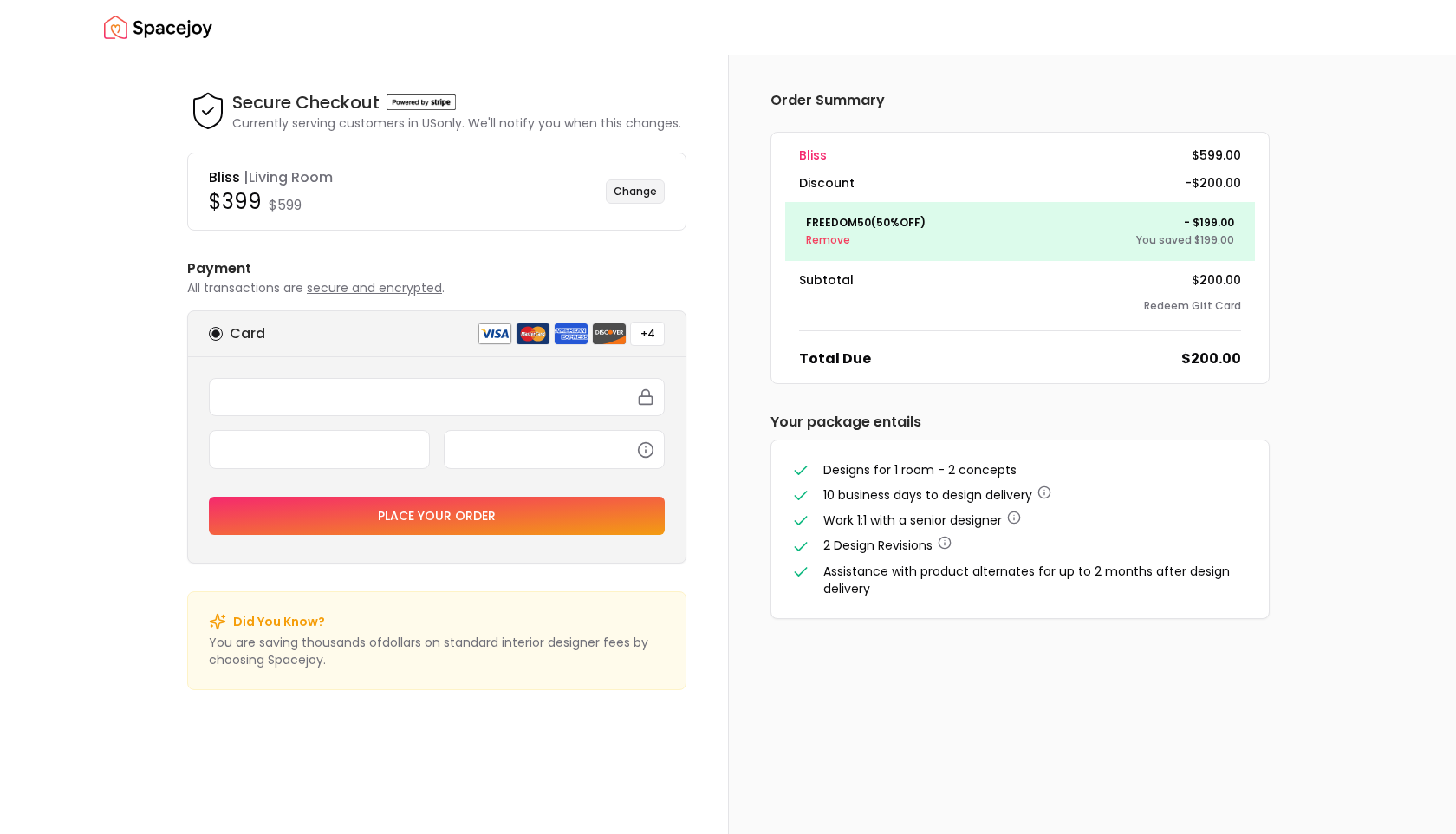 click on "Change" at bounding box center (635, 192) 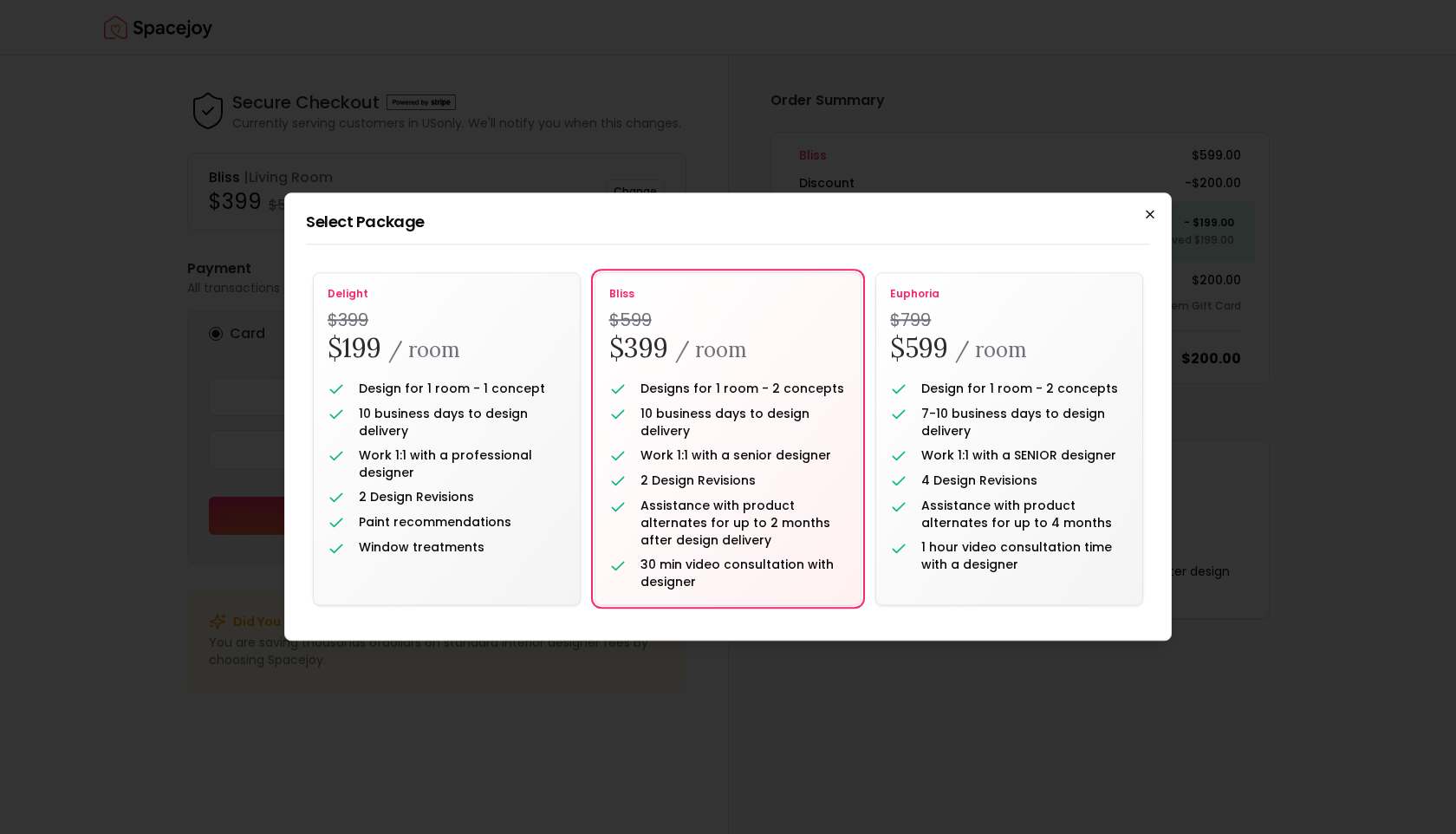 click 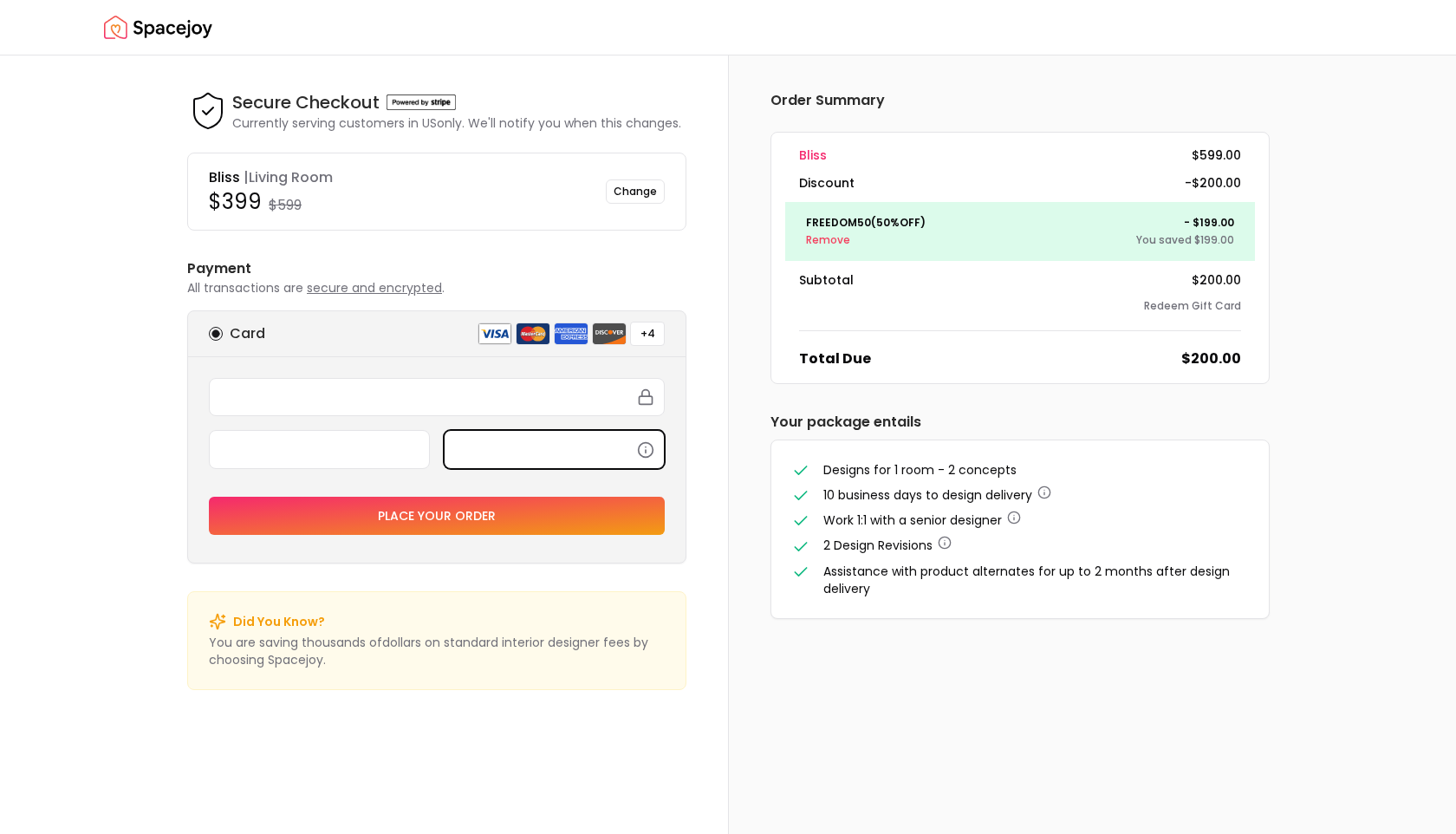 click on "$399 $599" at bounding box center [404, 202] 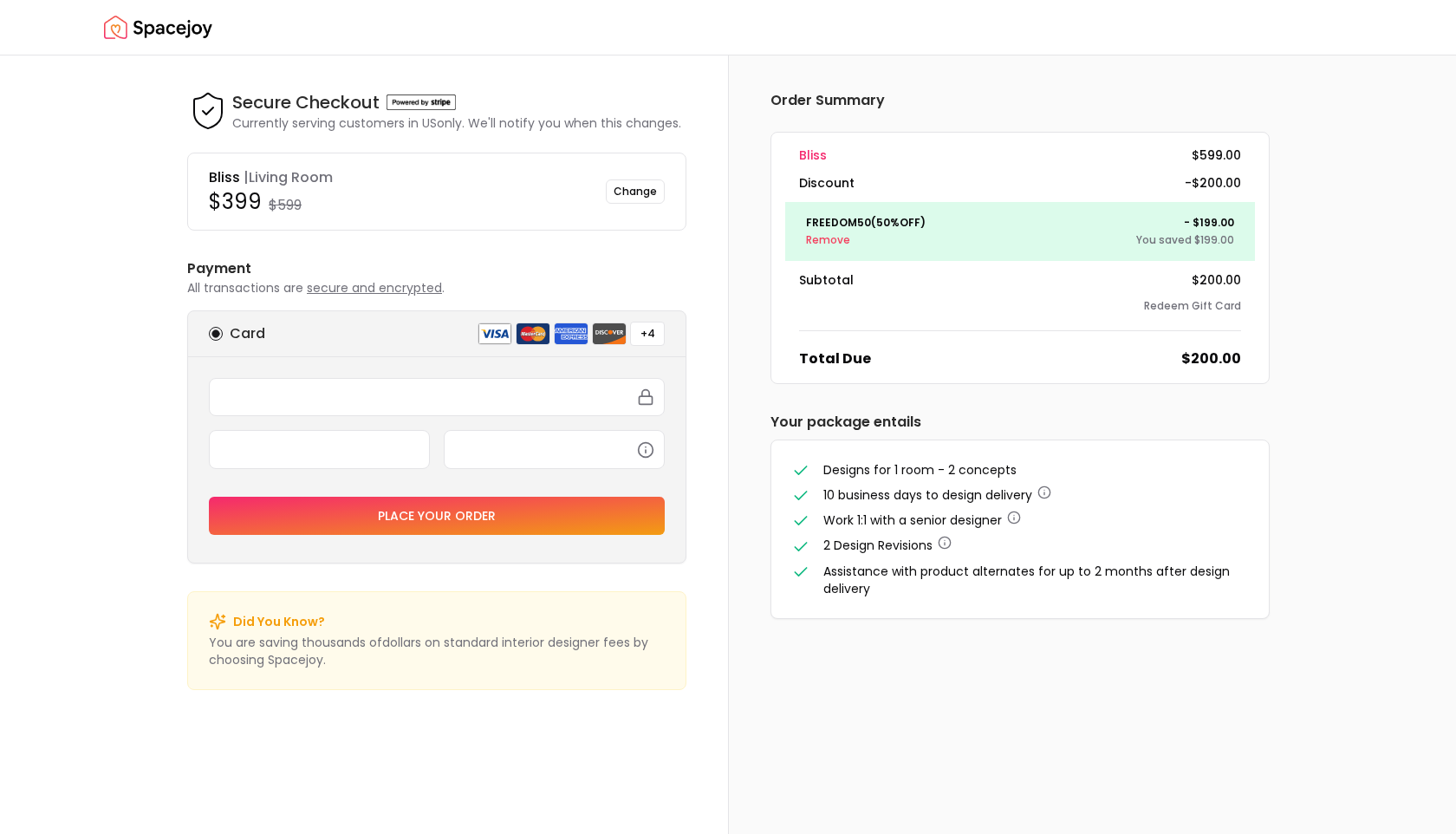 click on "Place your order" at bounding box center [437, 516] 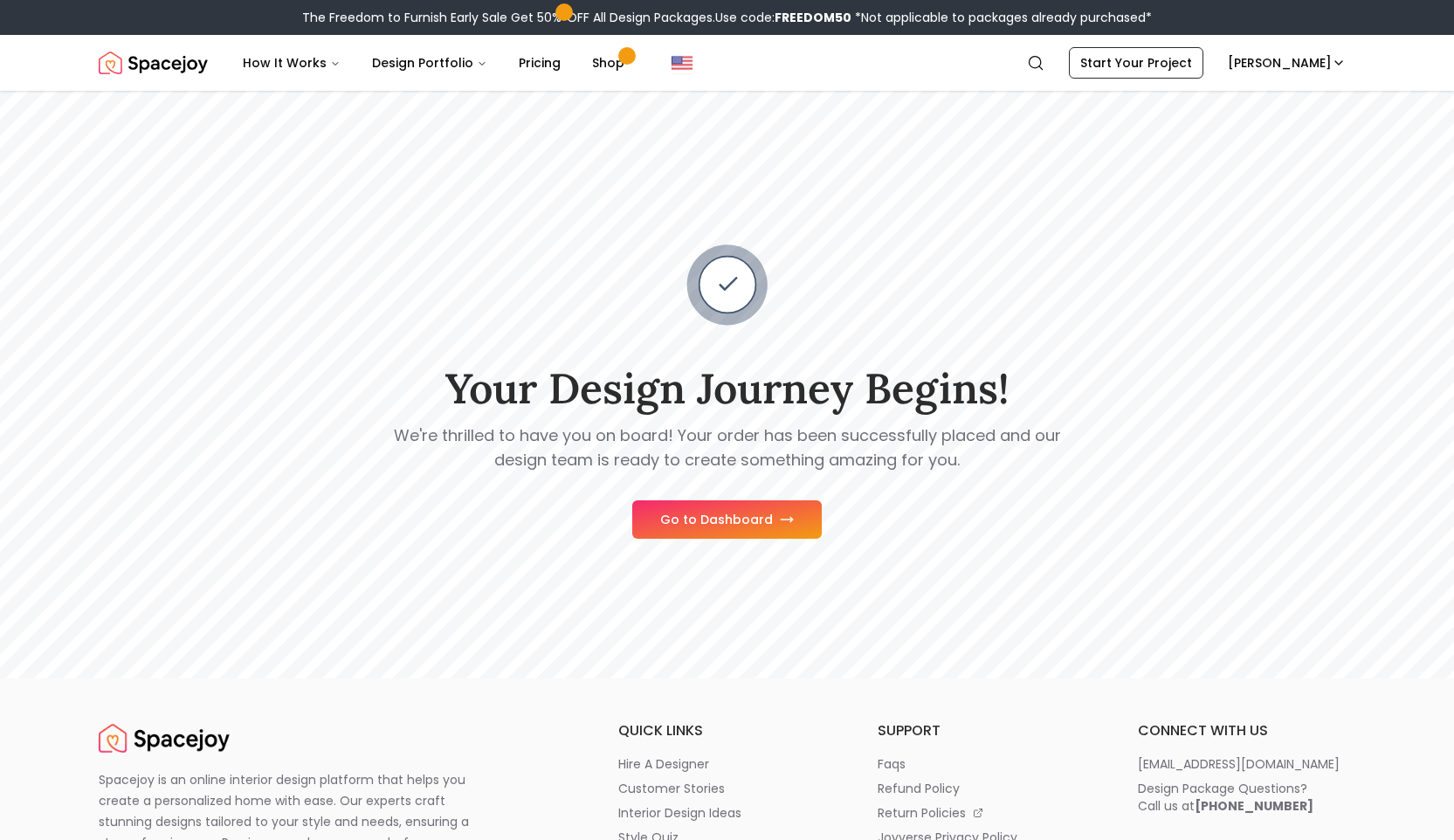 click on "Go to Dashboard" at bounding box center [727, 520] 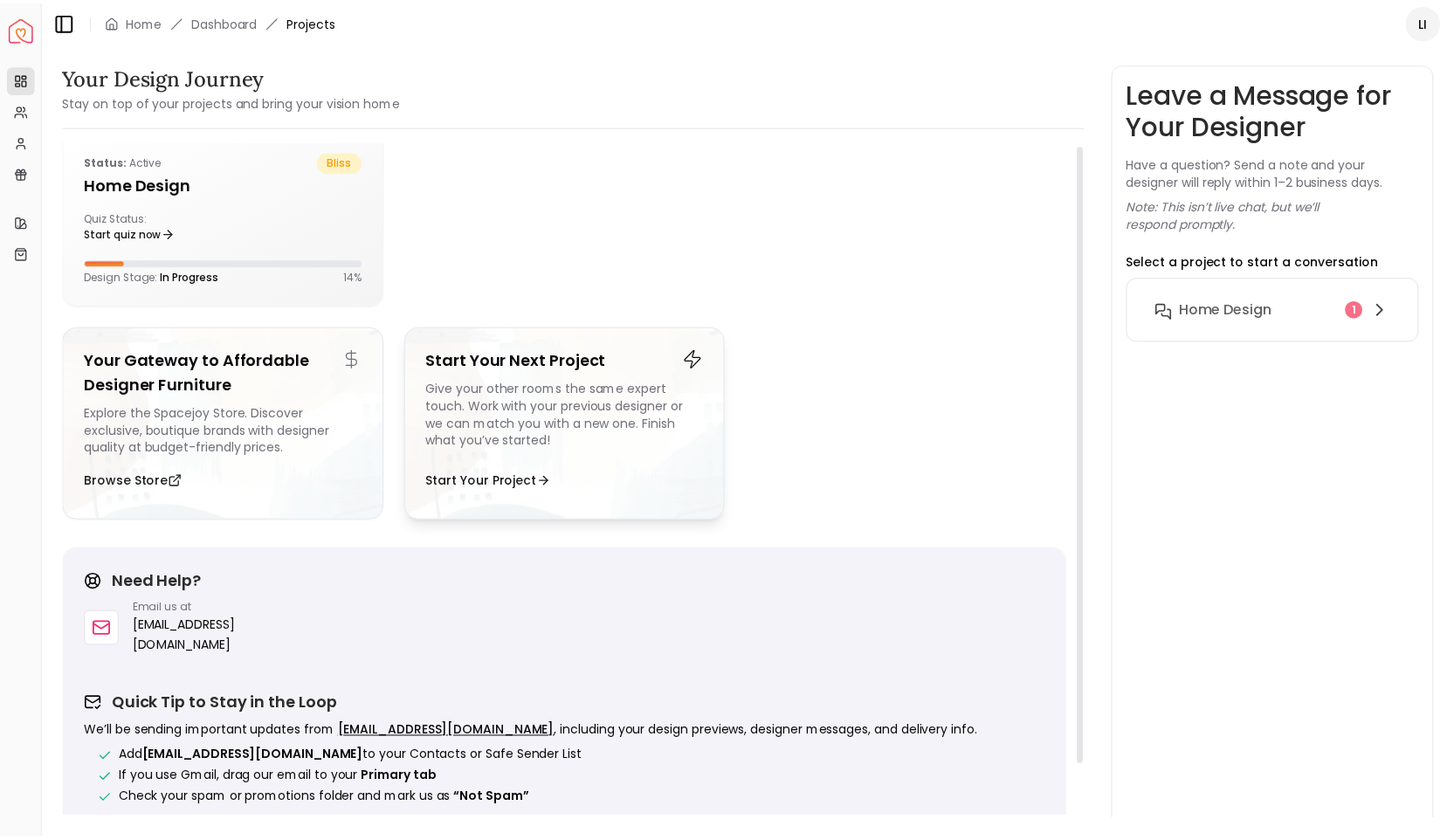 scroll, scrollTop: 0, scrollLeft: 0, axis: both 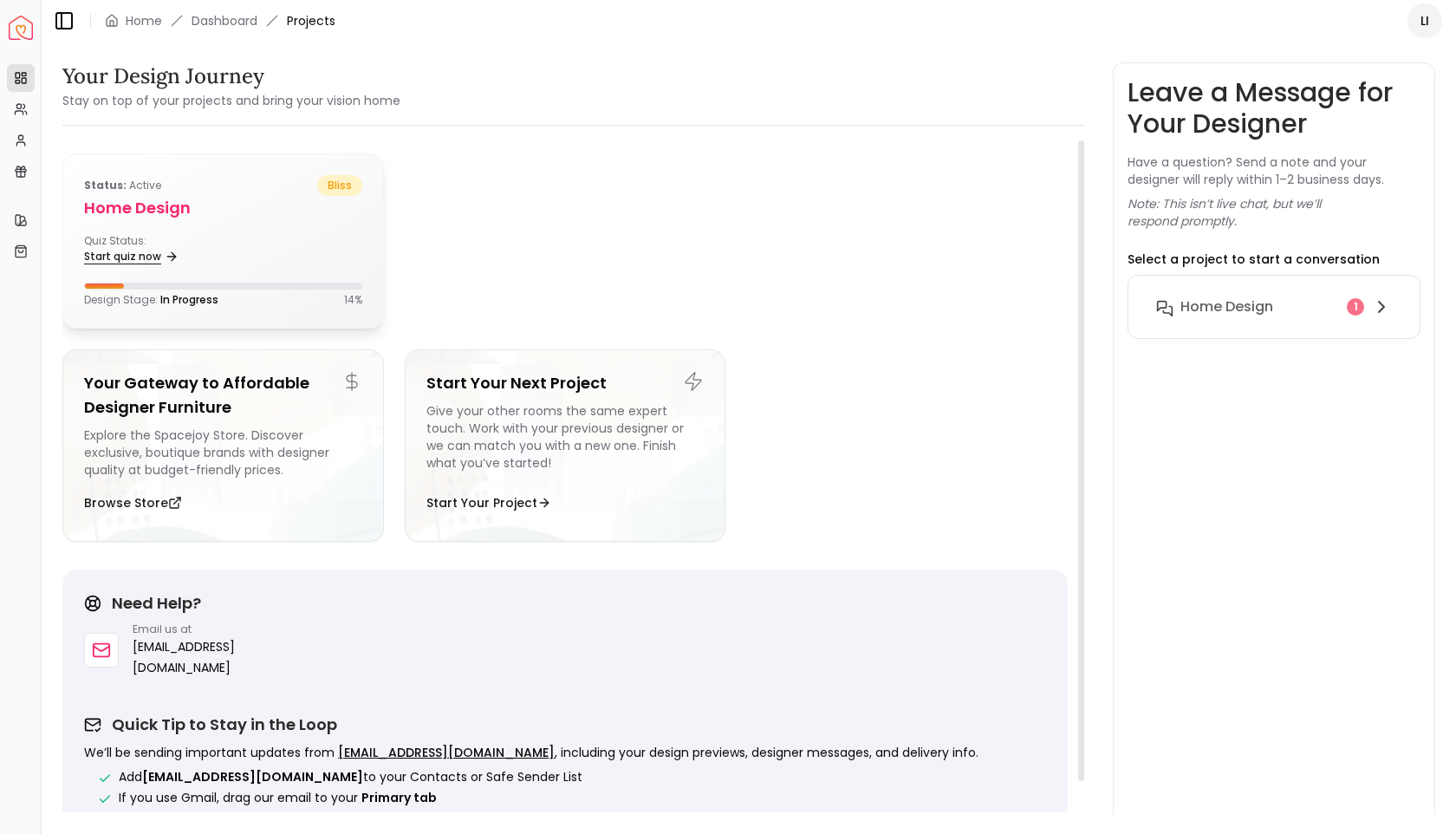 click on "Start quiz now" at bounding box center (129, 257) 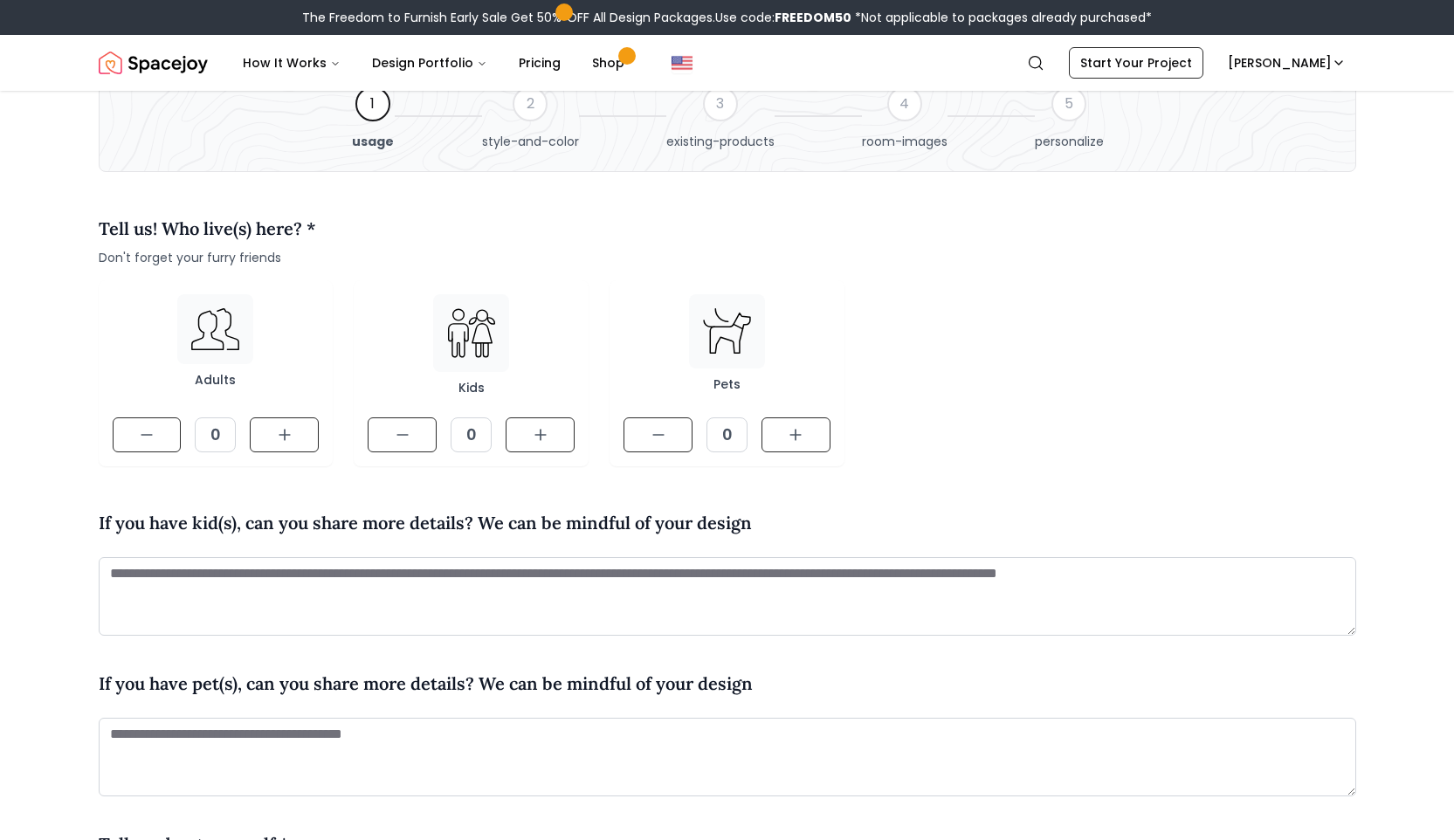 scroll, scrollTop: 137, scrollLeft: 0, axis: vertical 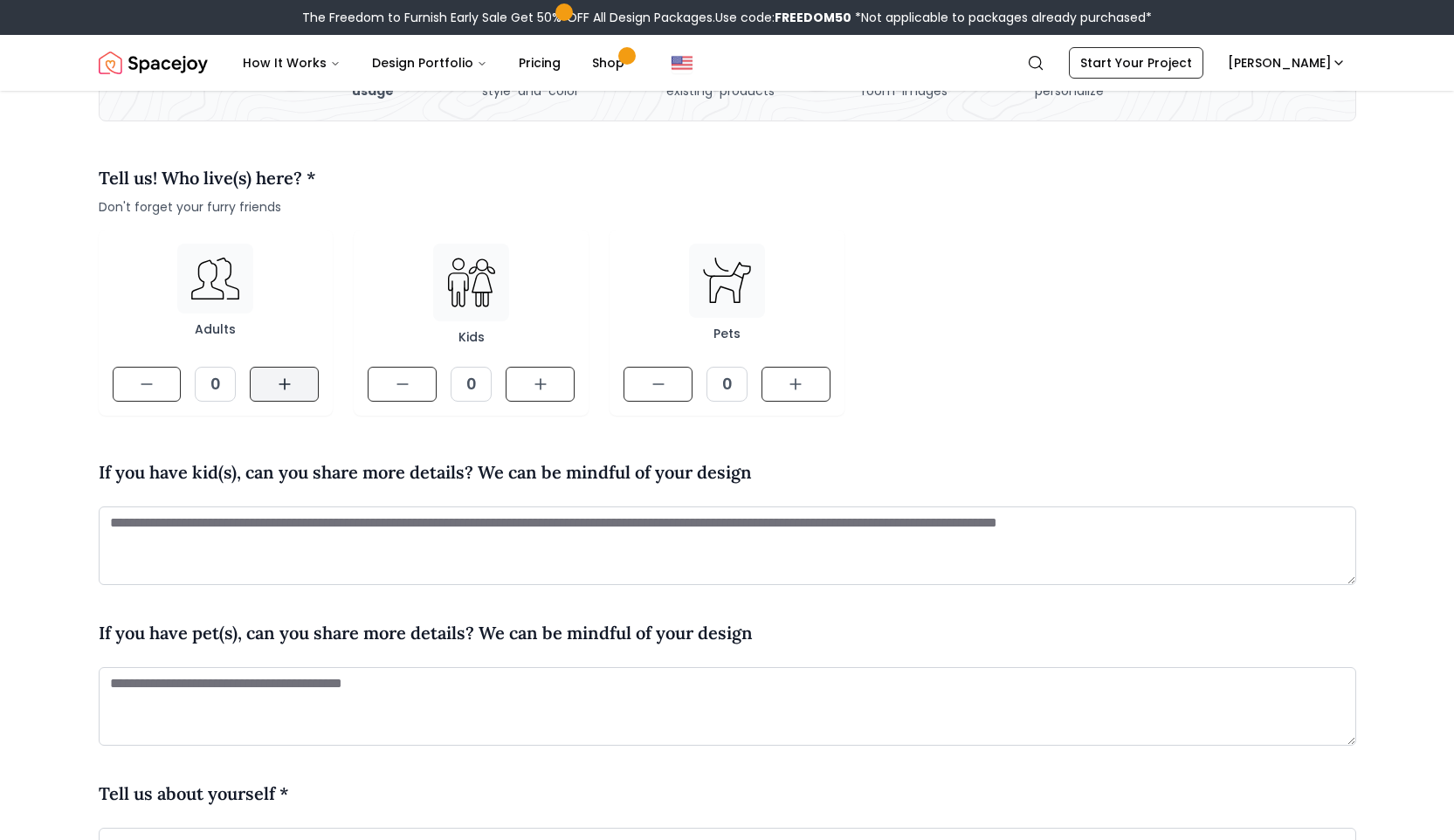 click 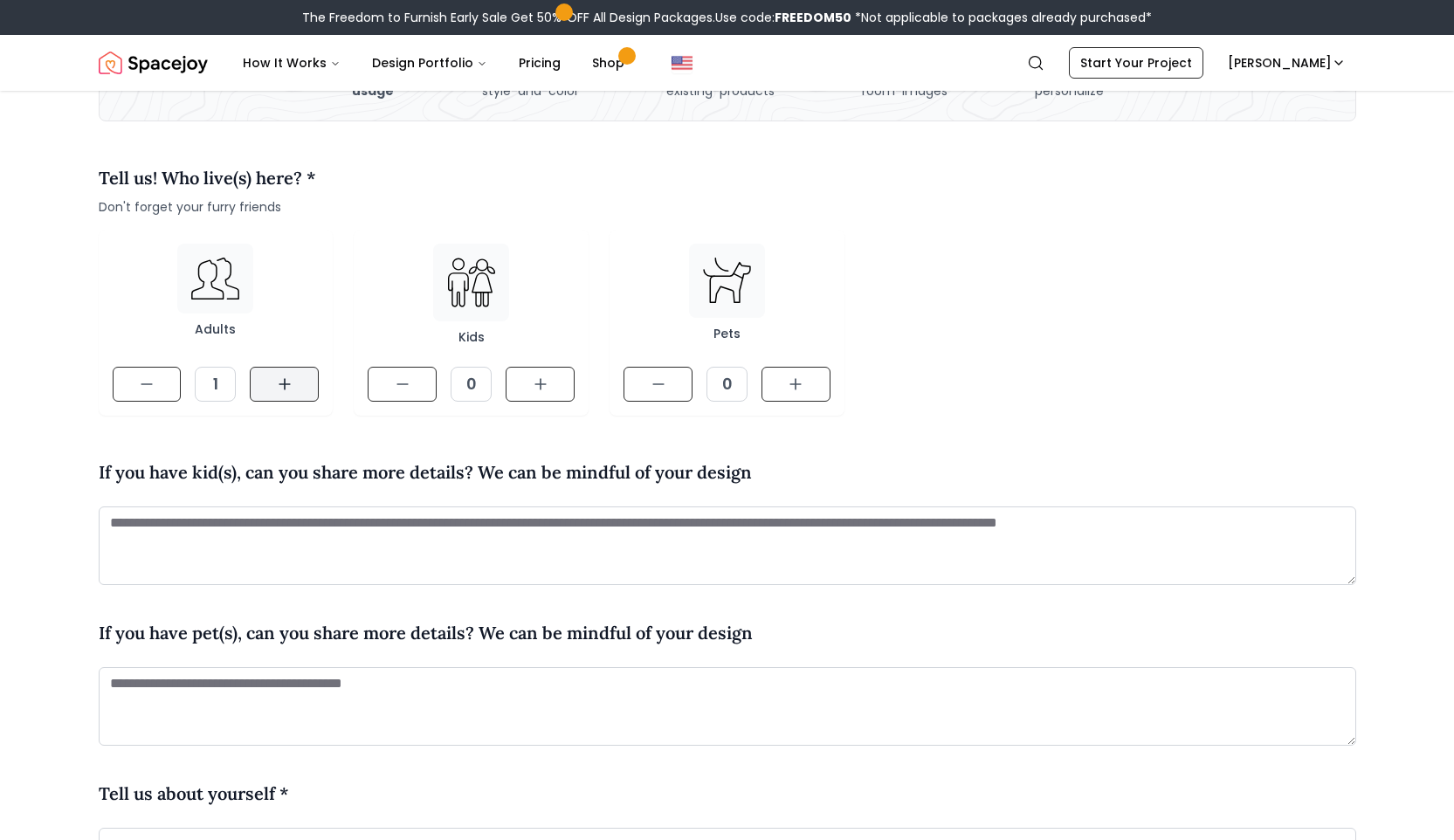 click 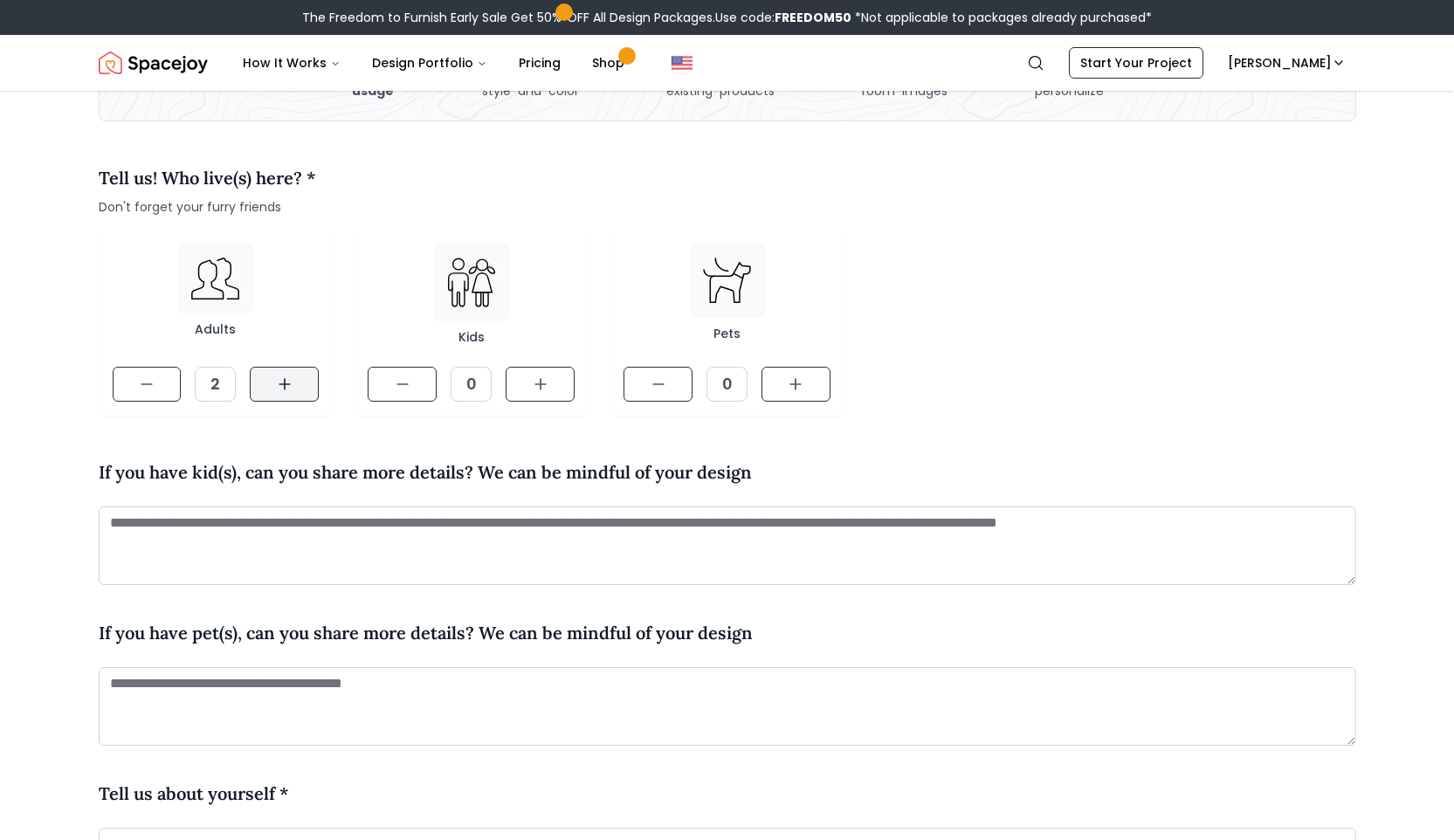 click 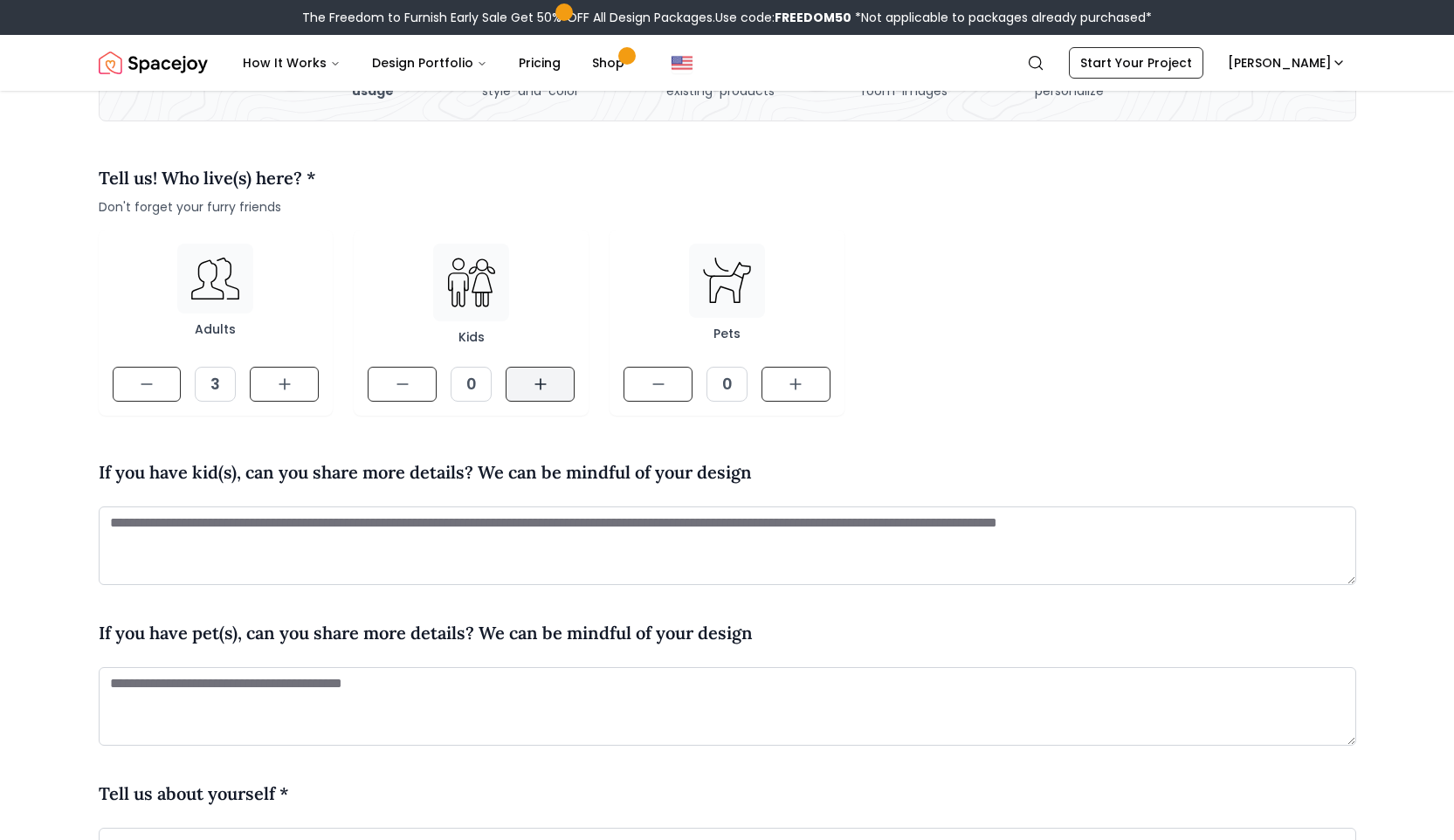 click 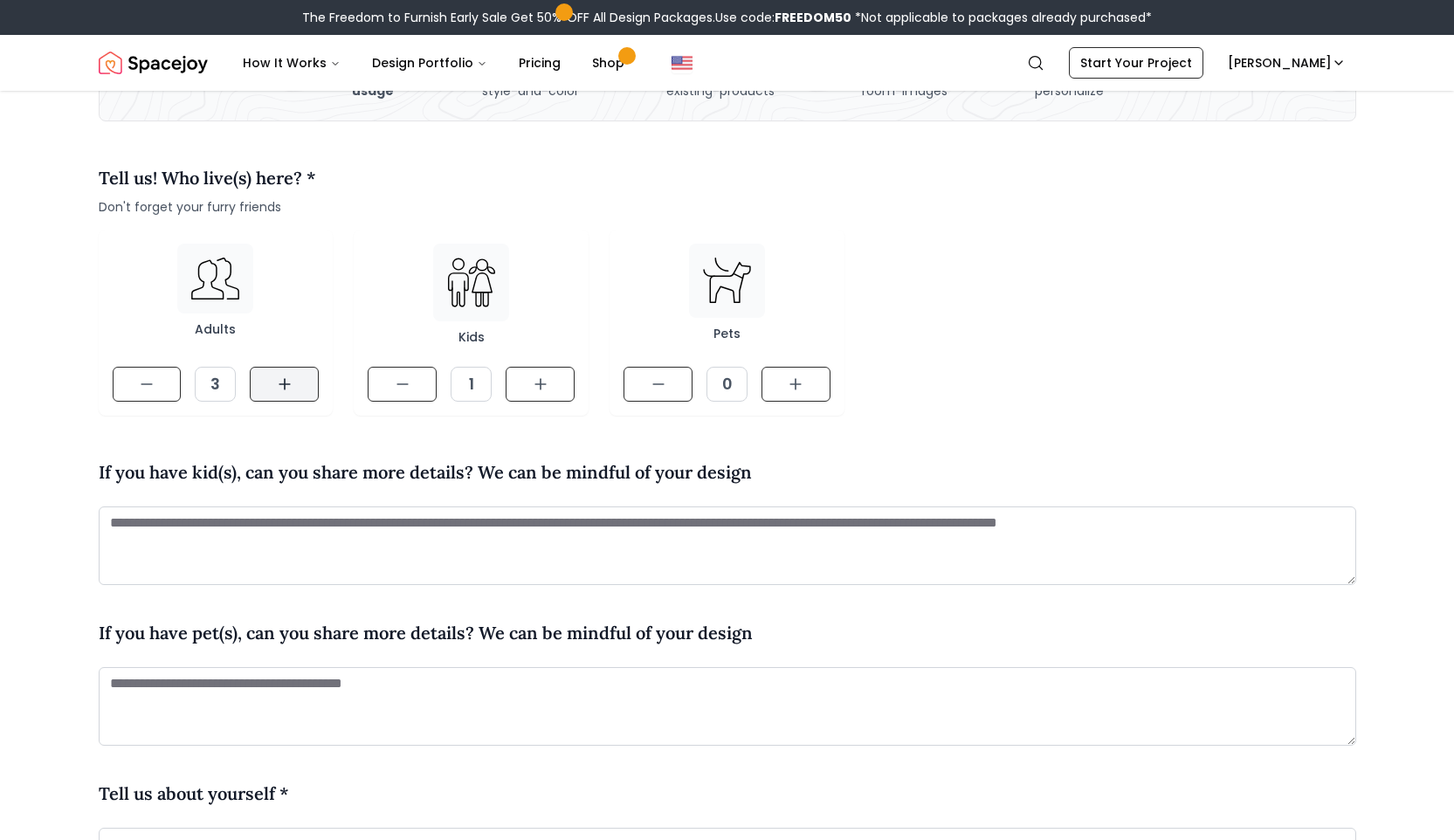 click at bounding box center (284, 384) 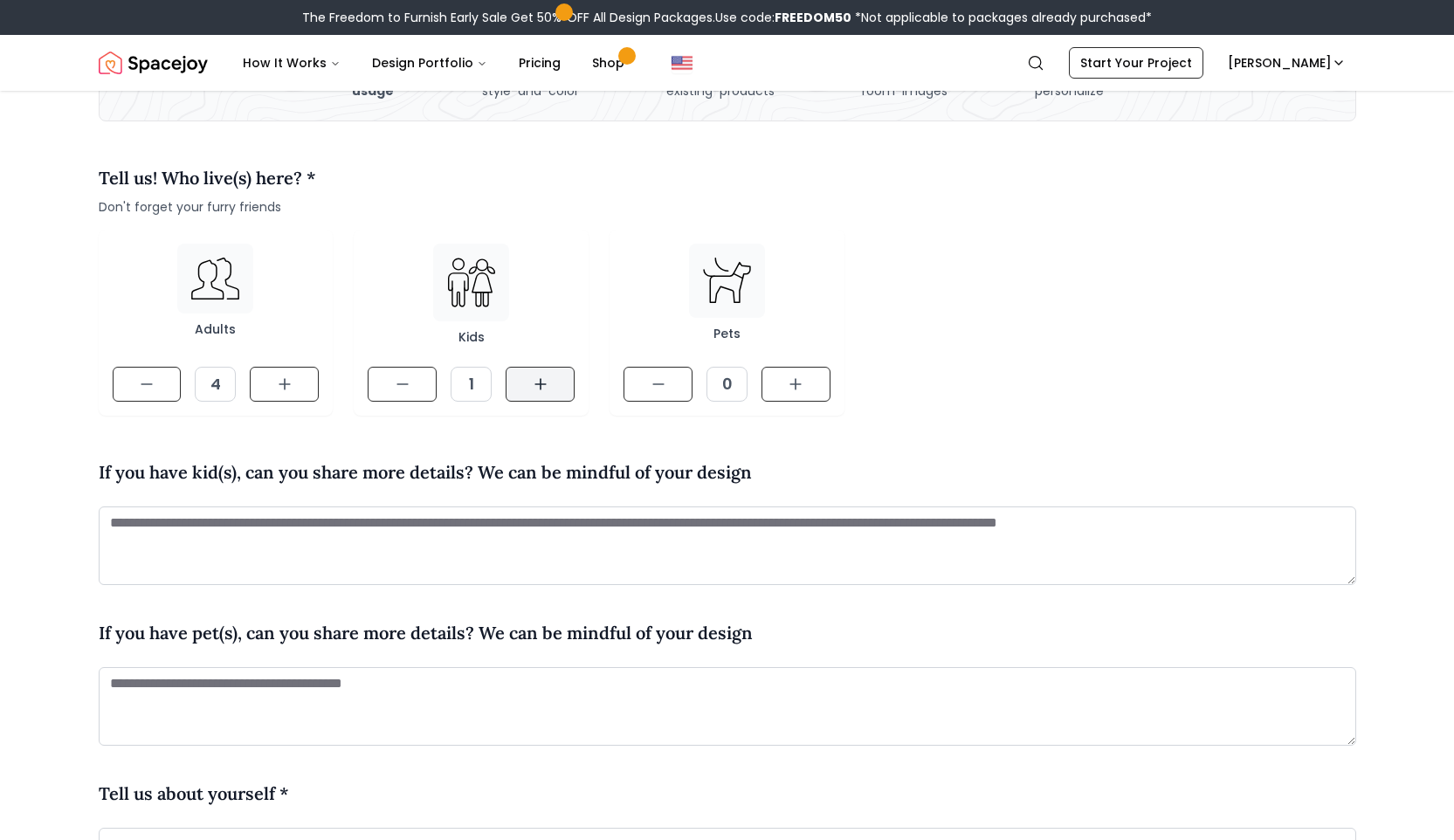 click at bounding box center (540, 384) 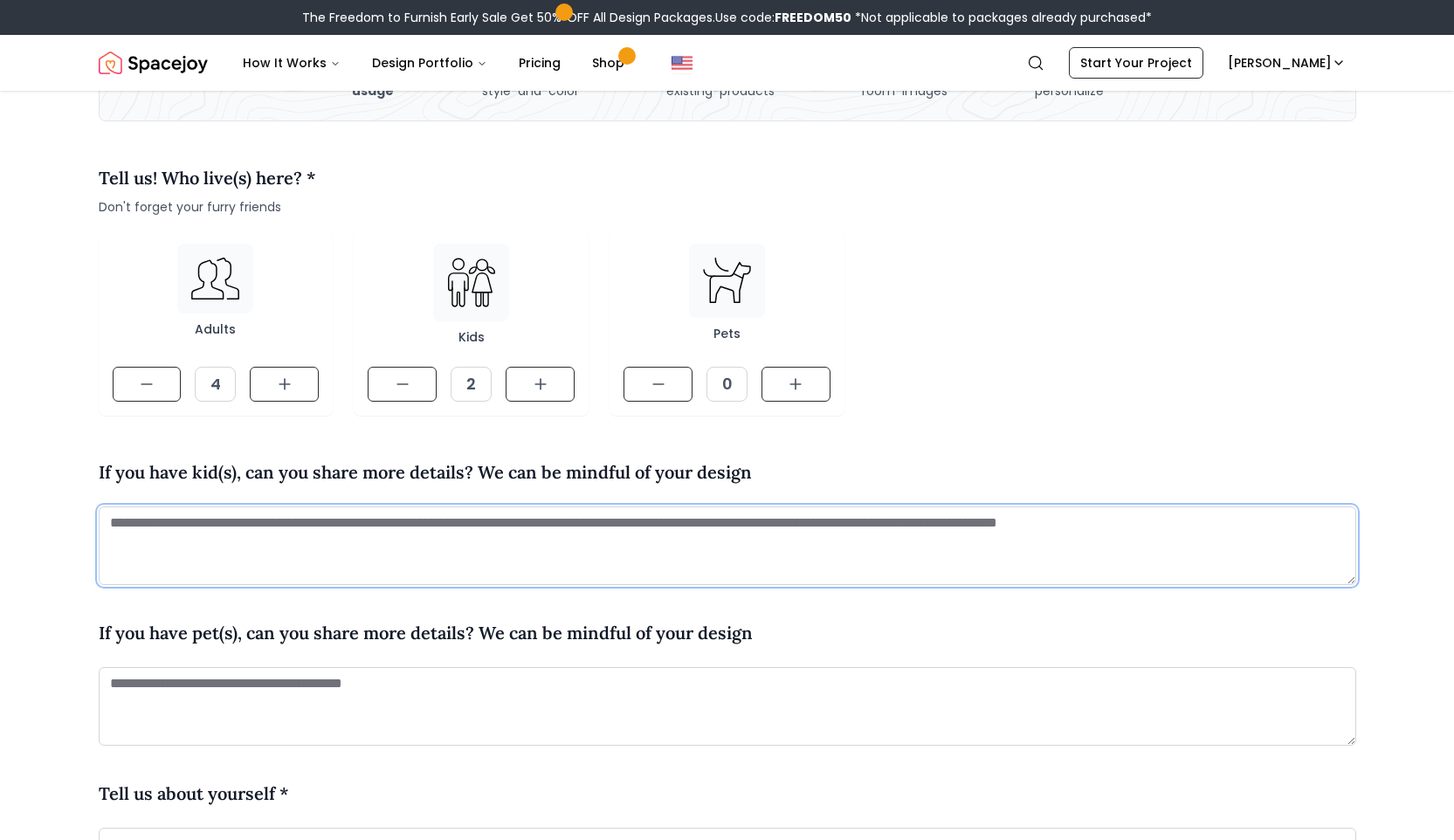 click at bounding box center (727, 546) 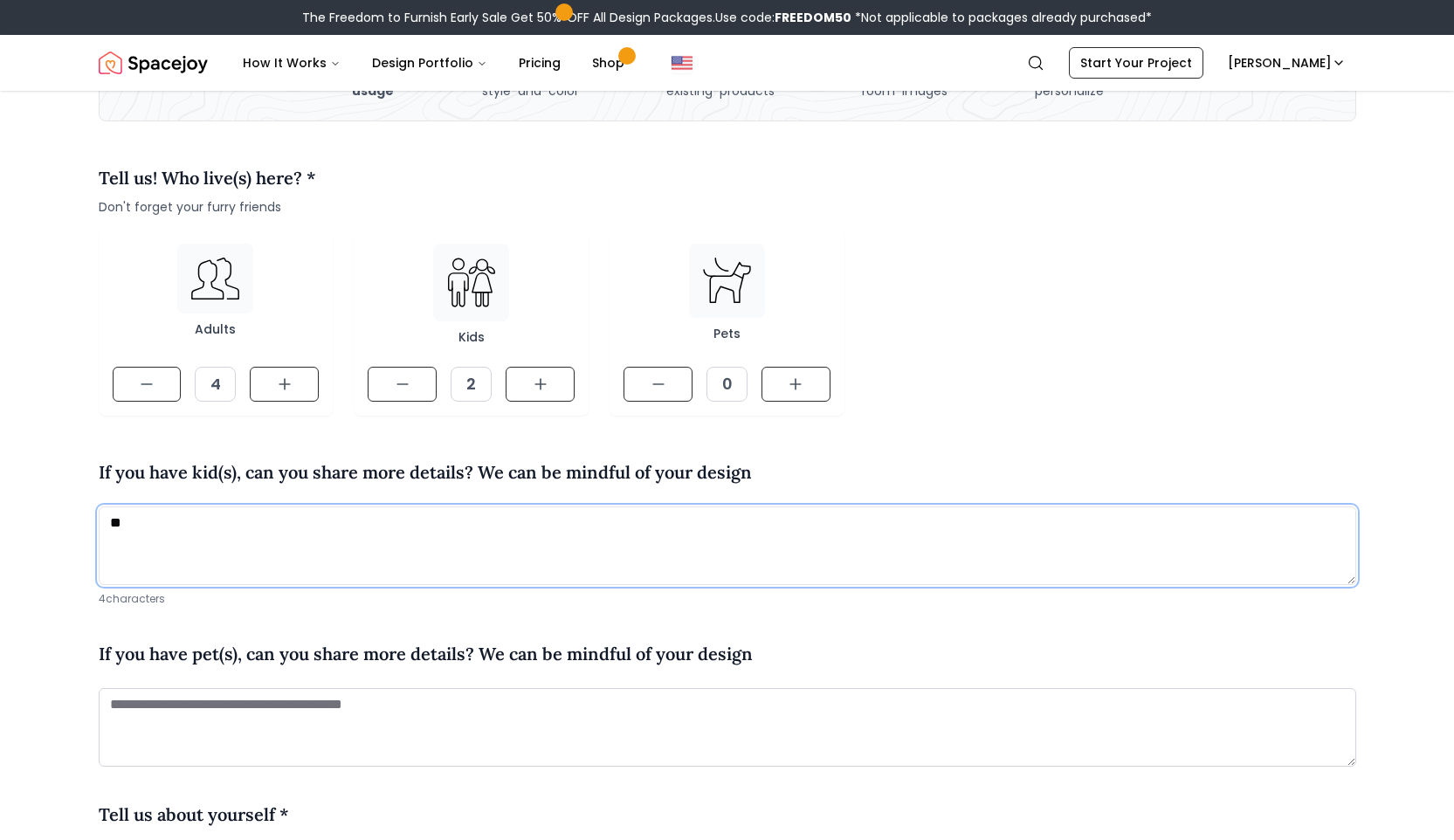 type on "*" 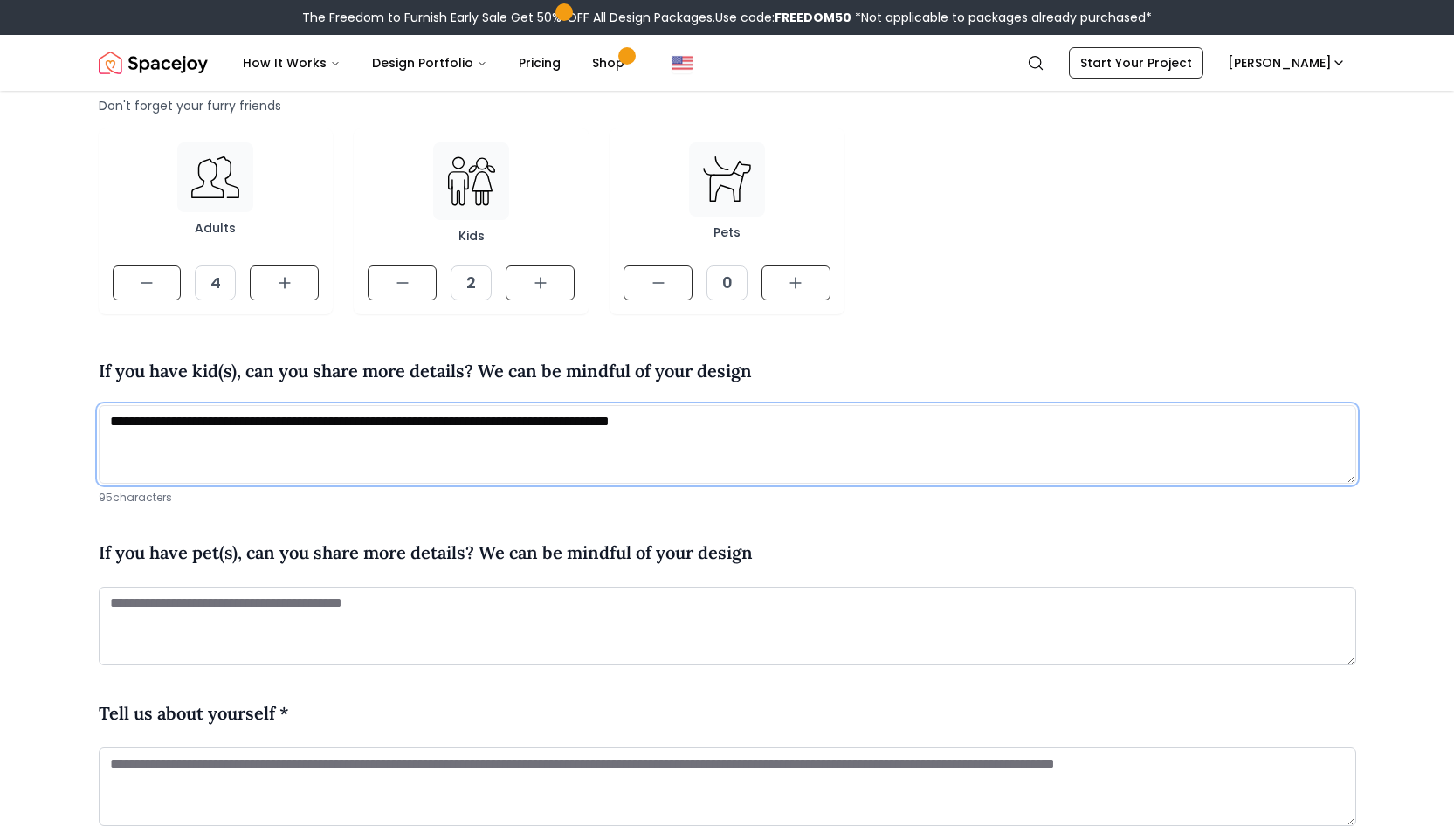 scroll, scrollTop: 253, scrollLeft: 0, axis: vertical 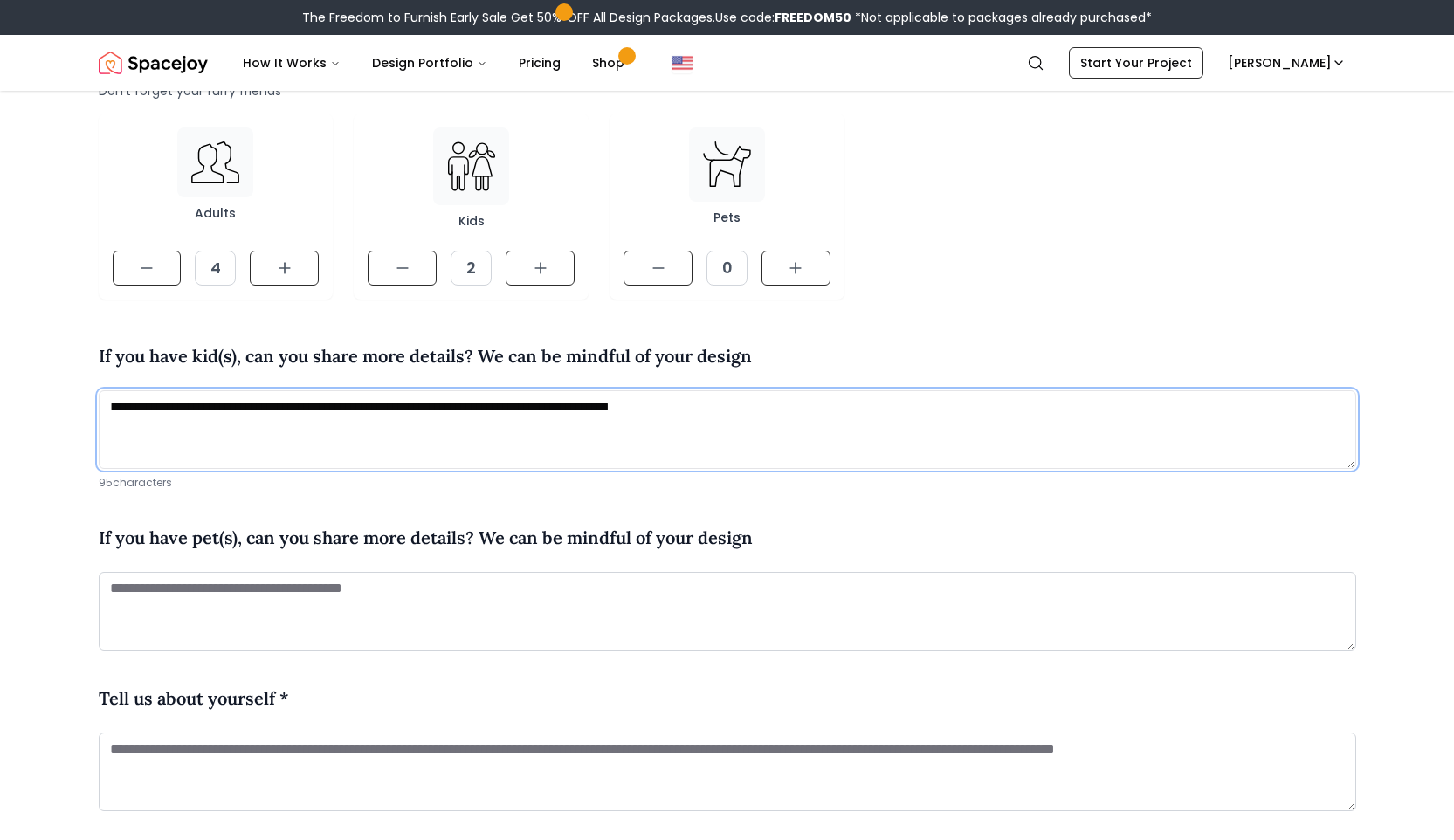 type on "**********" 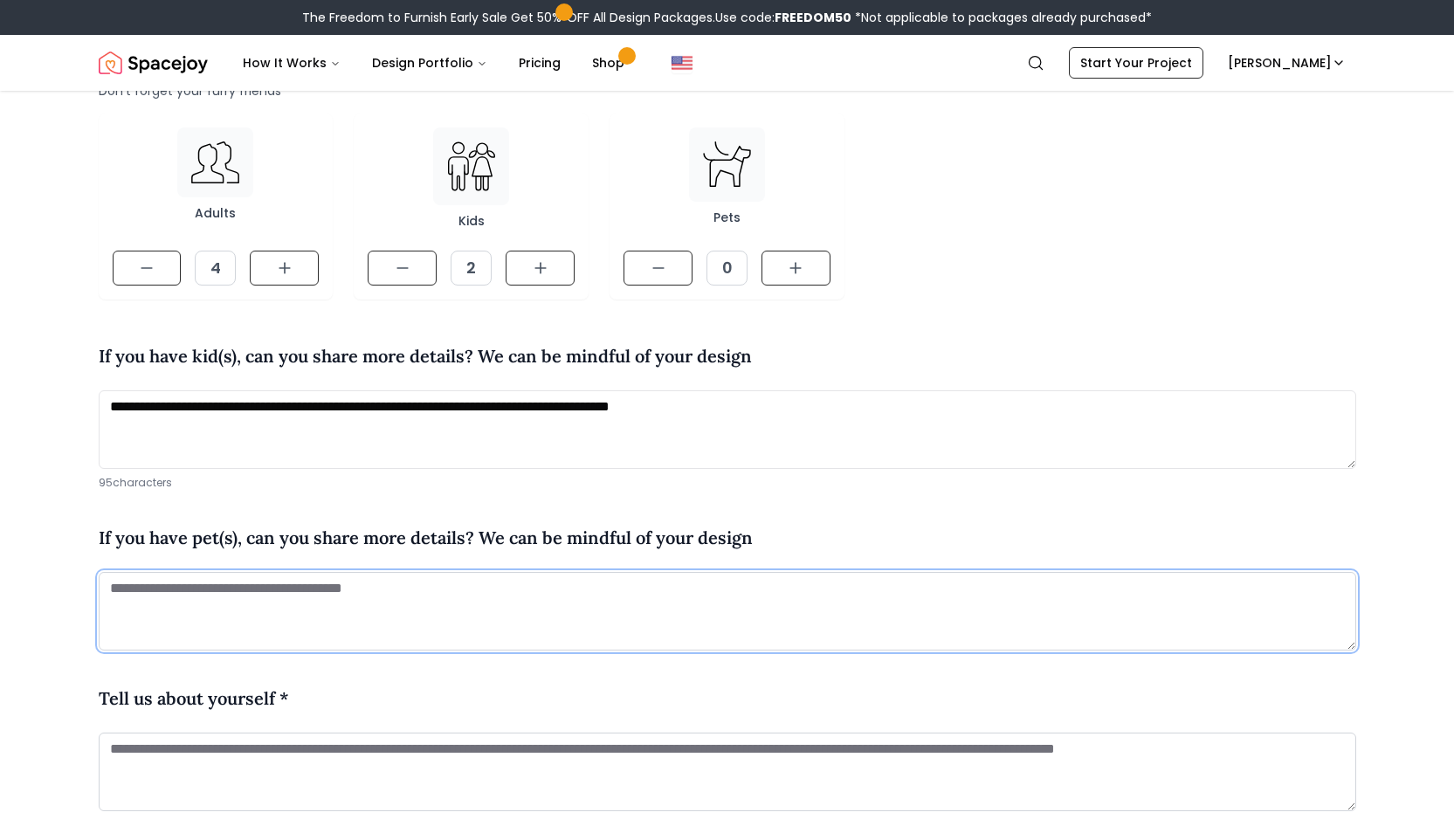 click at bounding box center [727, 611] 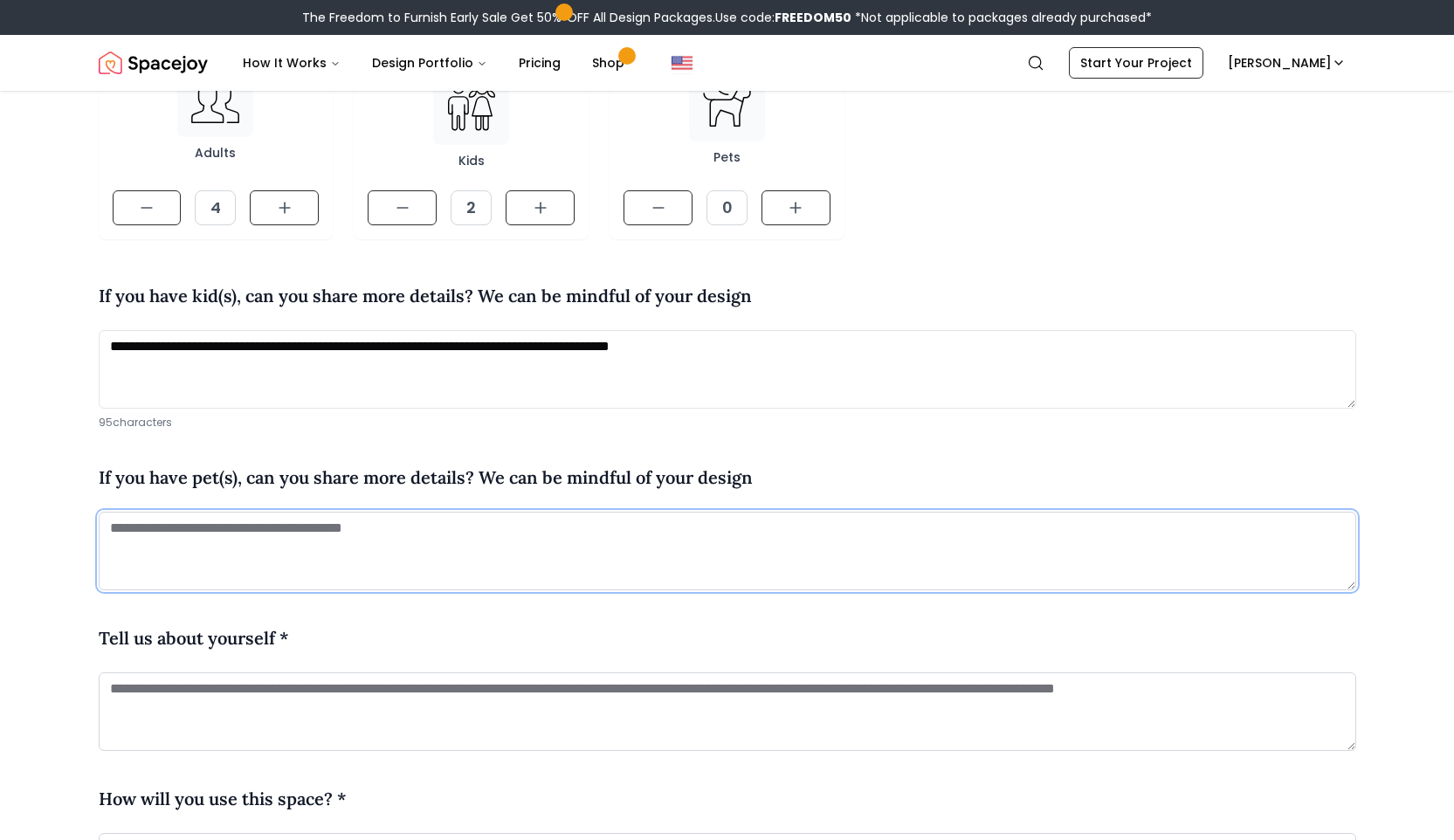 scroll, scrollTop: 534, scrollLeft: 0, axis: vertical 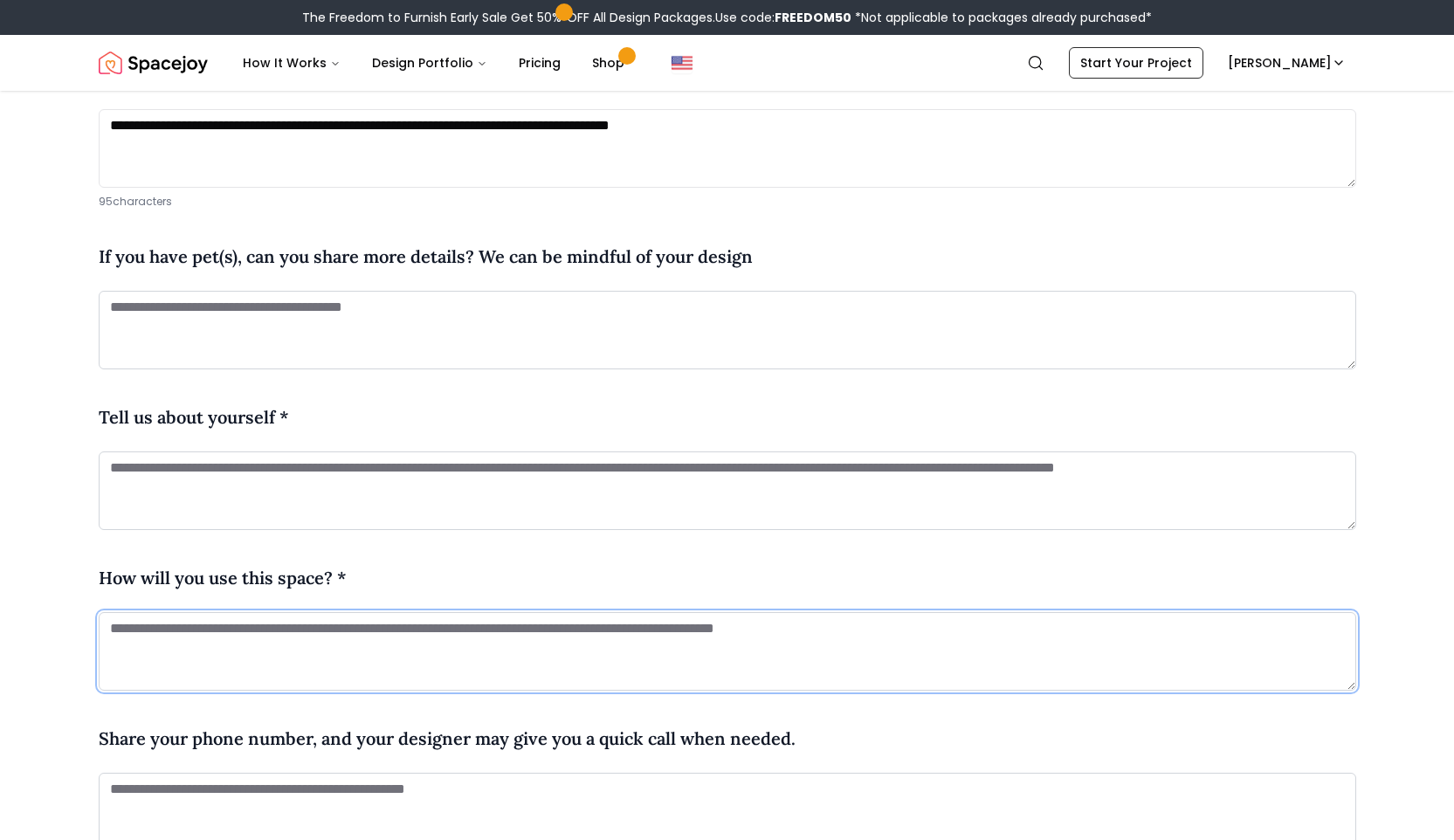 click at bounding box center [727, 651] 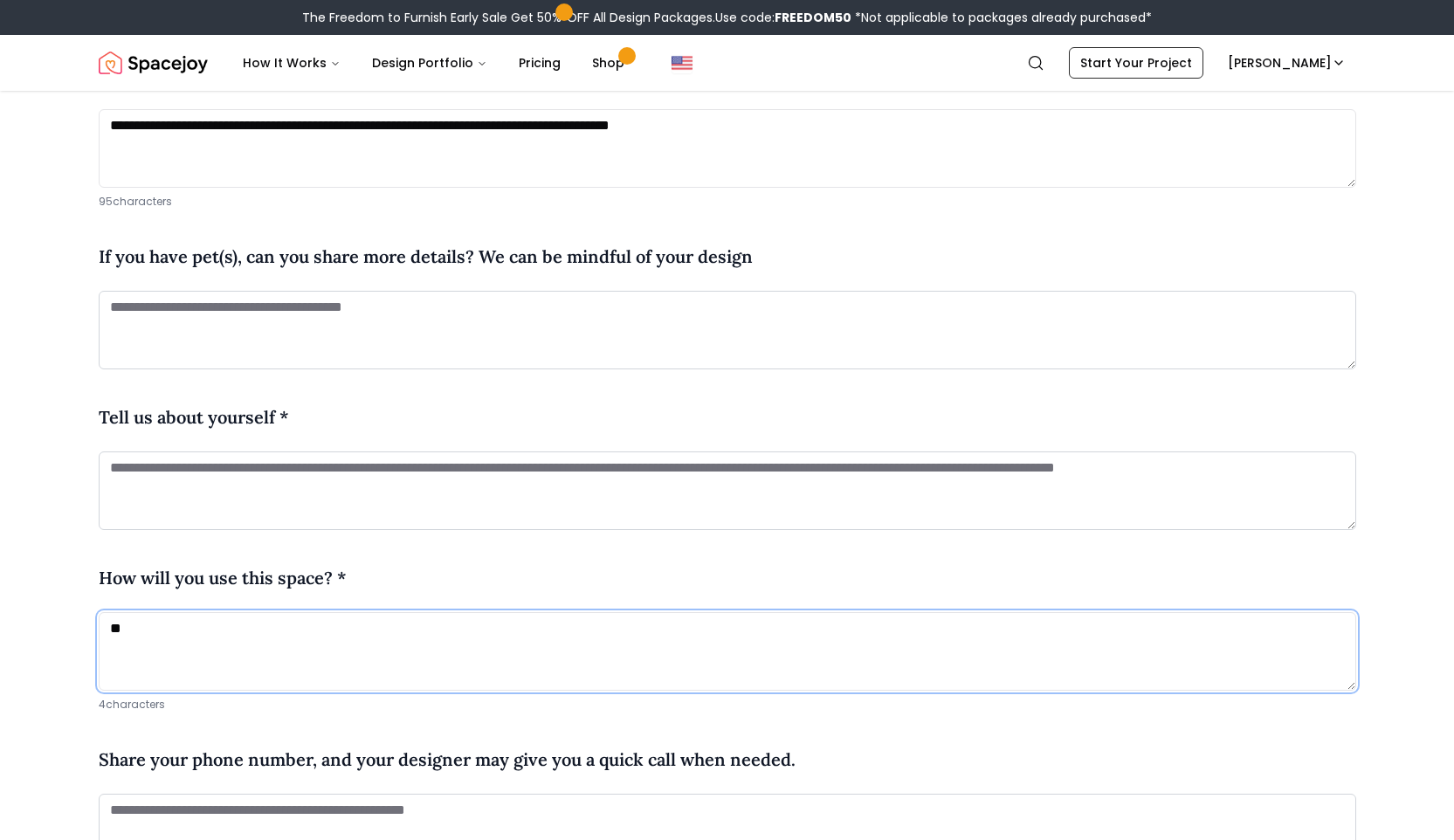 type on "*" 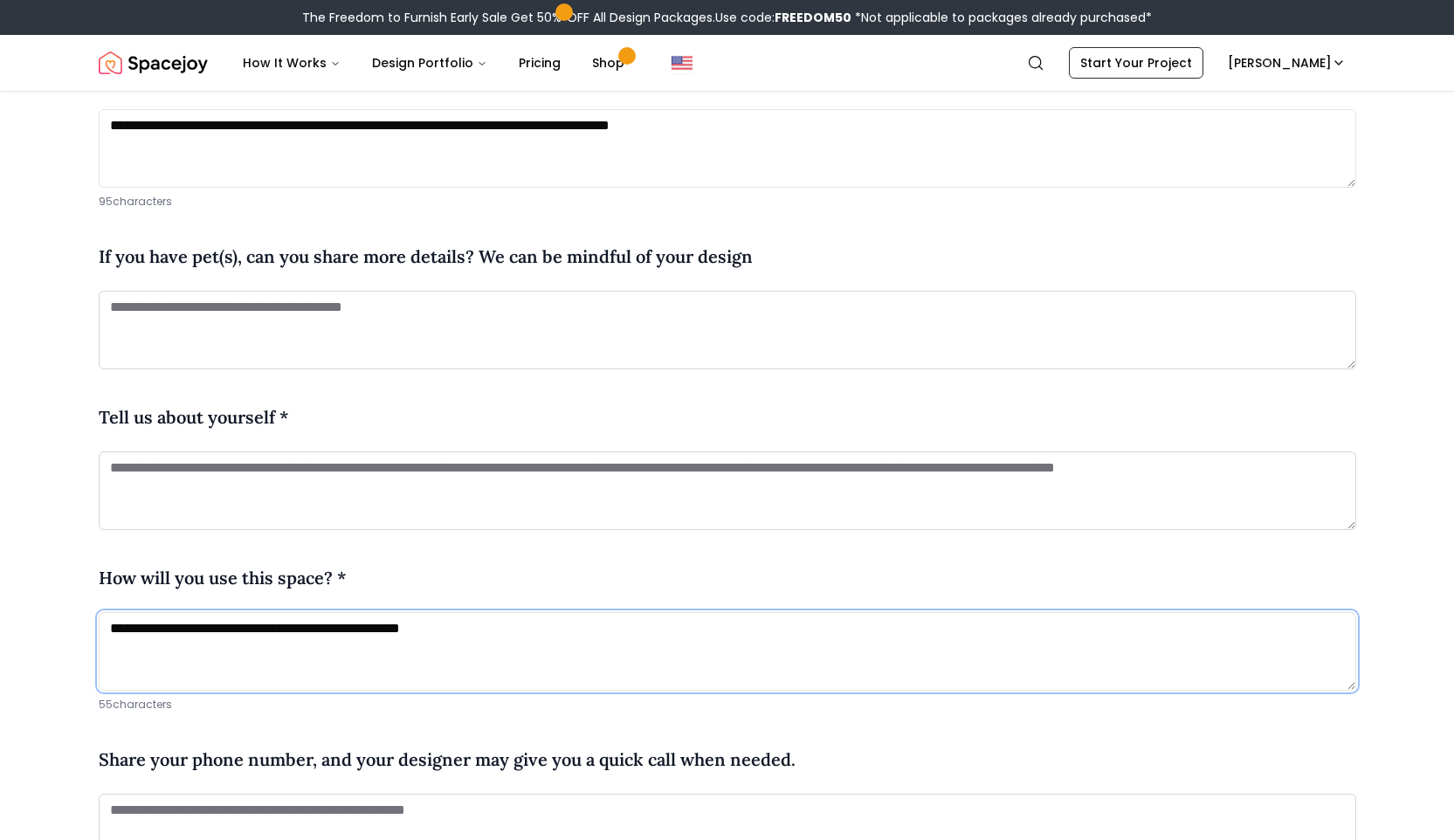 click on "**********" at bounding box center (727, 651) 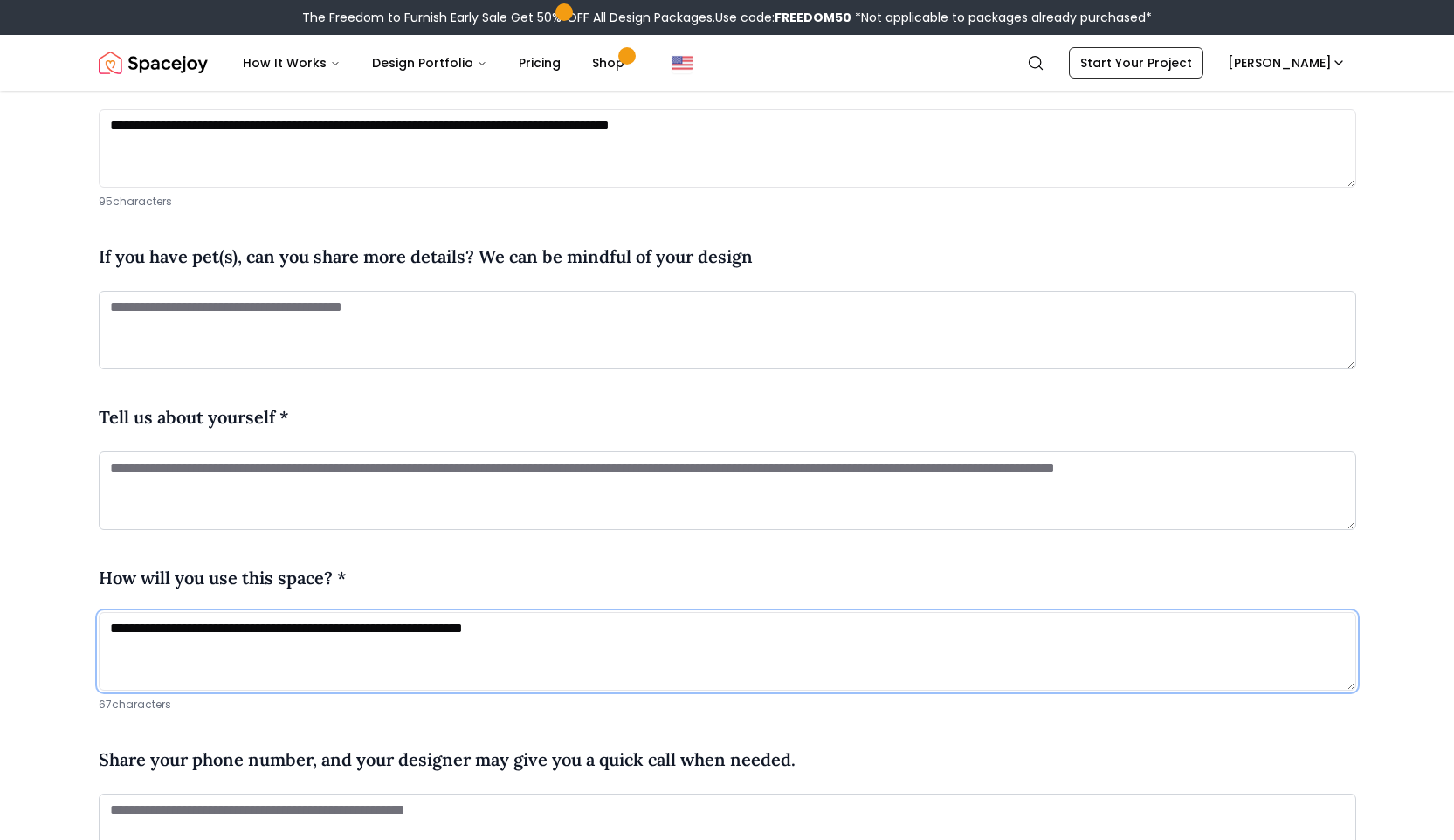 click on "**********" at bounding box center (727, 651) 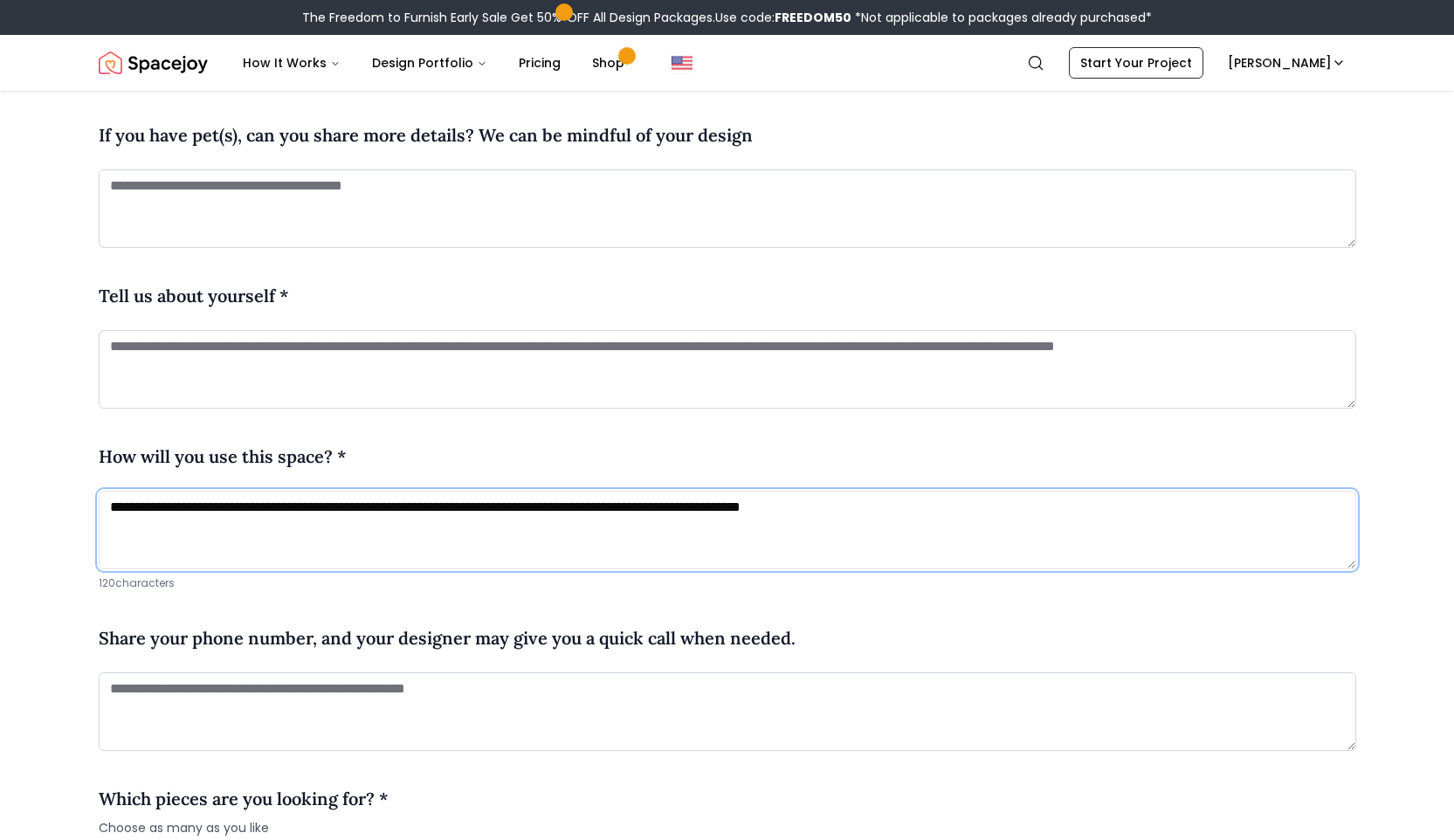 scroll, scrollTop: 815, scrollLeft: 0, axis: vertical 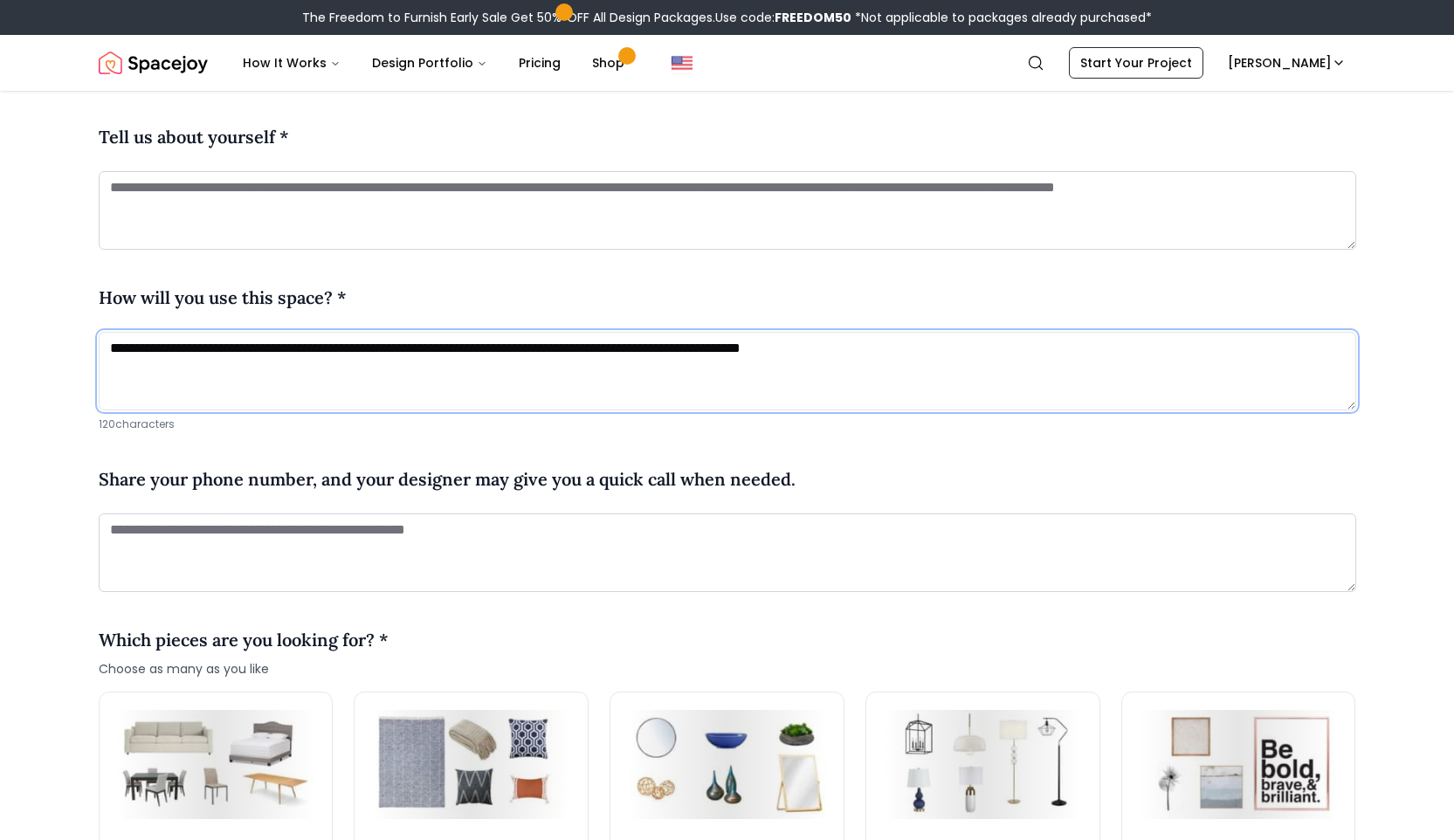 click on "**********" at bounding box center (727, 371) 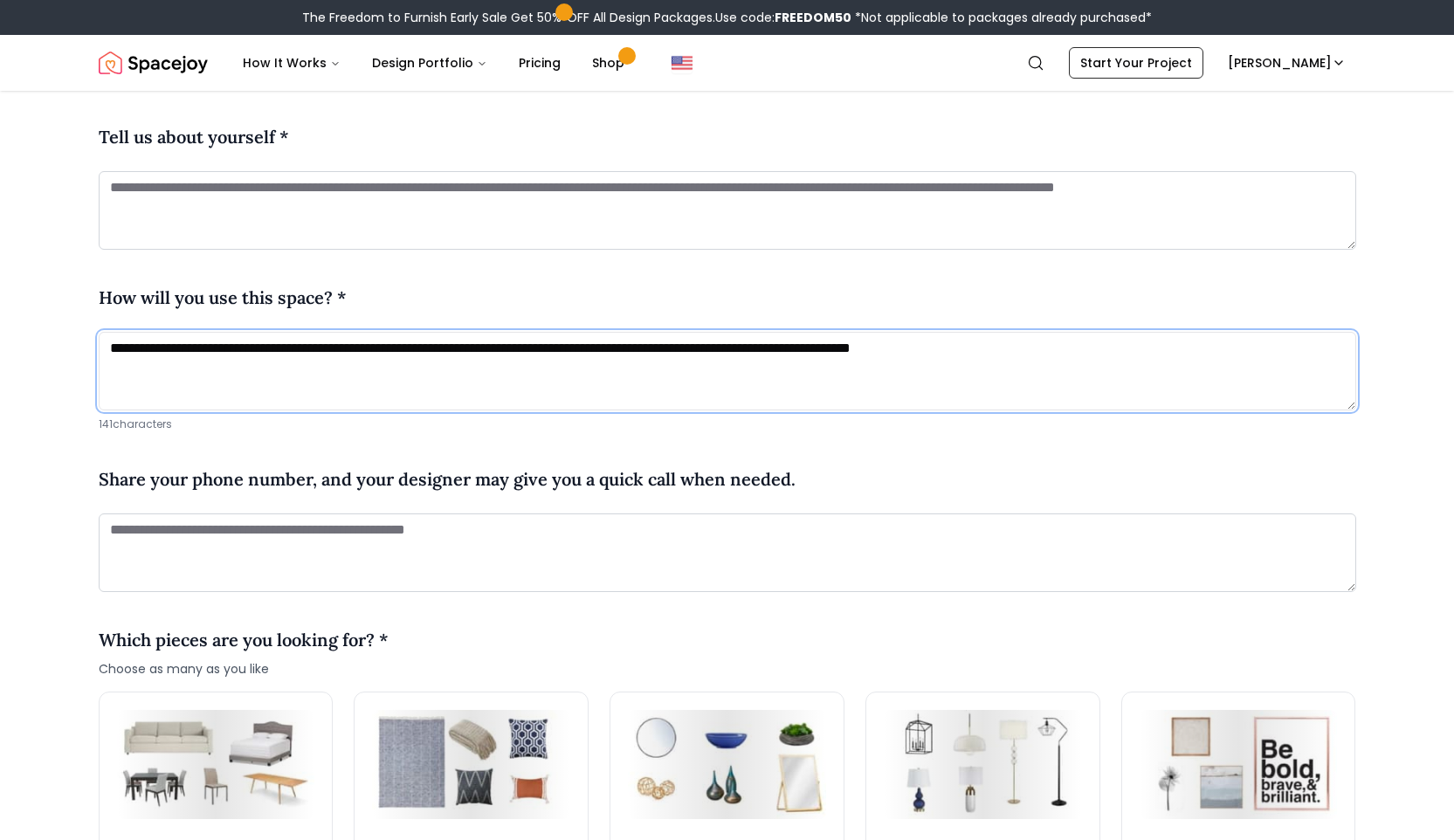 click on "**********" at bounding box center [727, 371] 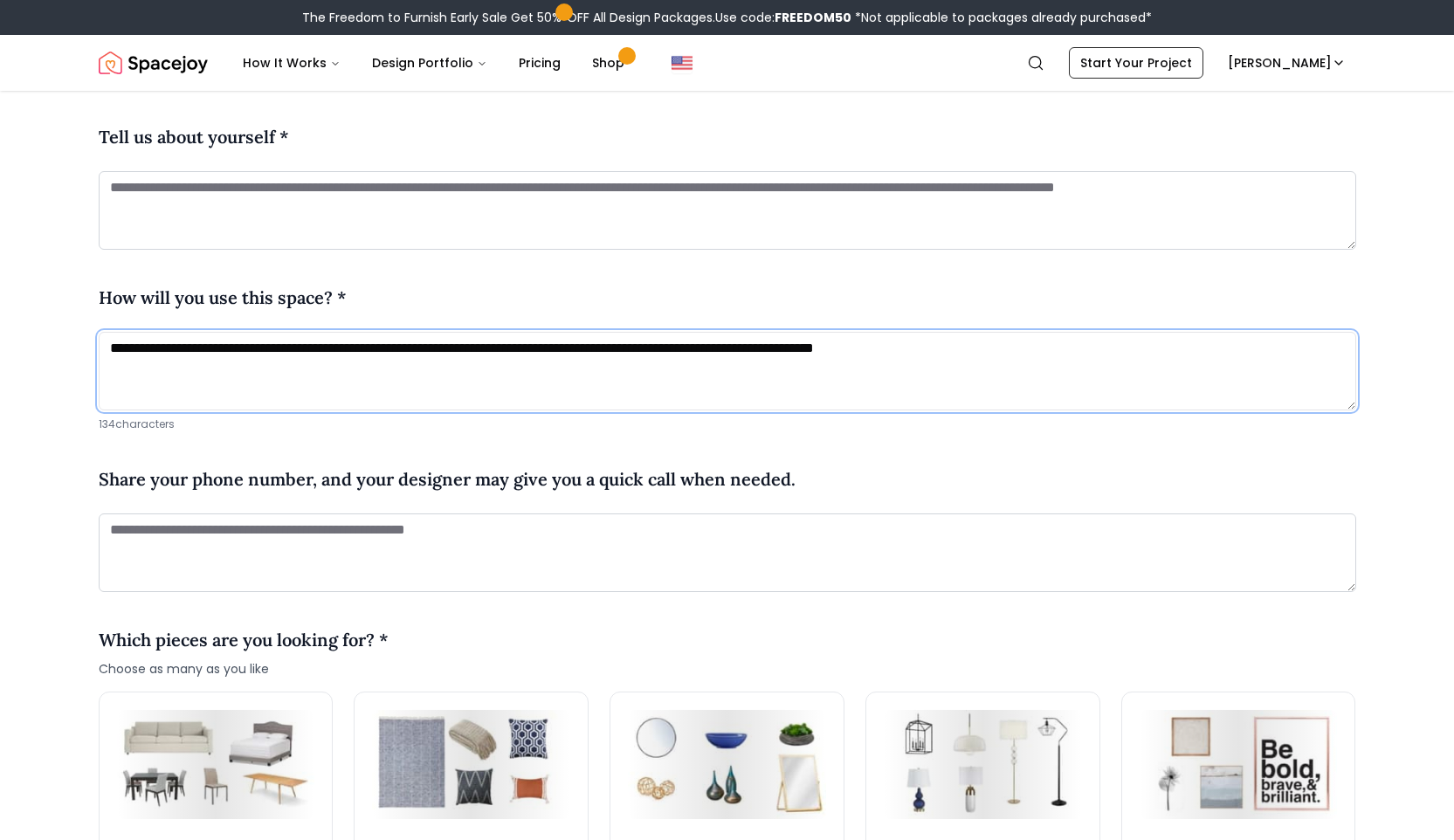 click on "**********" at bounding box center [727, 371] 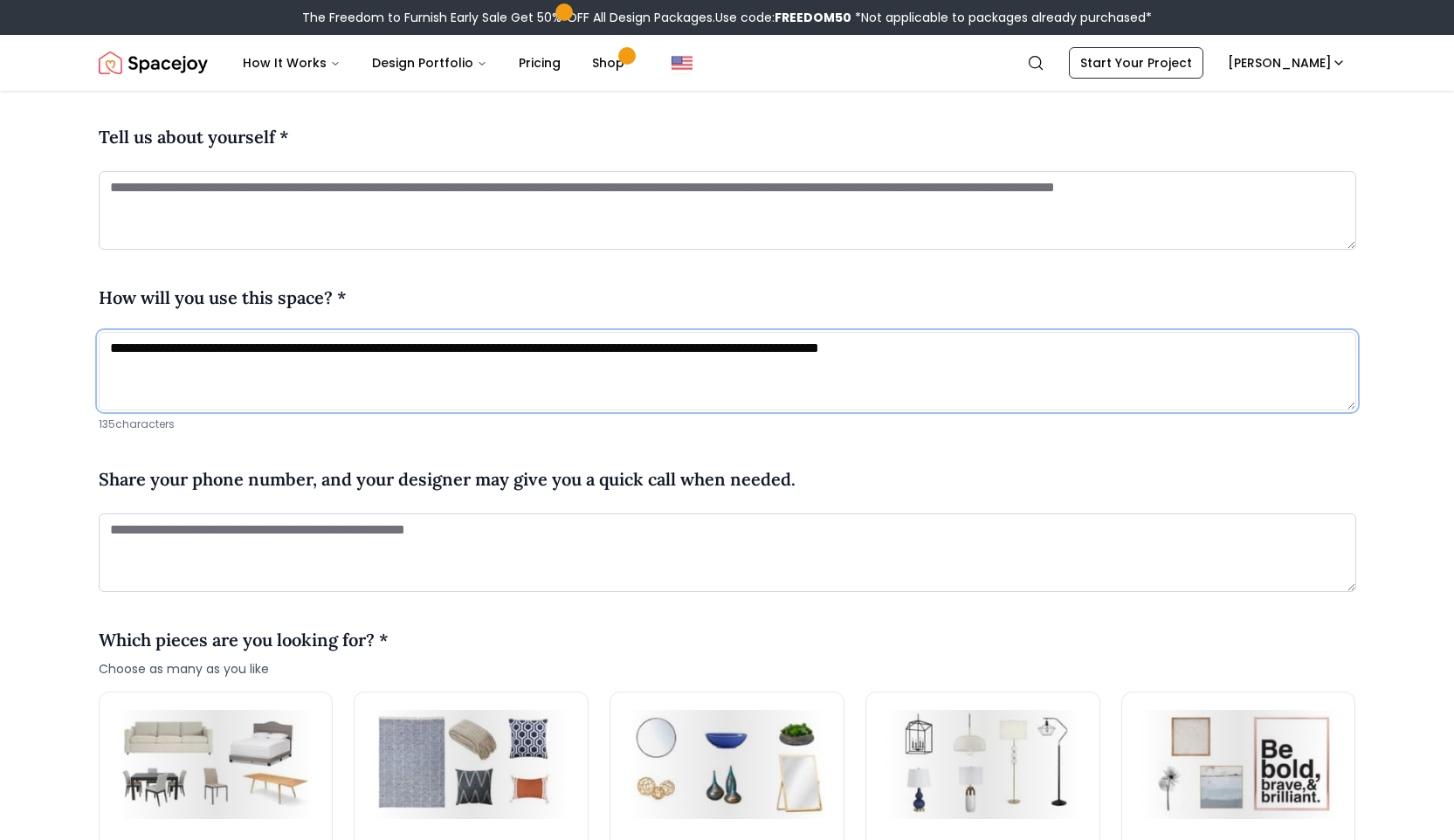 click on "**********" at bounding box center (727, 371) 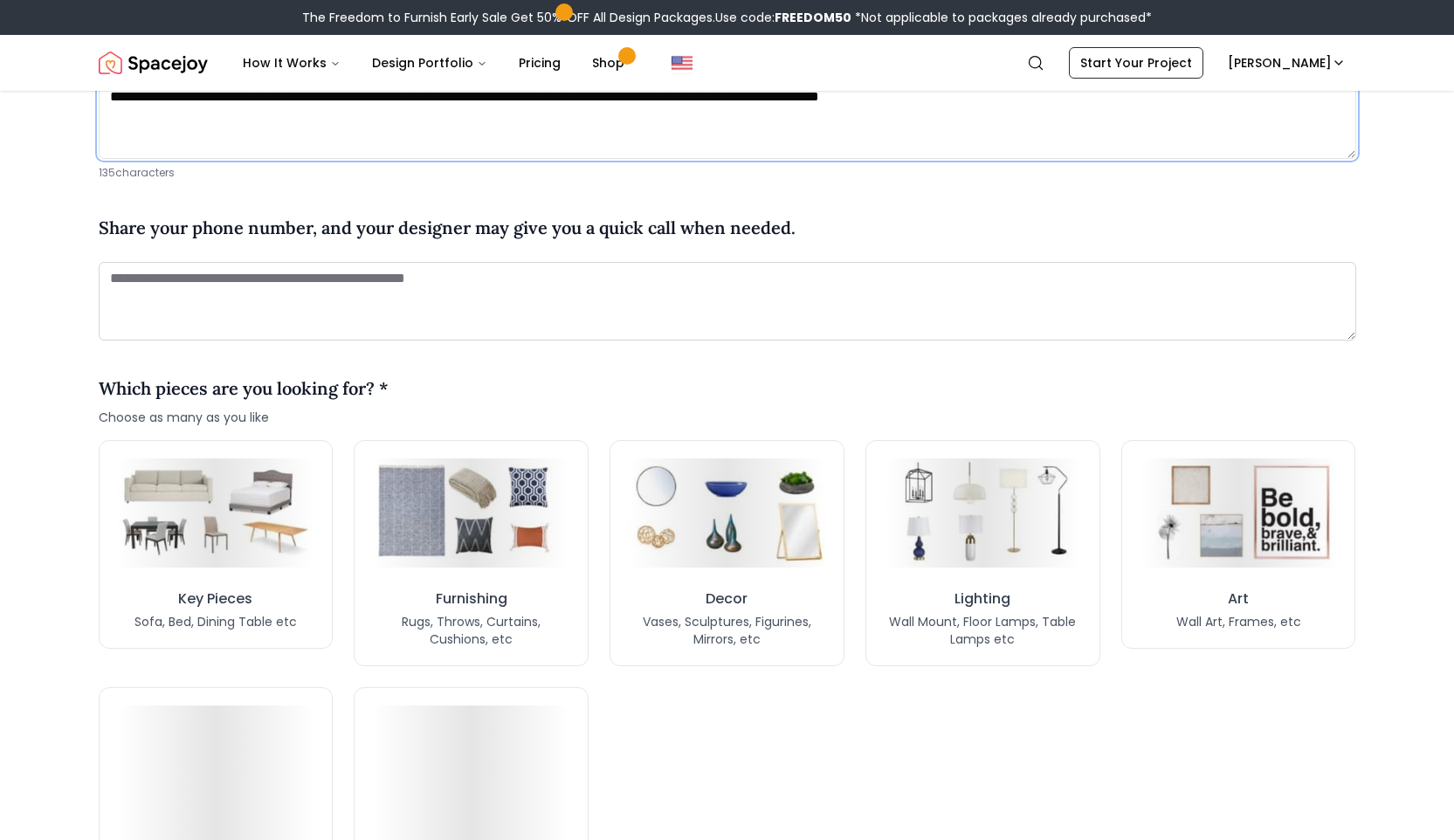 scroll, scrollTop: 1065, scrollLeft: 0, axis: vertical 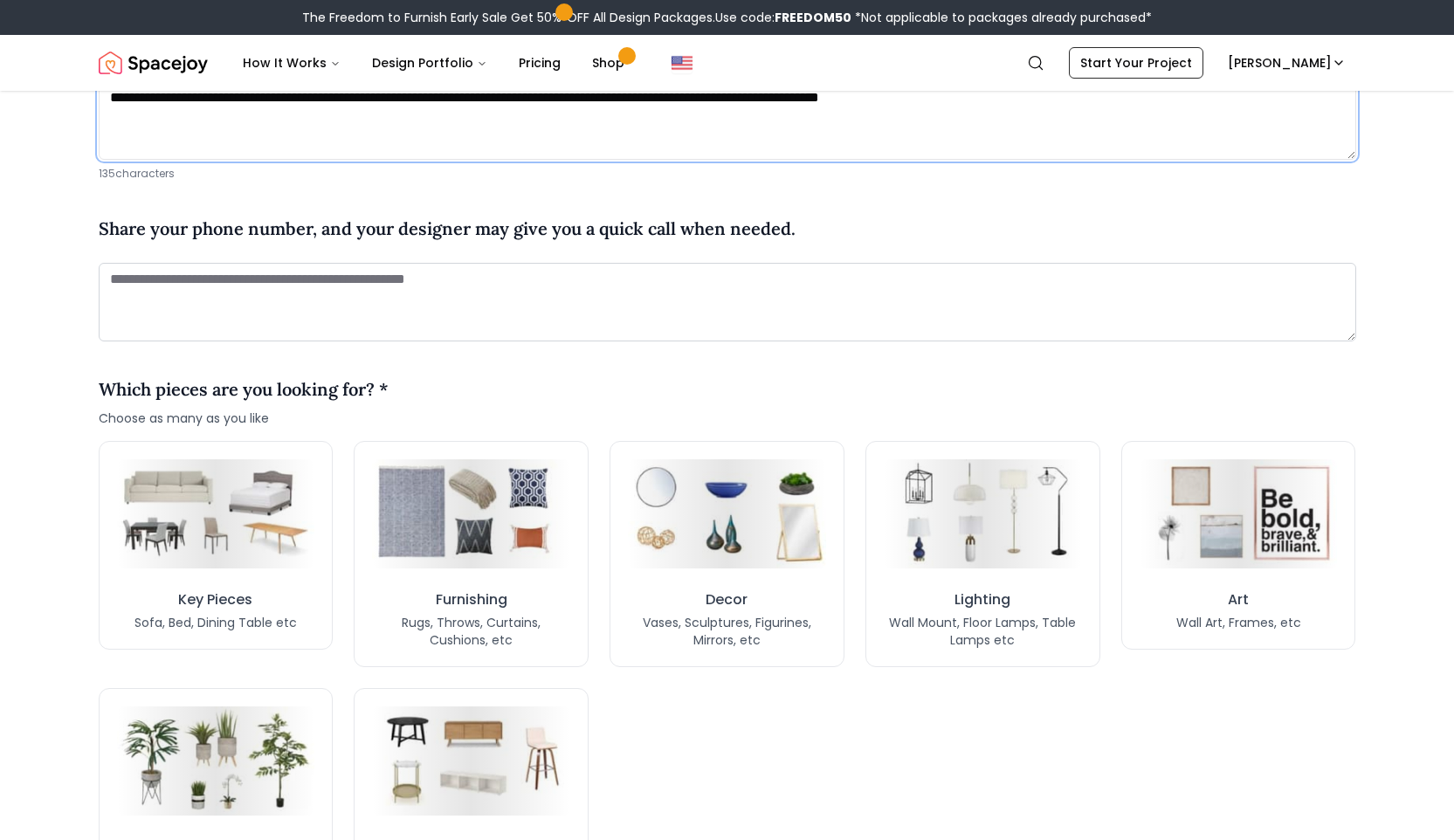 type on "**********" 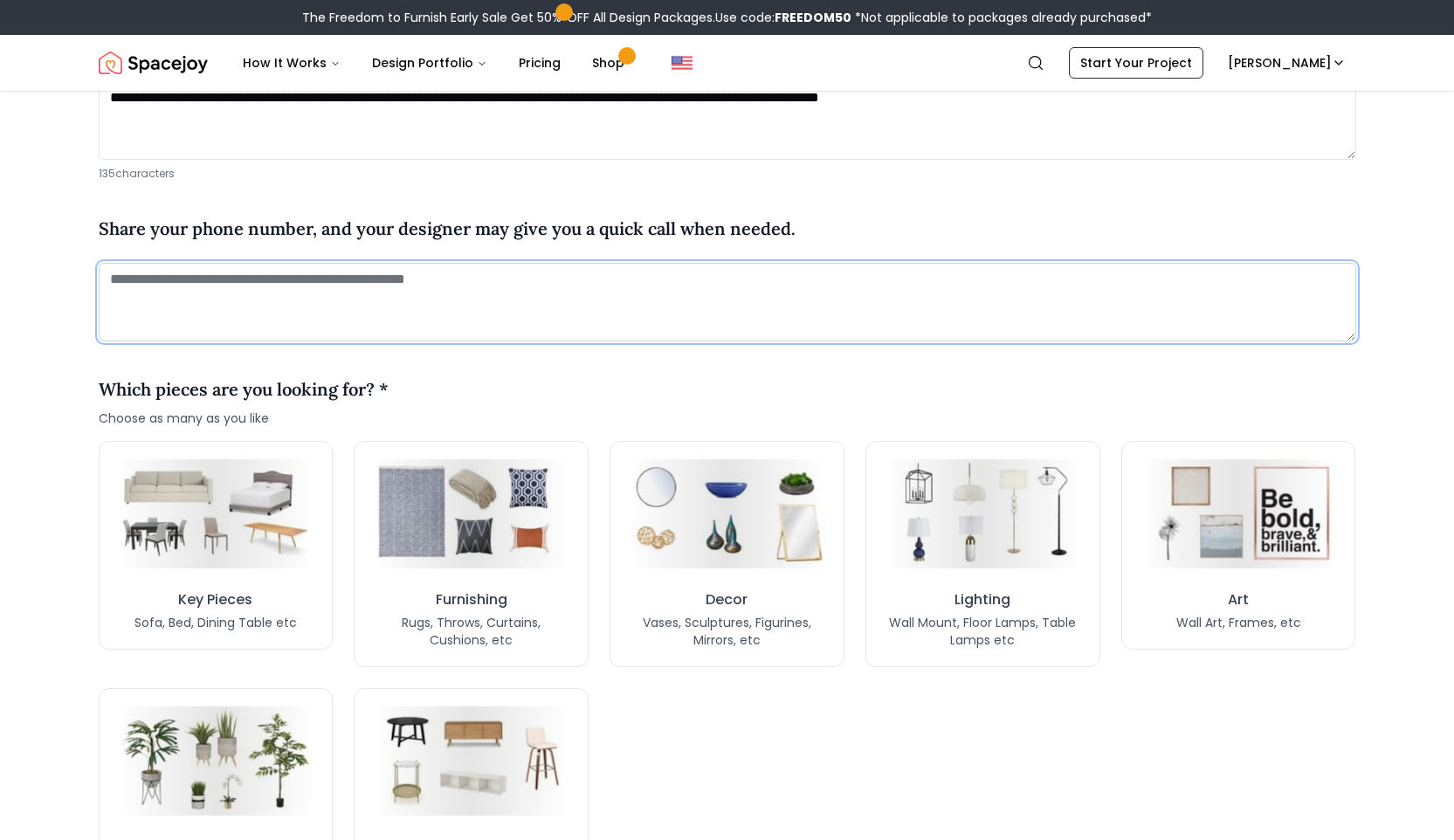 click at bounding box center (727, 302) 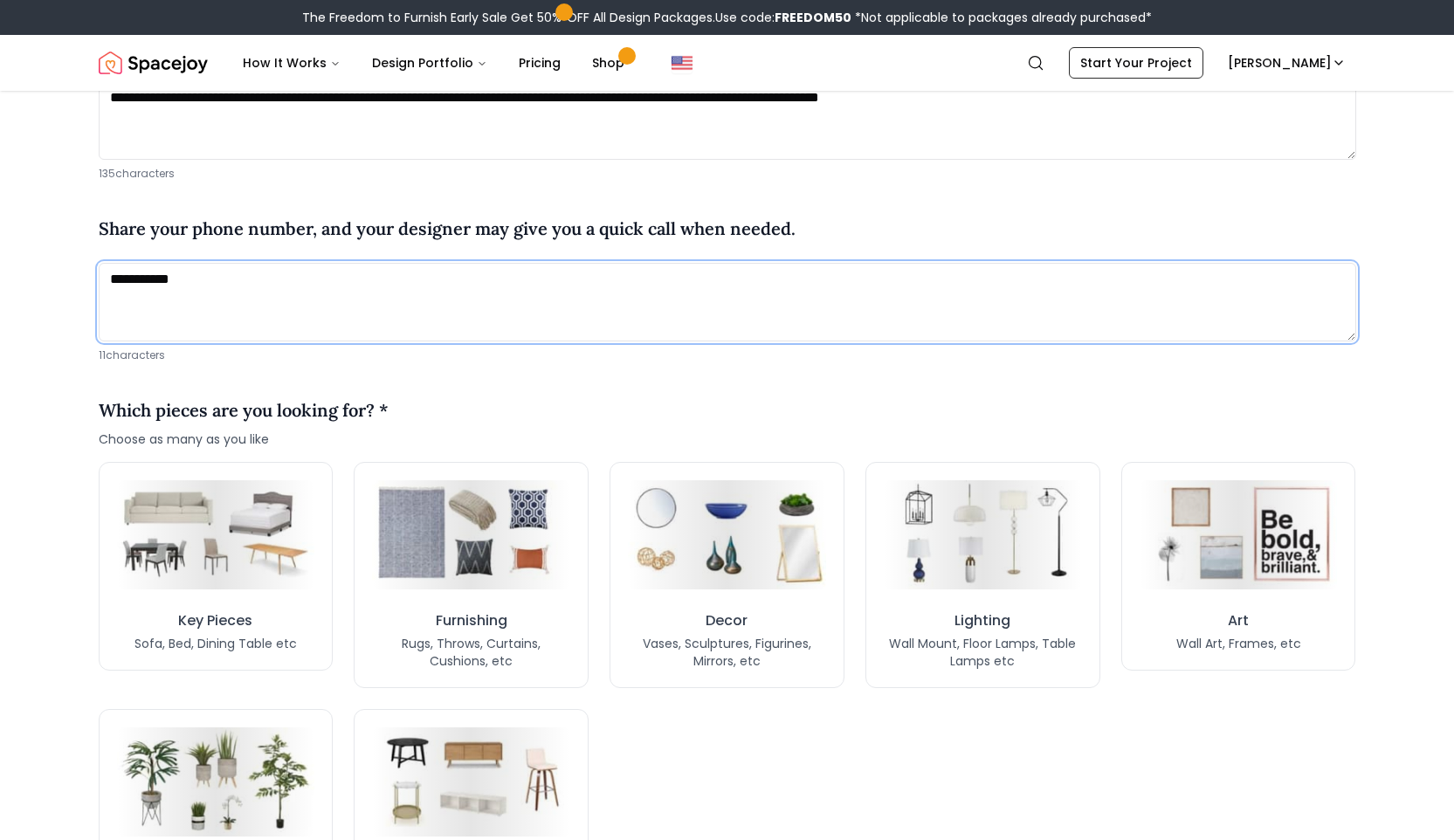 click on "**********" at bounding box center (727, 302) 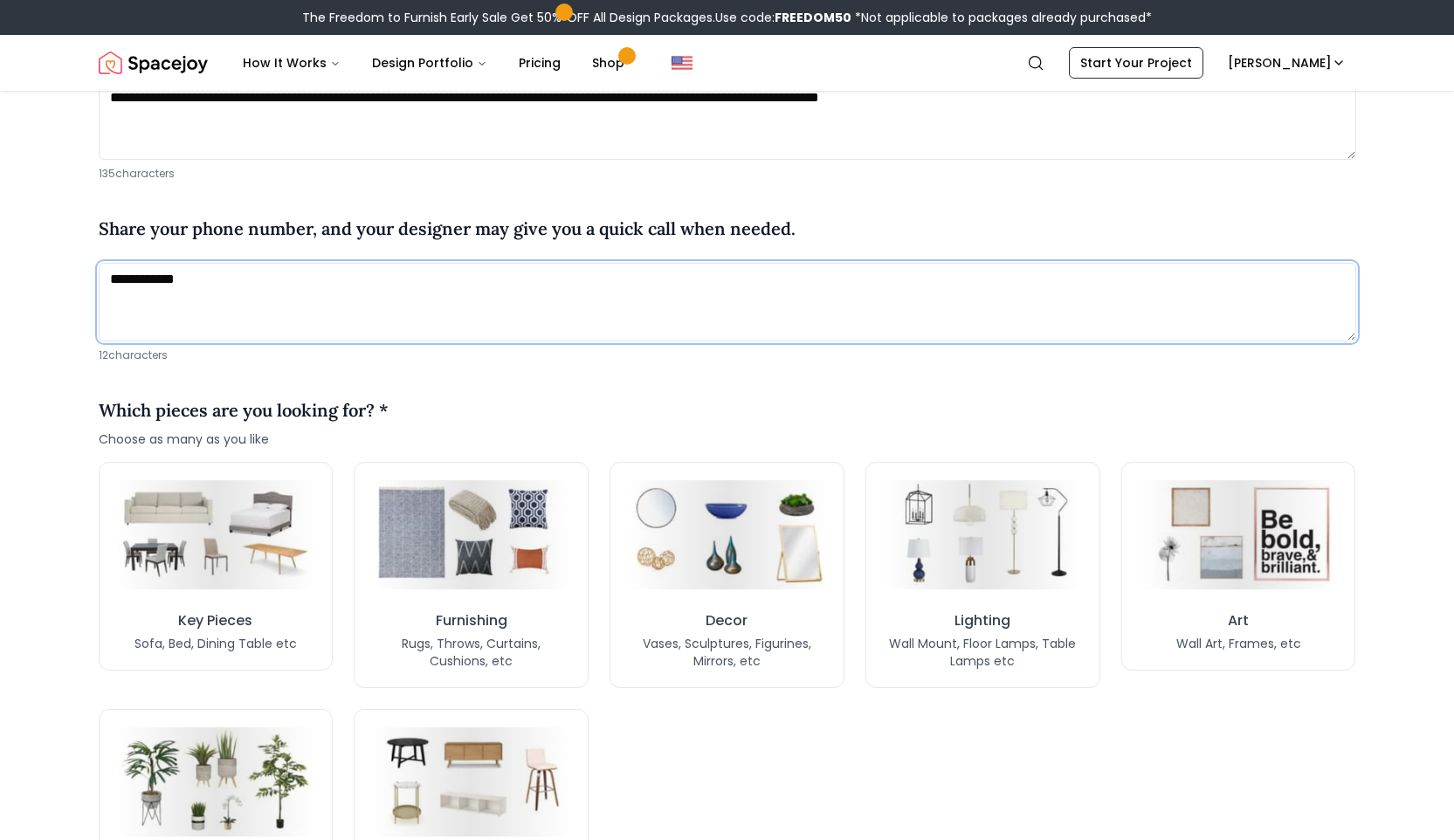click on "**********" at bounding box center [727, 302] 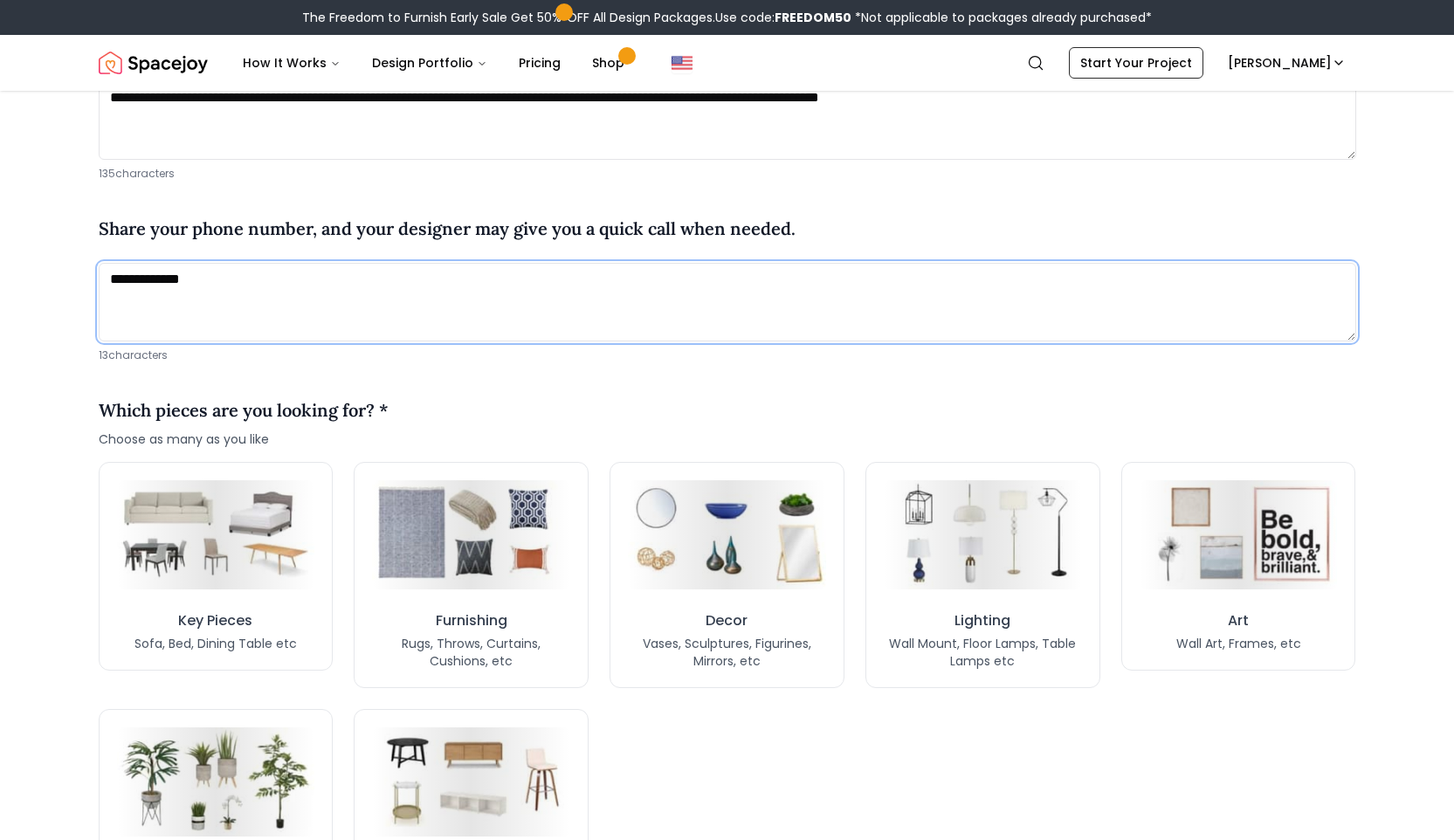 type on "**********" 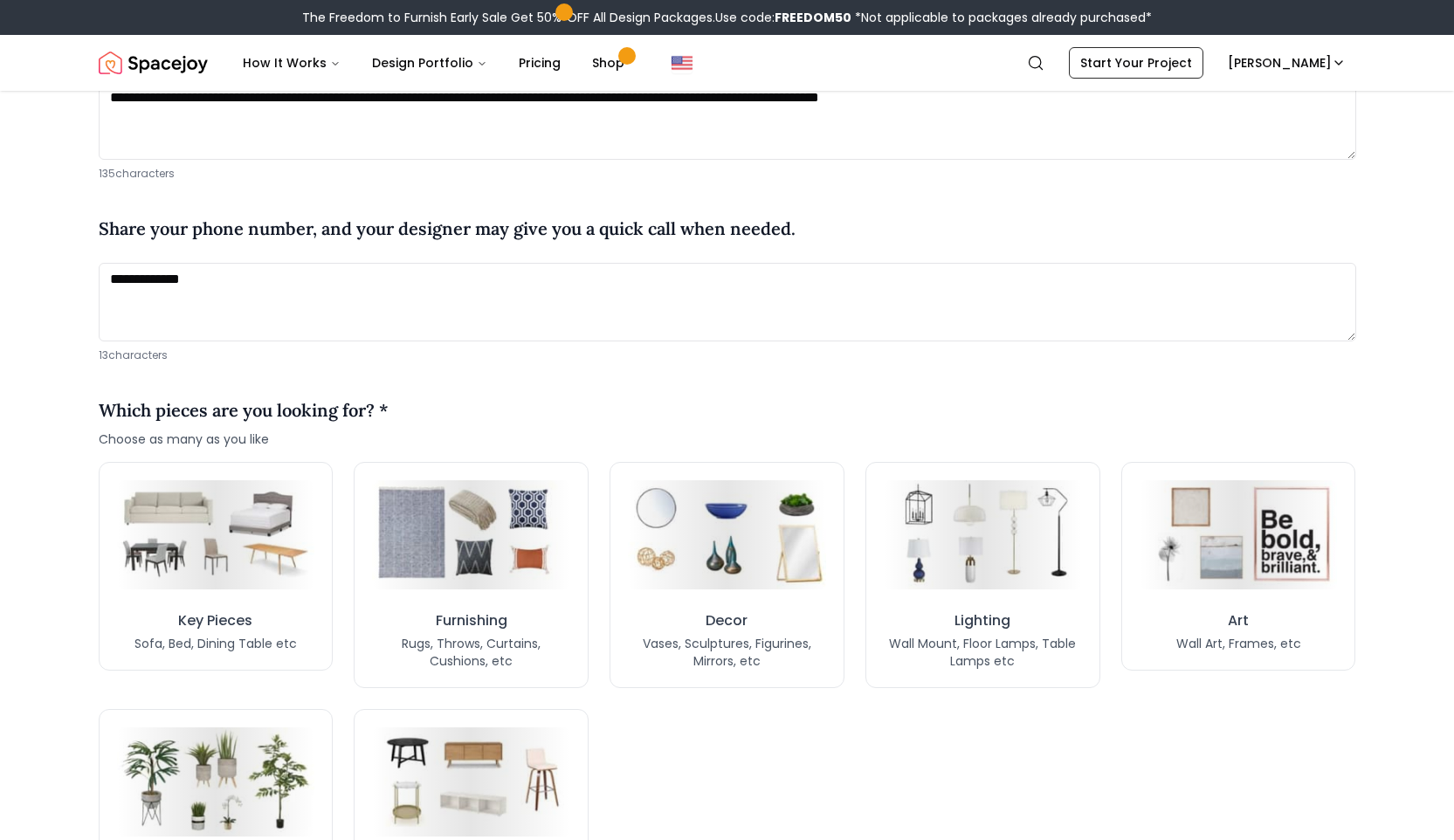click on "**********" at bounding box center (727, 423) 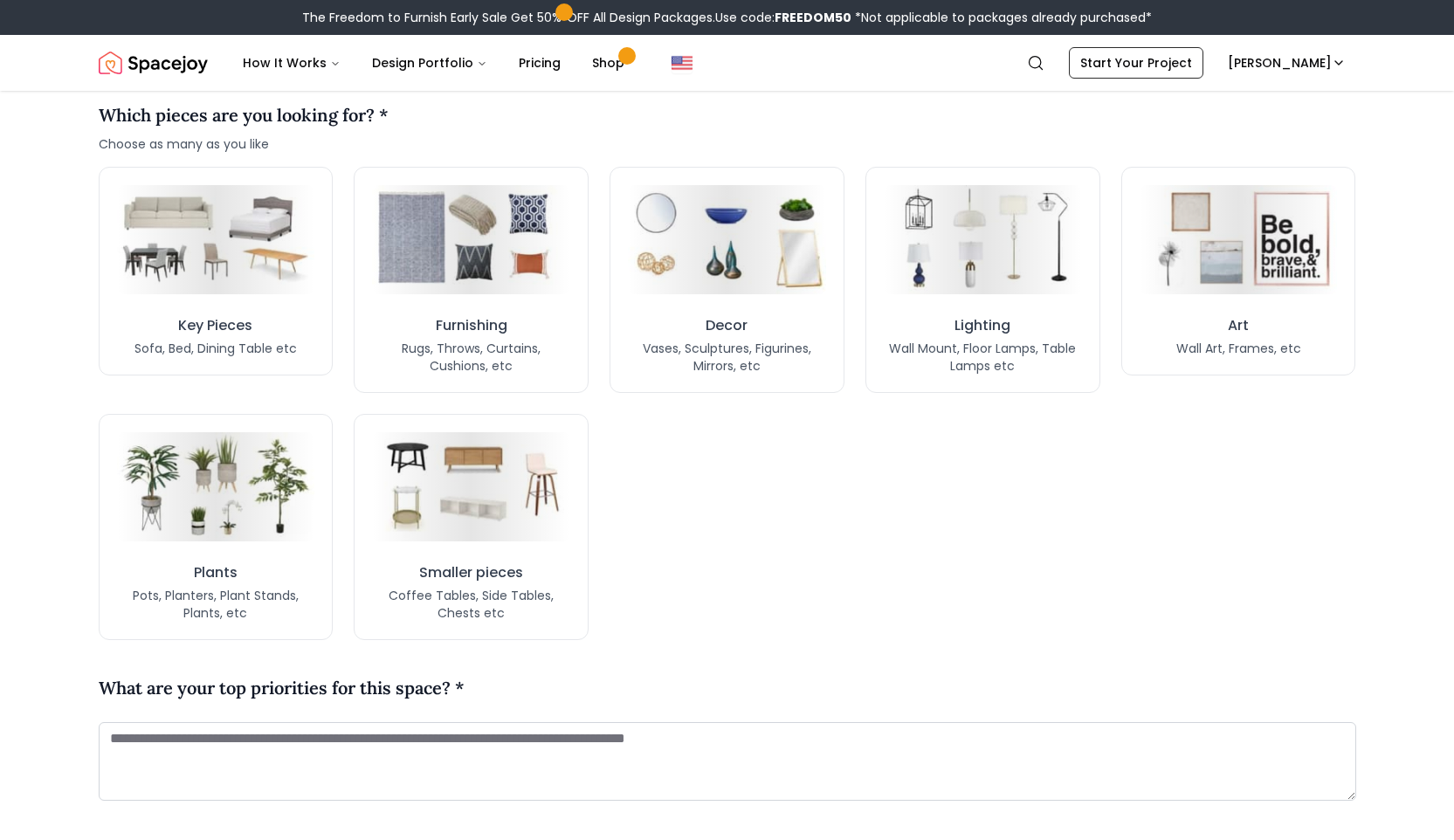 scroll, scrollTop: 1361, scrollLeft: 0, axis: vertical 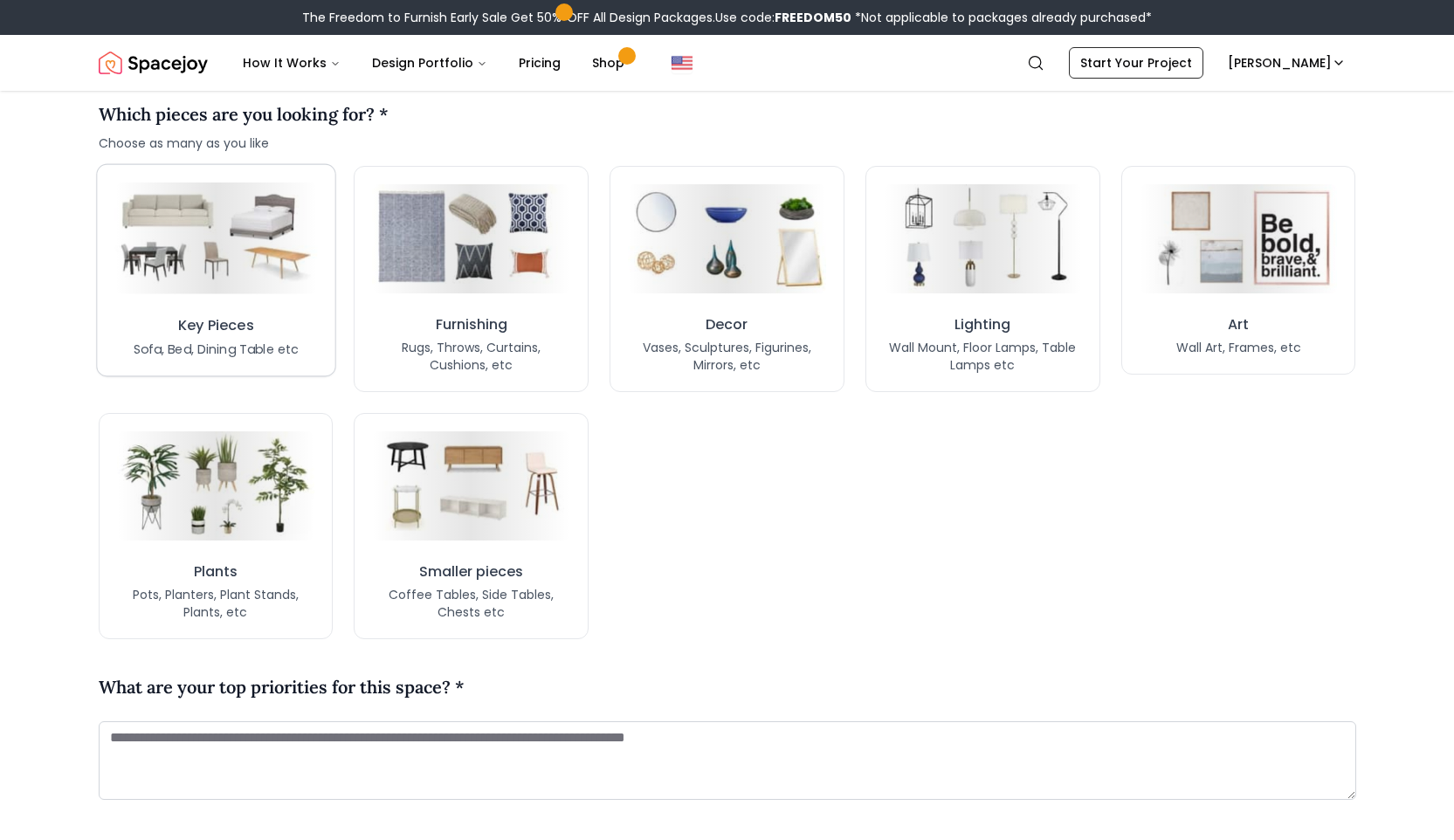 click on "Key Pieces Sofa, Bed, Dining Table etc" at bounding box center (216, 271) 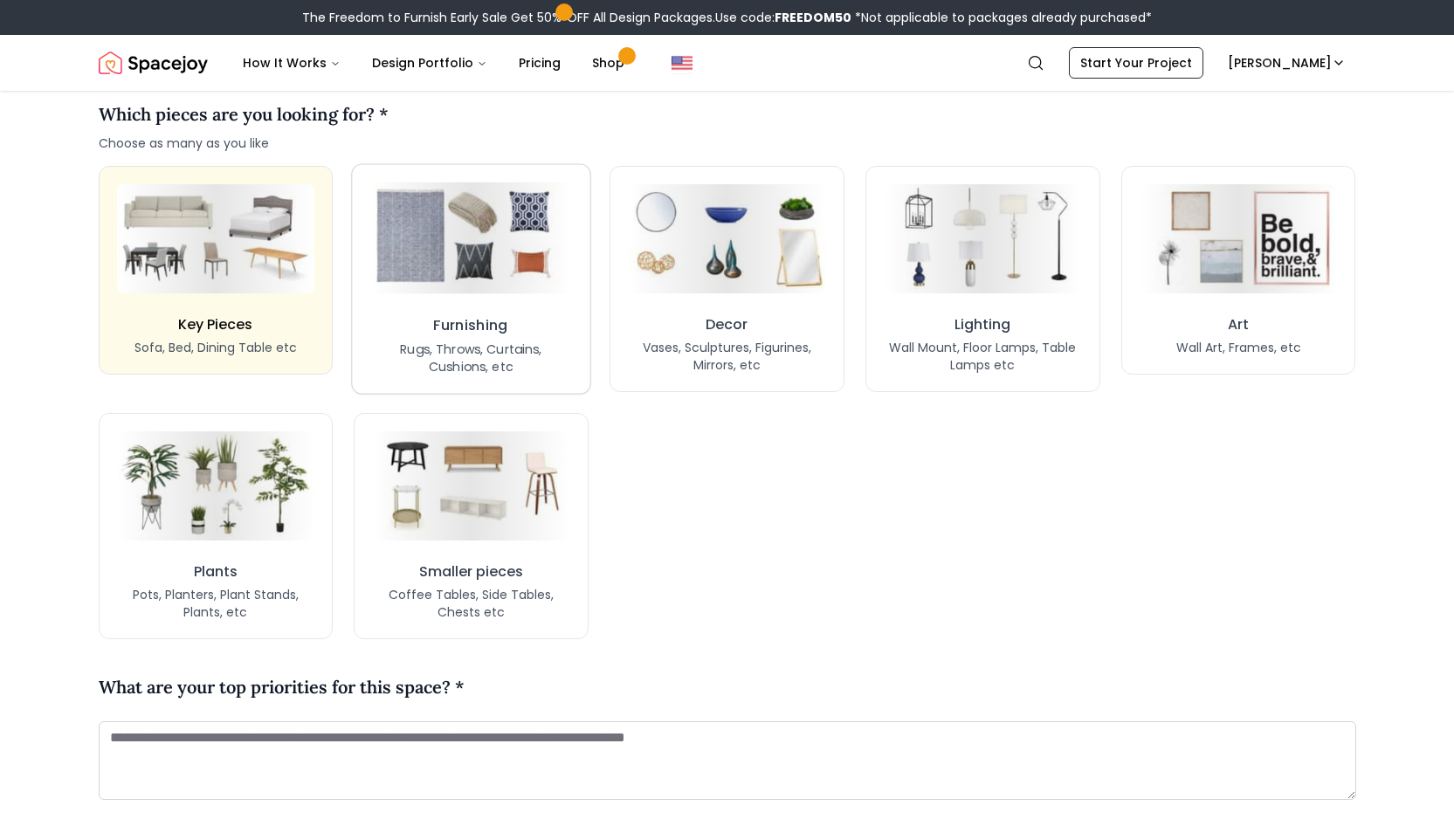 click on "Furnishing" at bounding box center [471, 325] 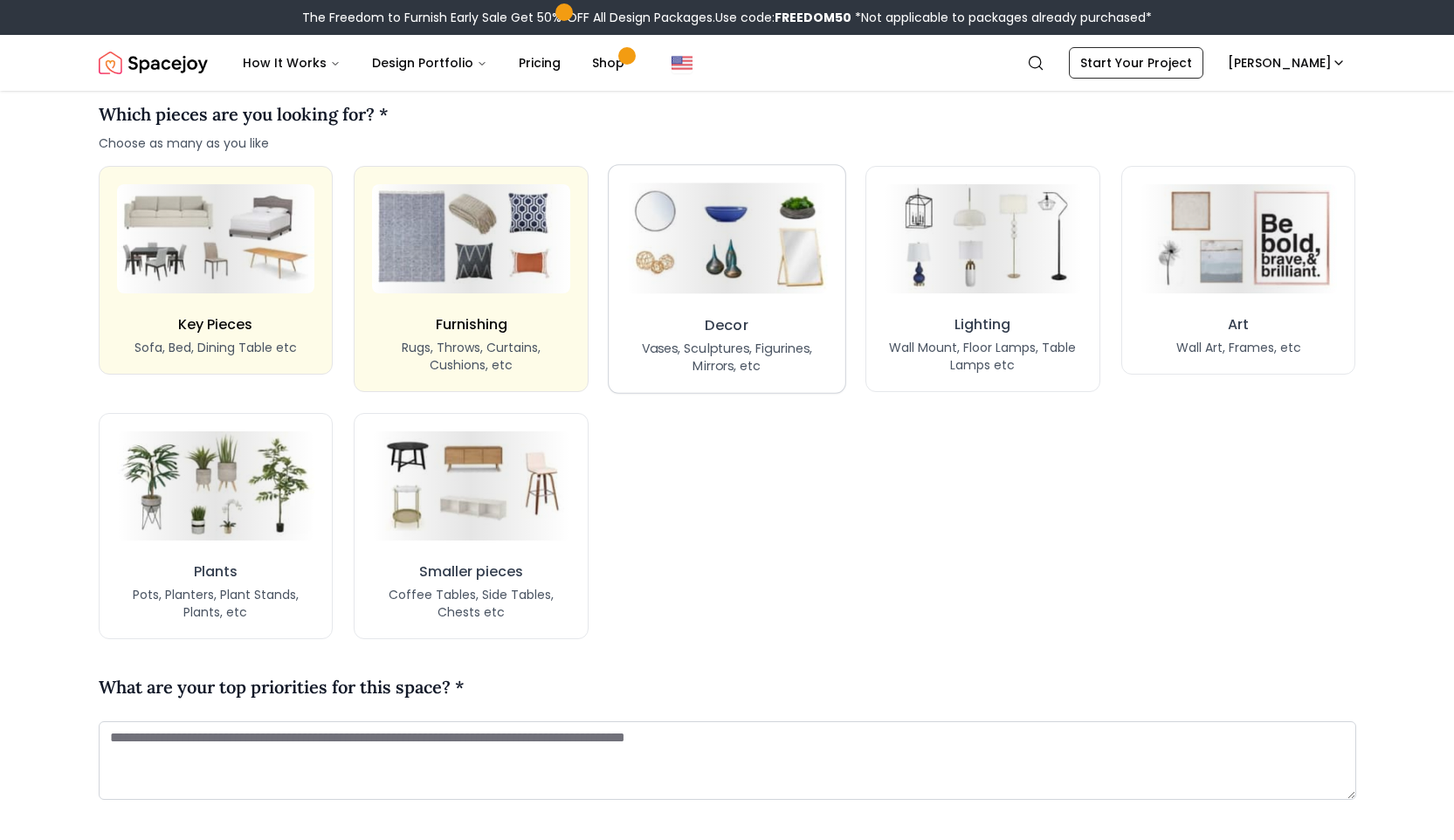 click on "Decor" at bounding box center (727, 325) 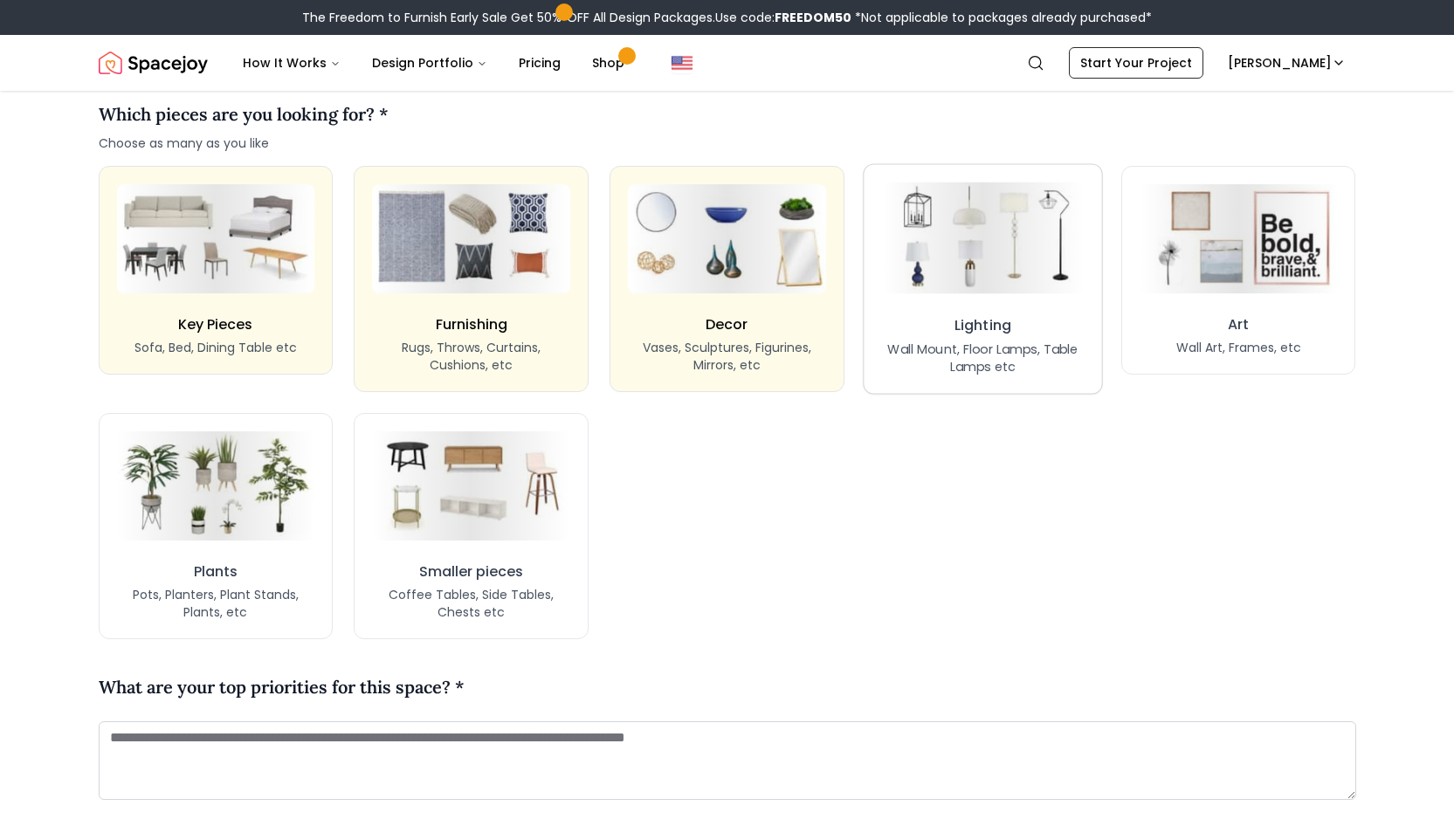 click on "Wall Mount, Floor Lamps, Table Lamps etc" at bounding box center [982, 357] 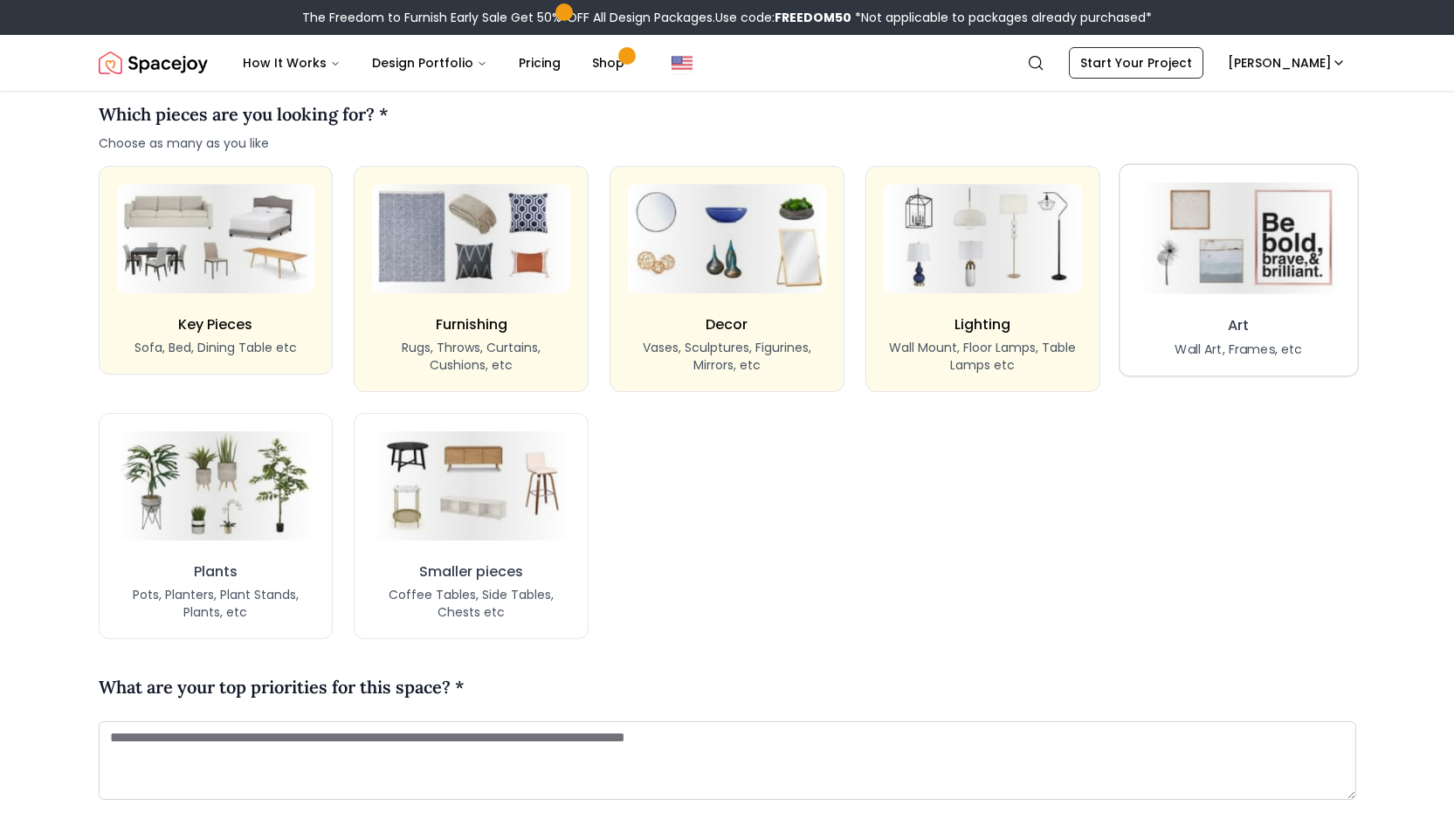 click on "Art Wall Art, Frames, etc" at bounding box center (1238, 336) 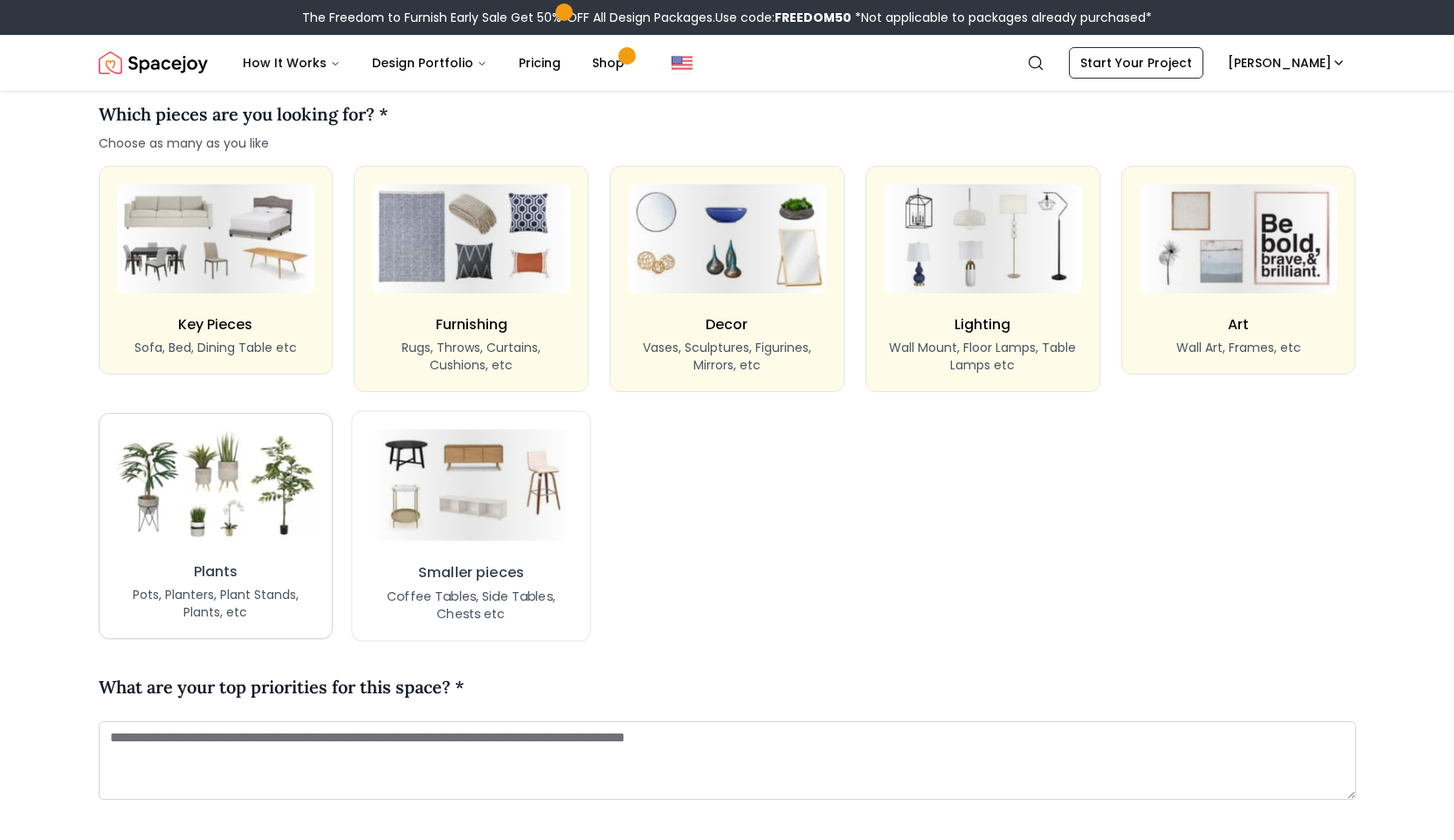 click at bounding box center (216, 485) 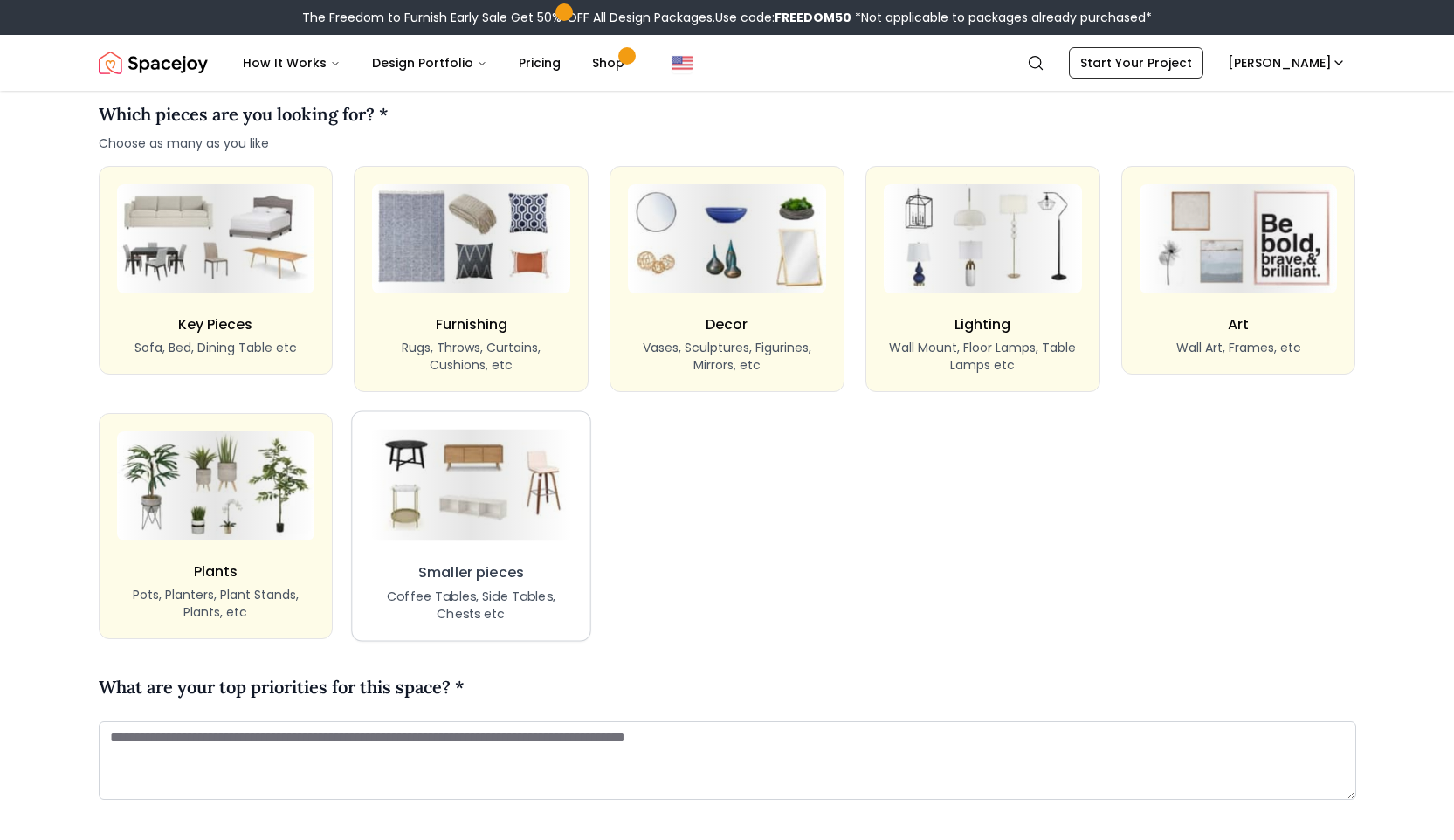 click on "Smaller pieces Coffee Tables, Side Tables, Chests etc" at bounding box center (472, 526) 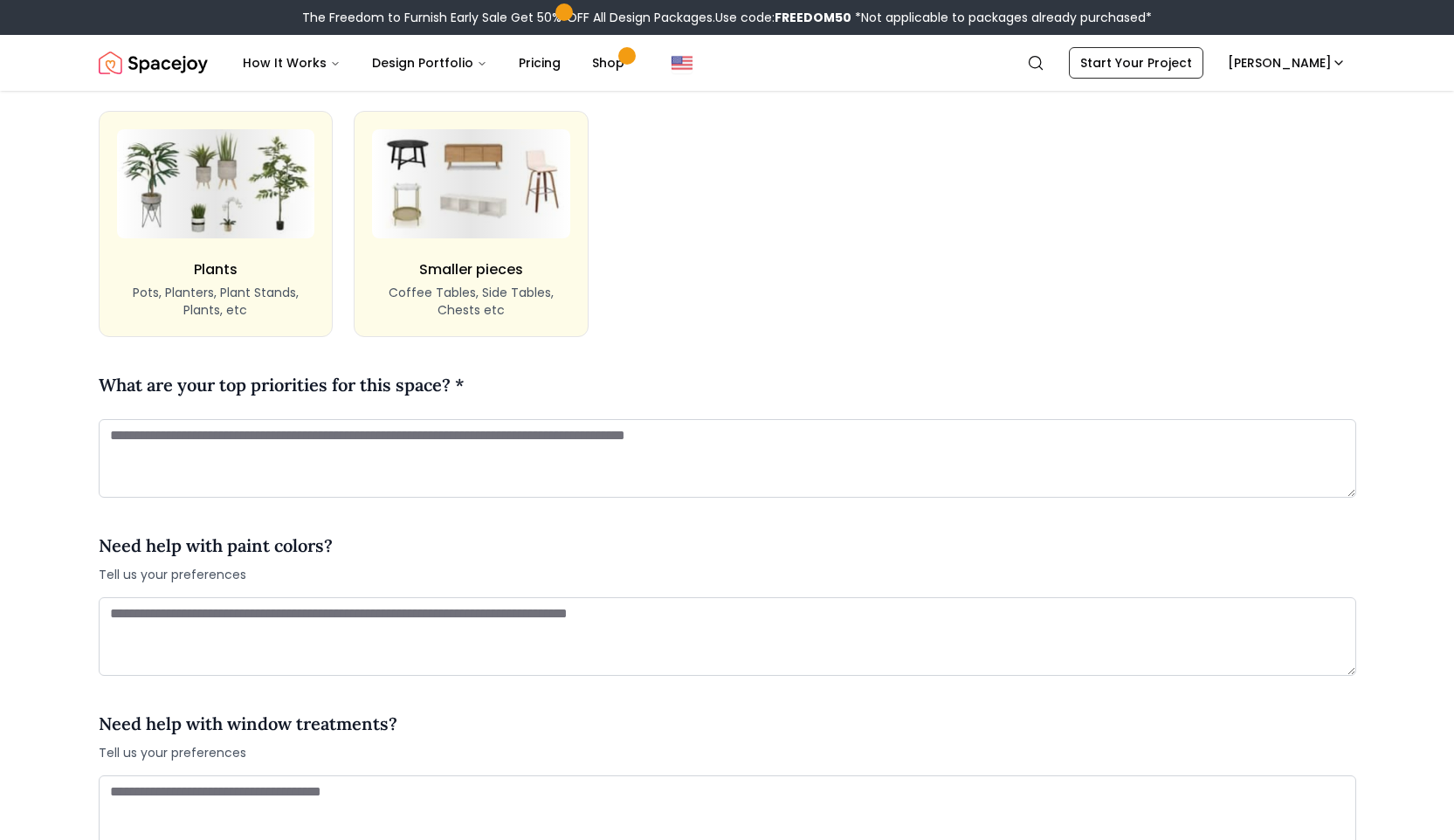 scroll, scrollTop: 1690, scrollLeft: 0, axis: vertical 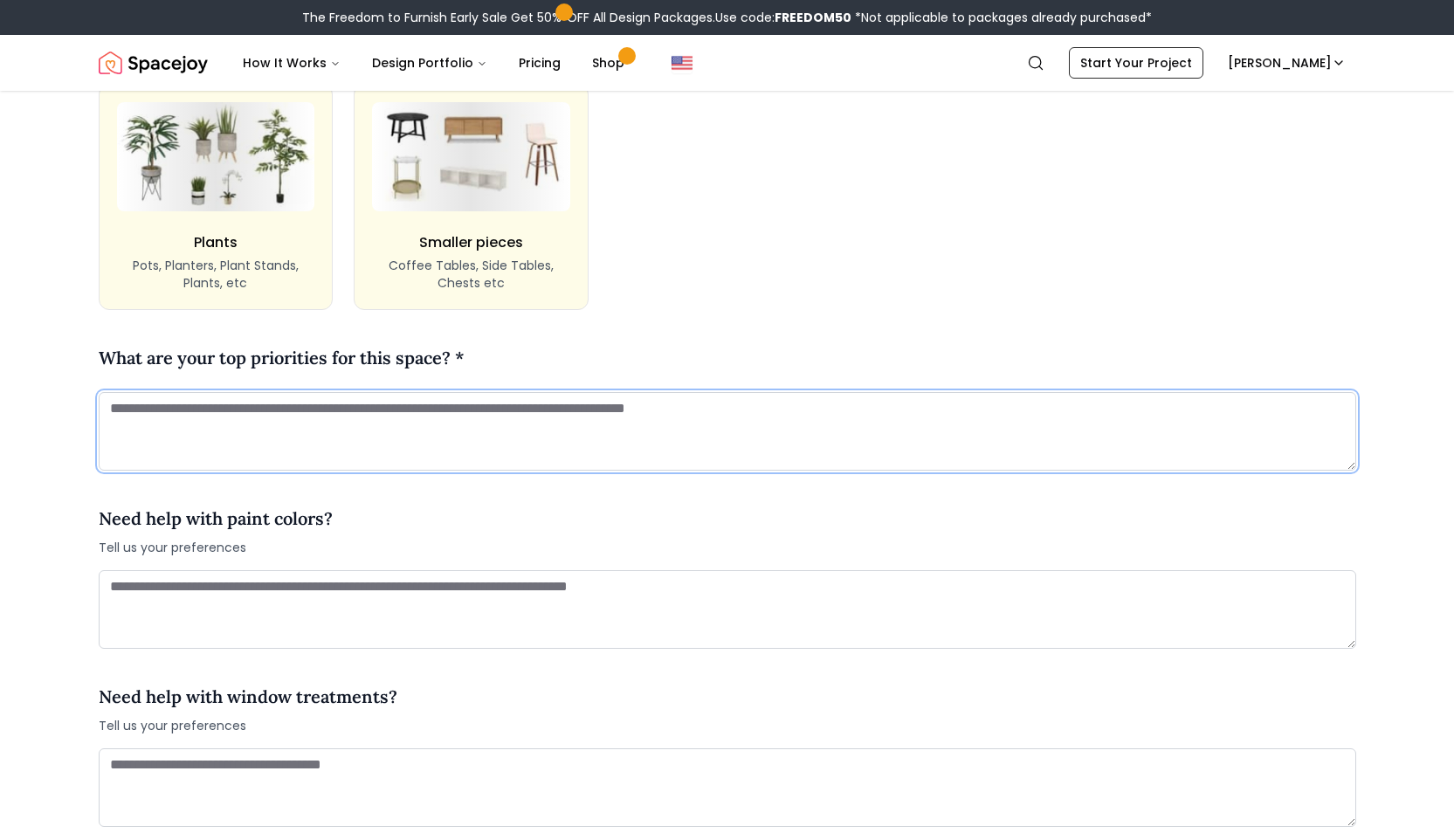 click at bounding box center (727, 431) 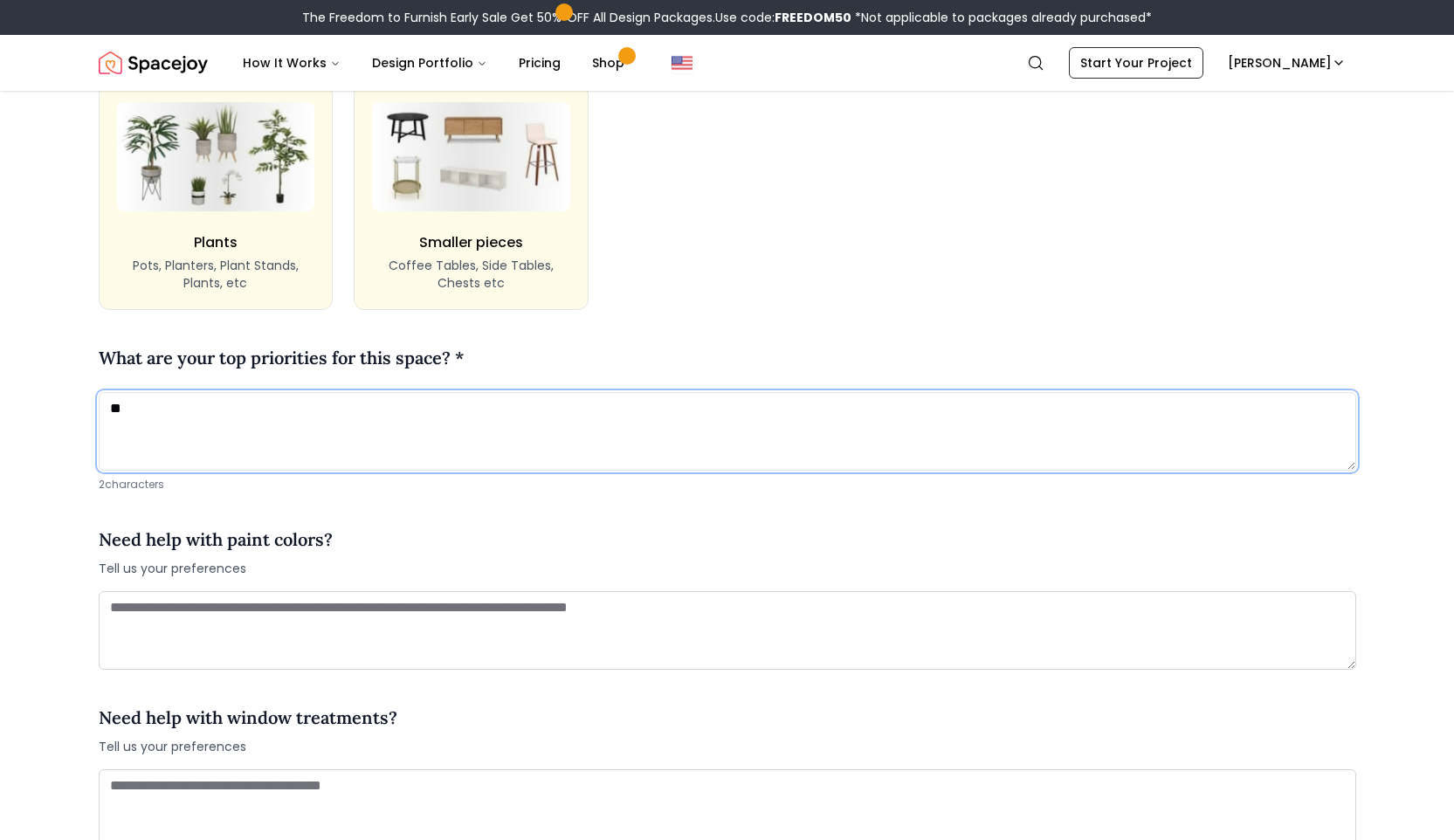 type on "*" 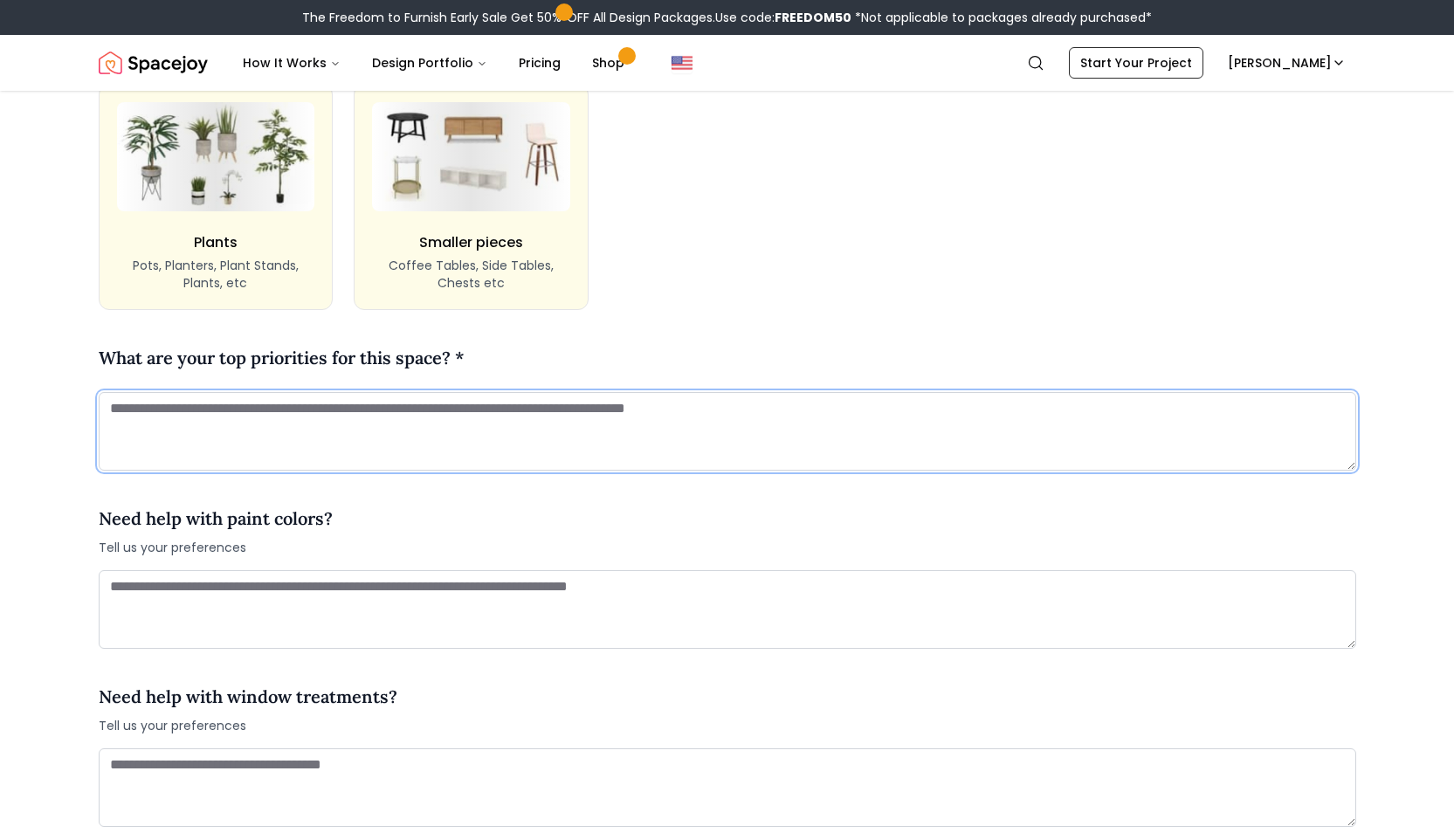 drag, startPoint x: 800, startPoint y: 407, endPoint x: 472, endPoint y: 407, distance: 328 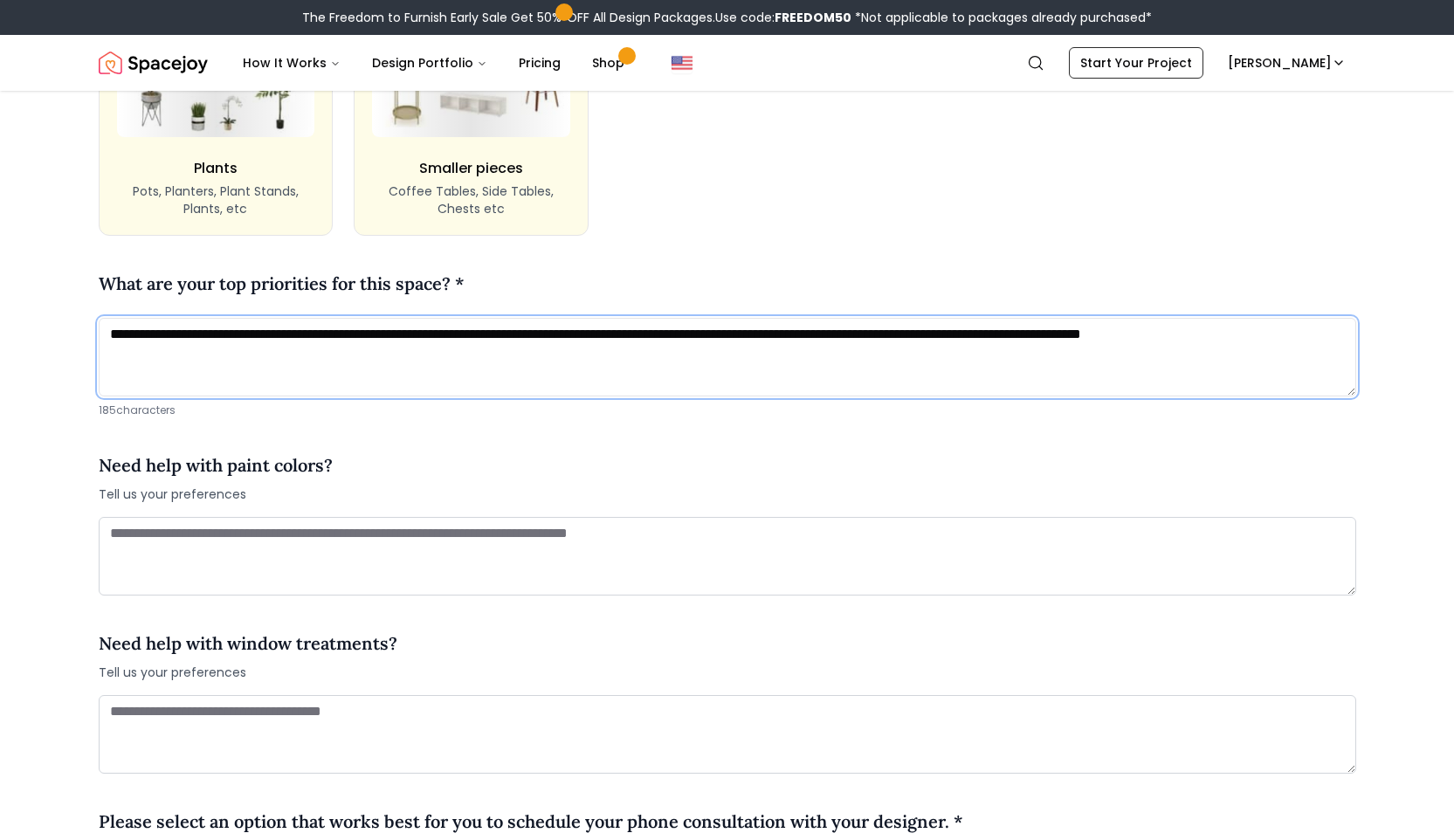 scroll, scrollTop: 1787, scrollLeft: 0, axis: vertical 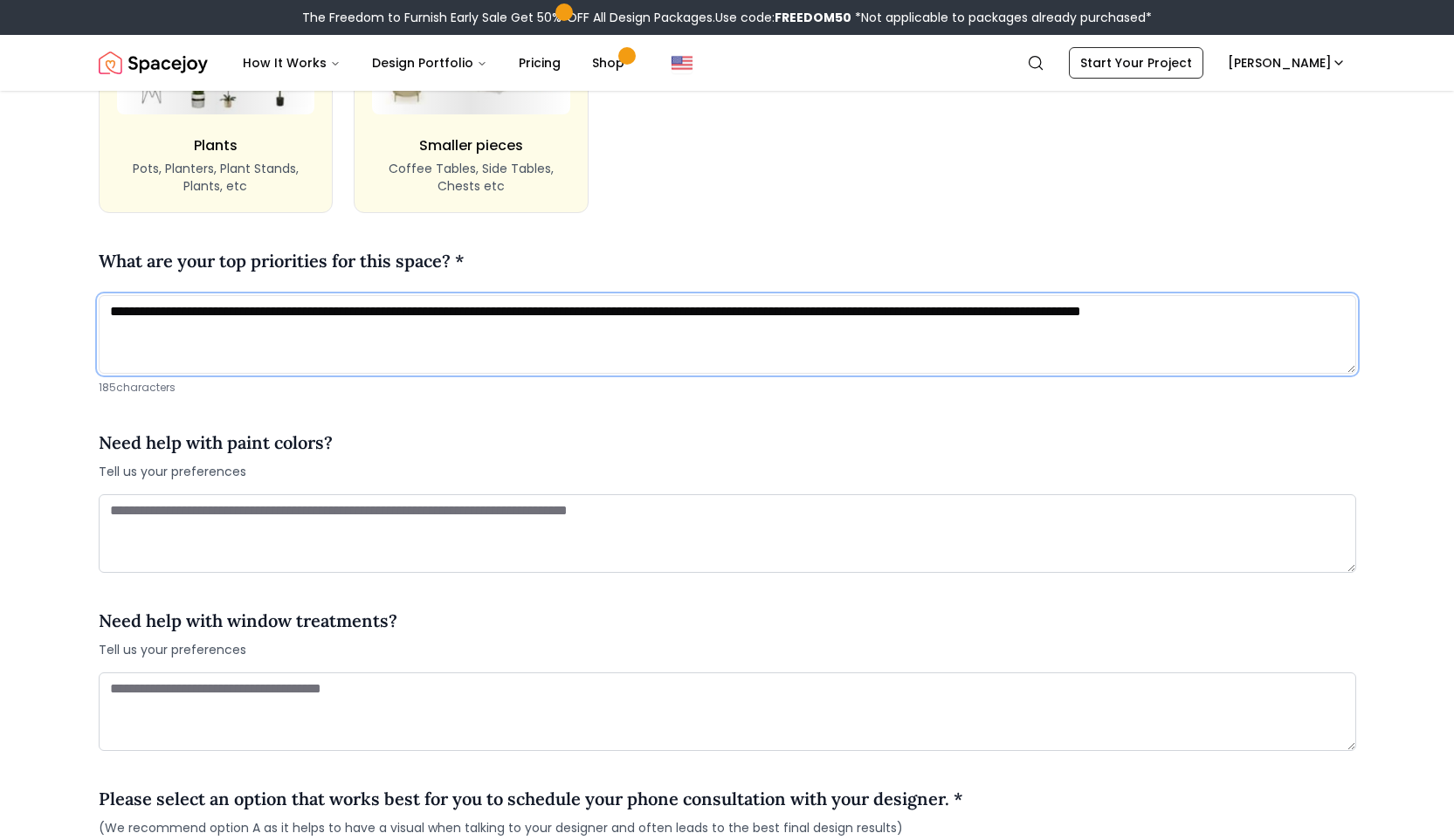 type on "**********" 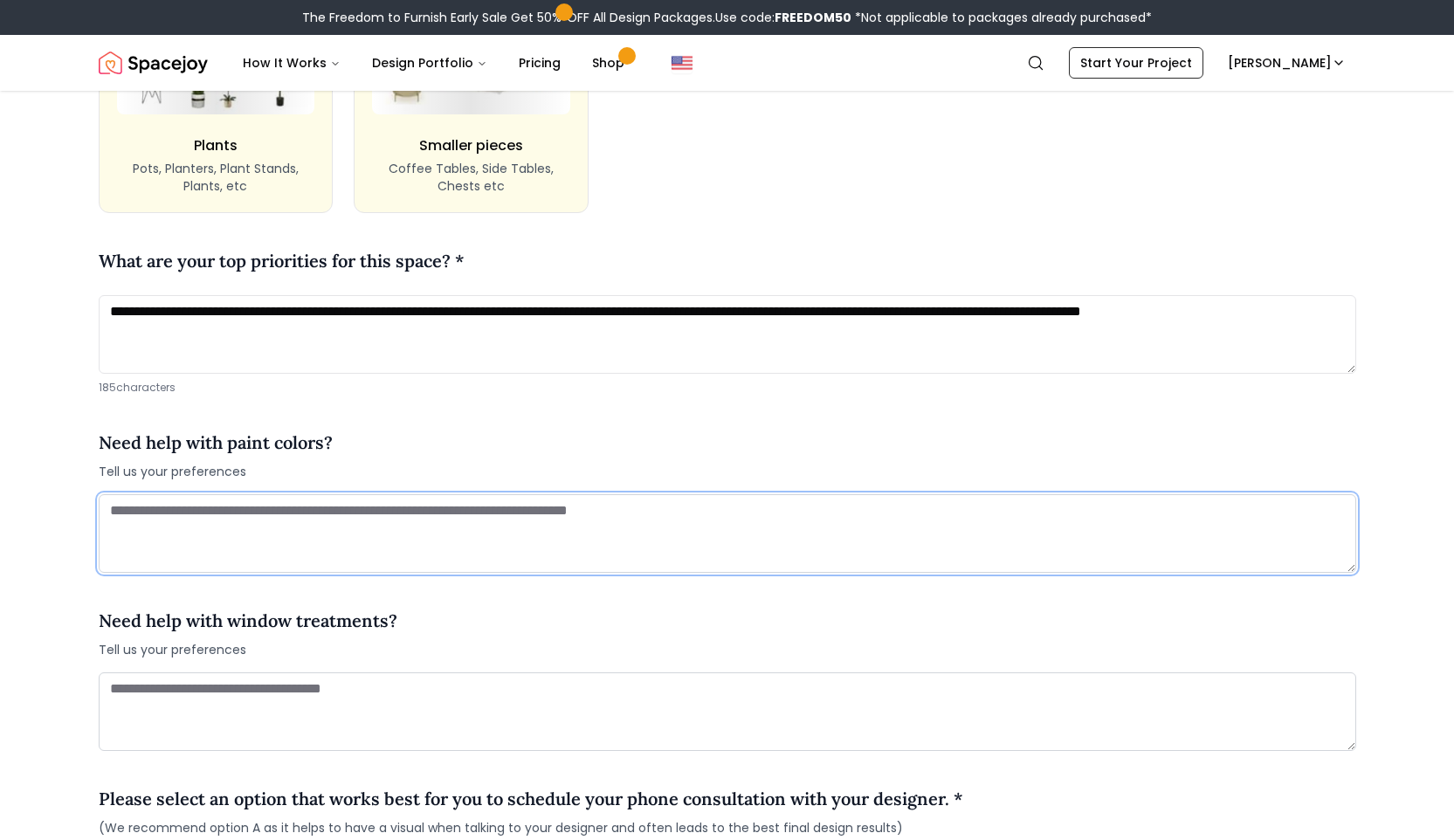 click at bounding box center (727, 534) 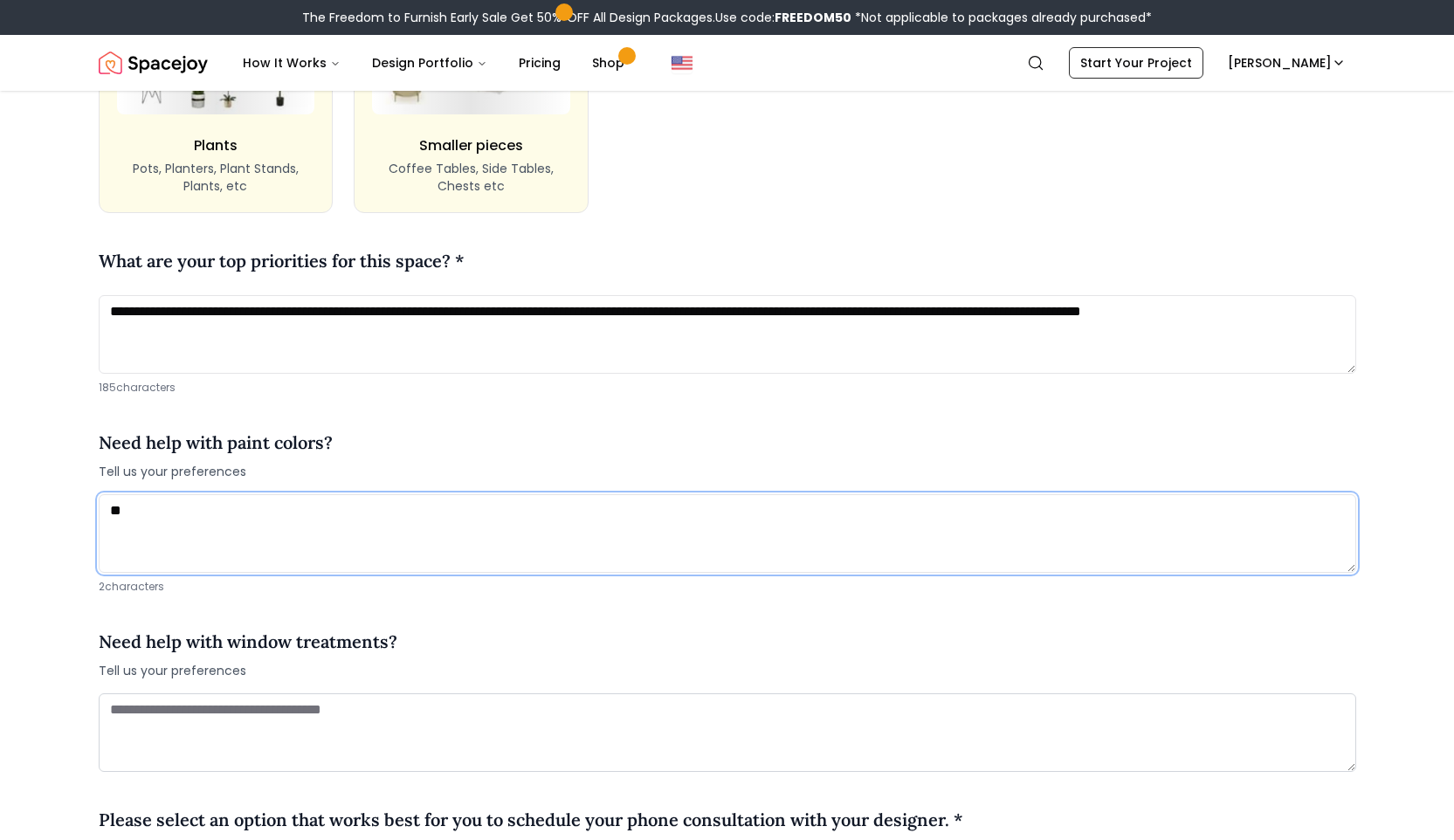 type on "*" 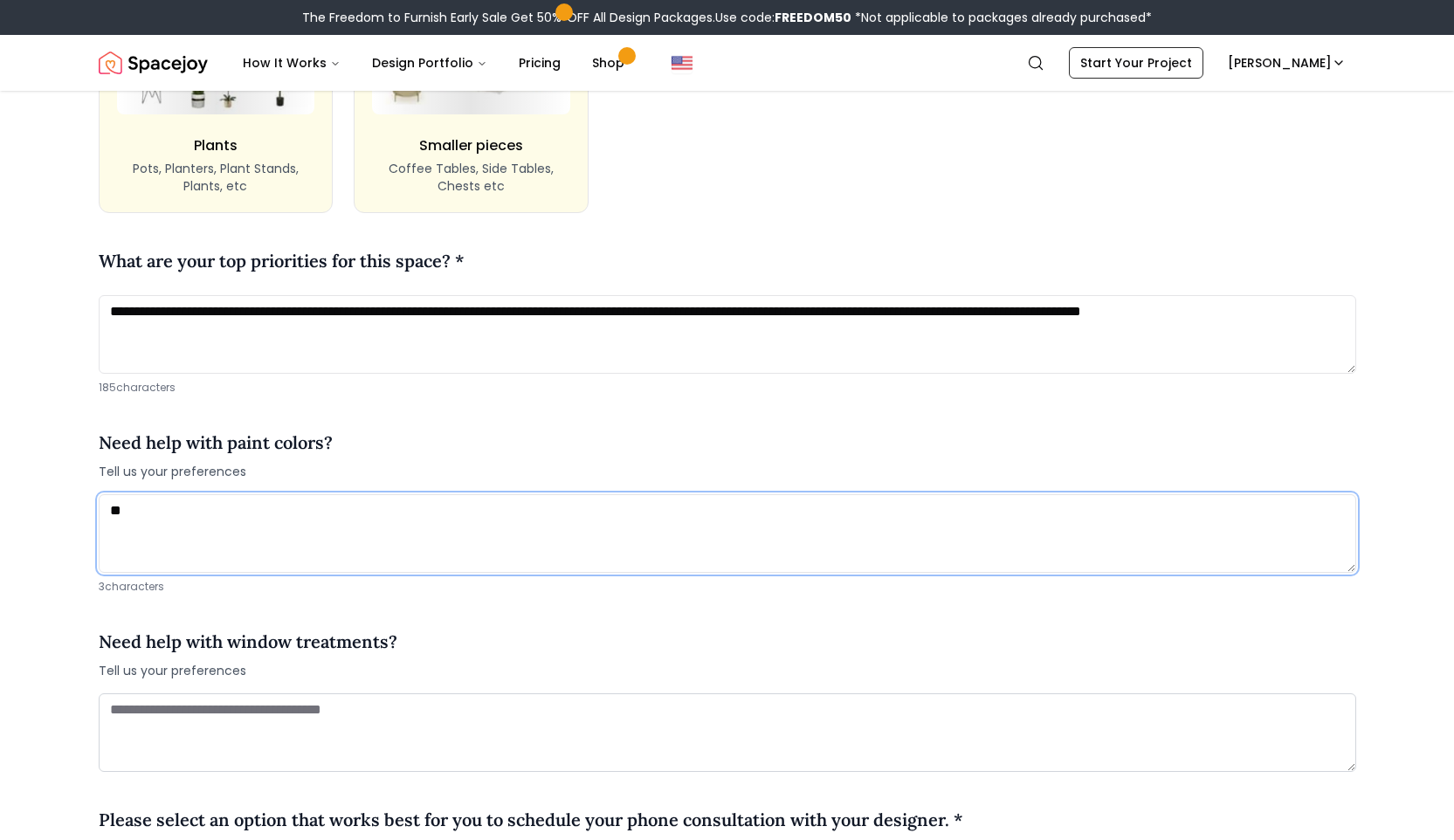 type on "*" 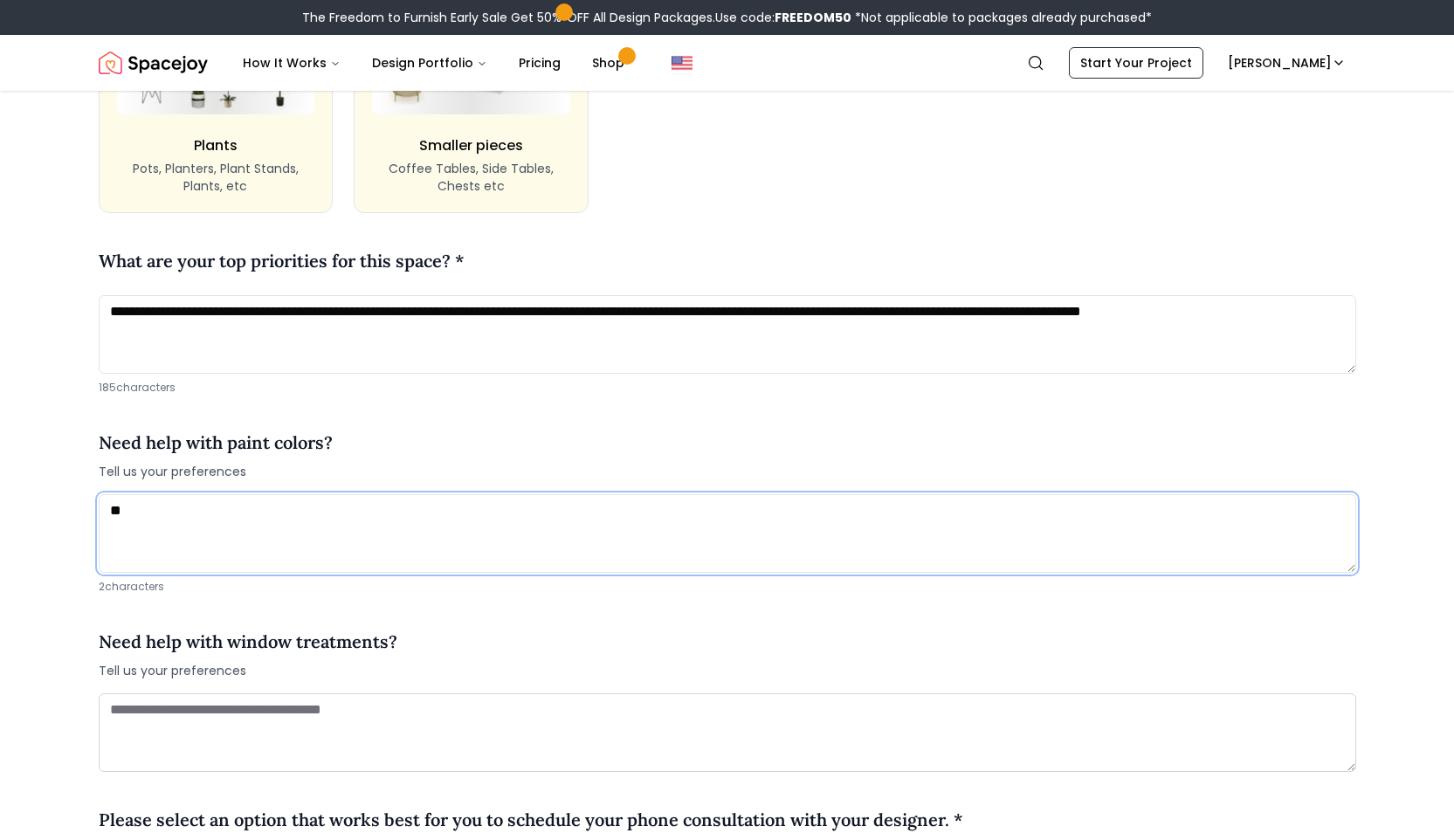type on "*" 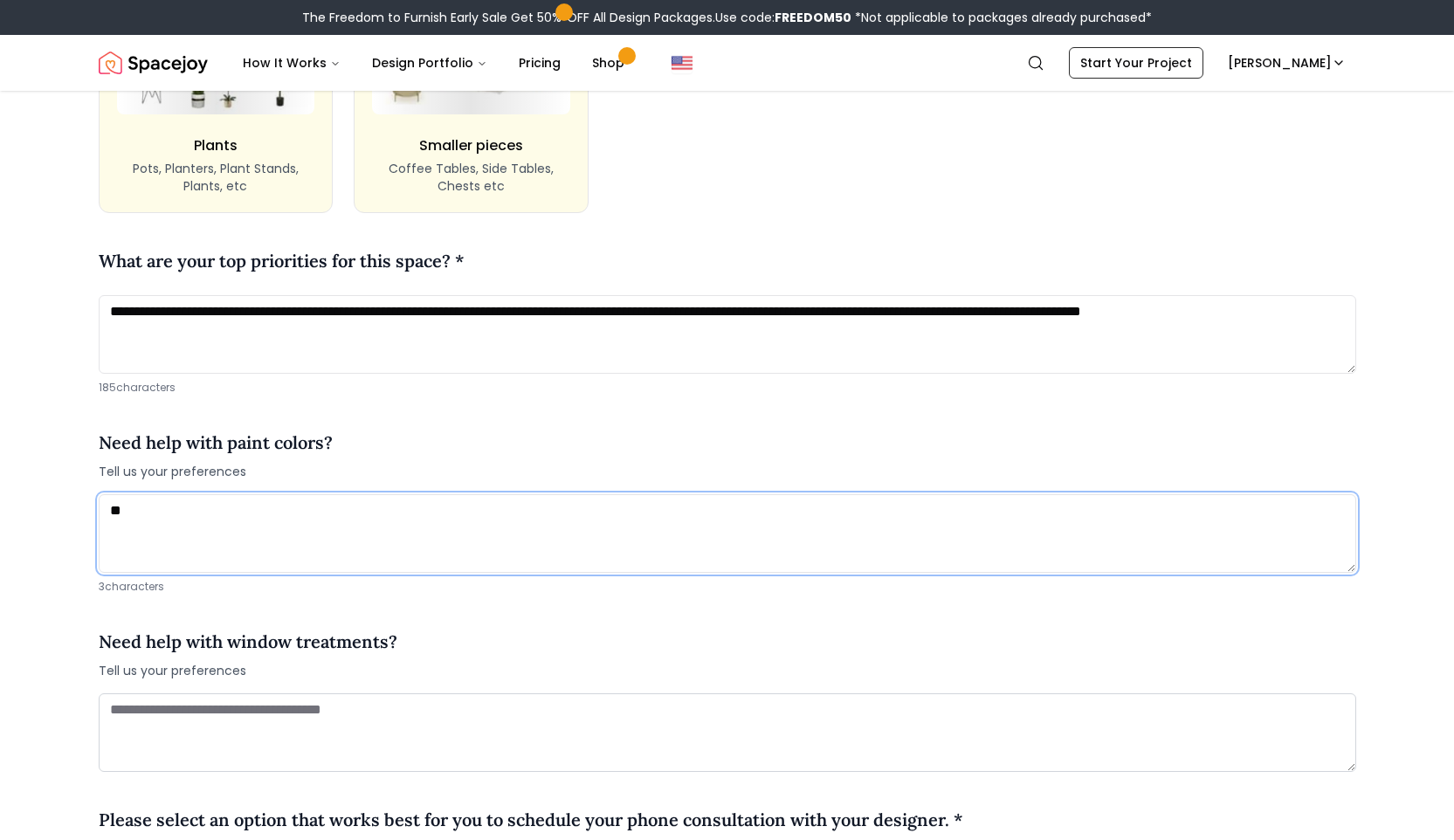type on "*" 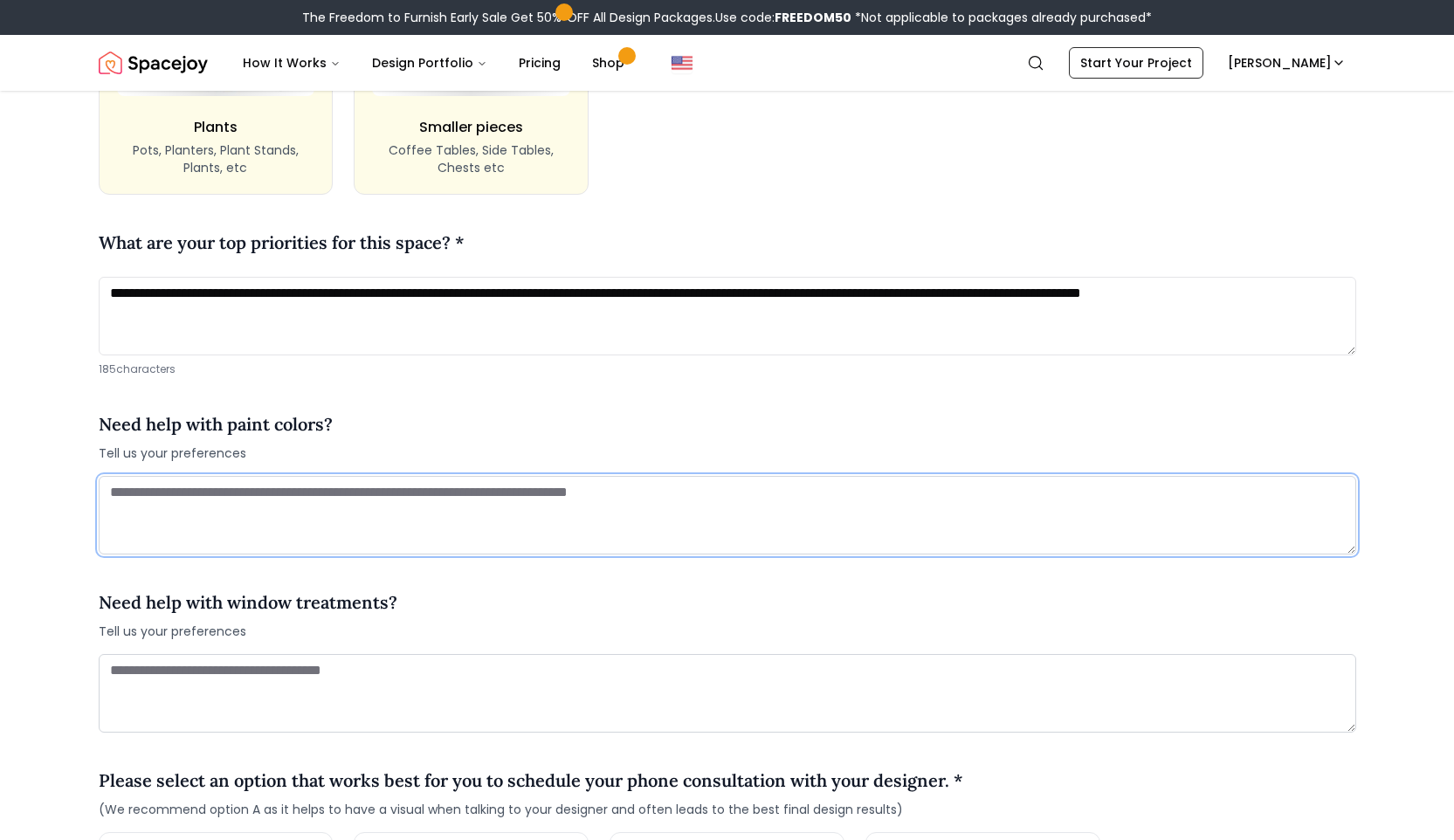 scroll, scrollTop: 2037, scrollLeft: 0, axis: vertical 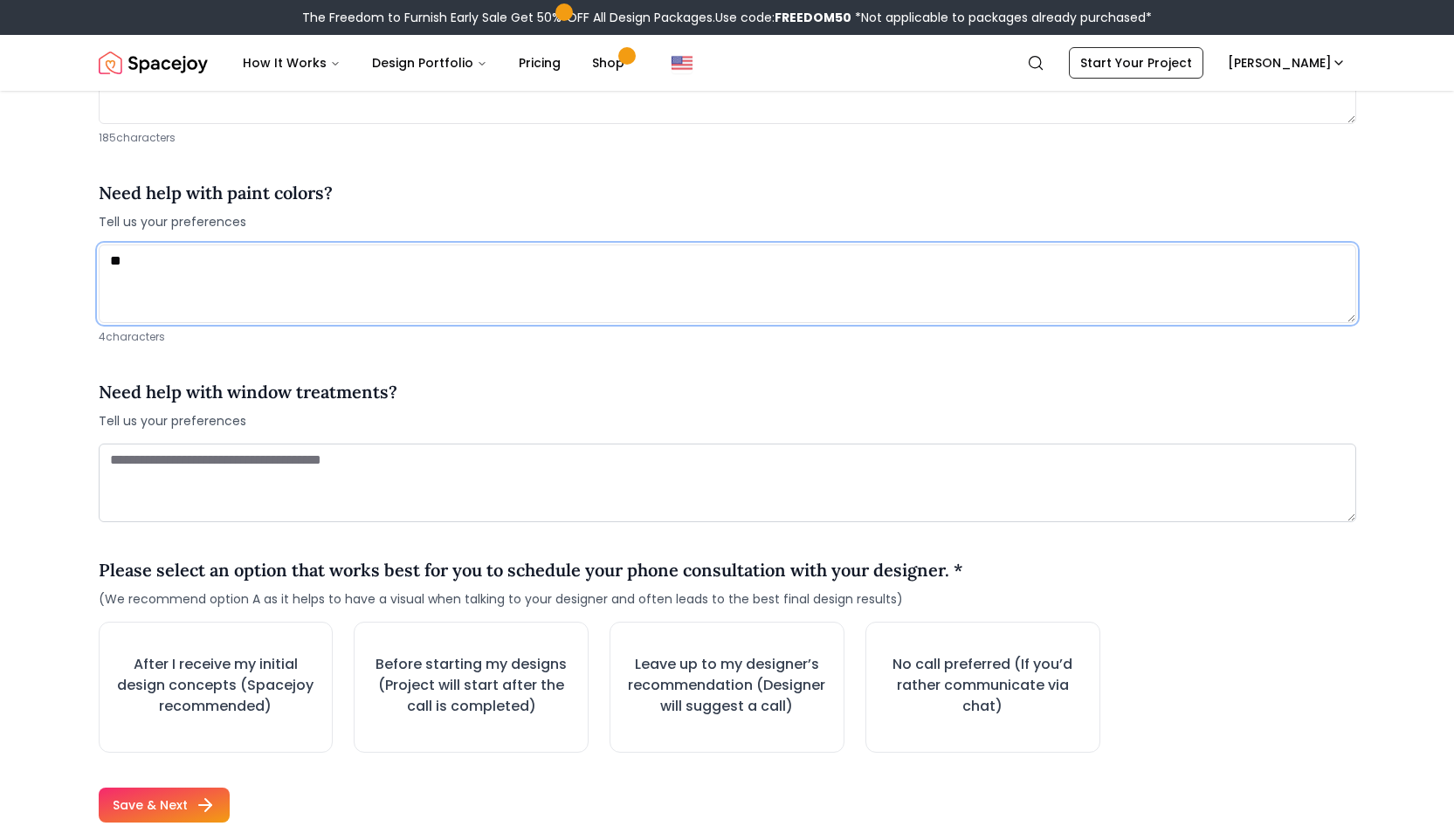 type on "*" 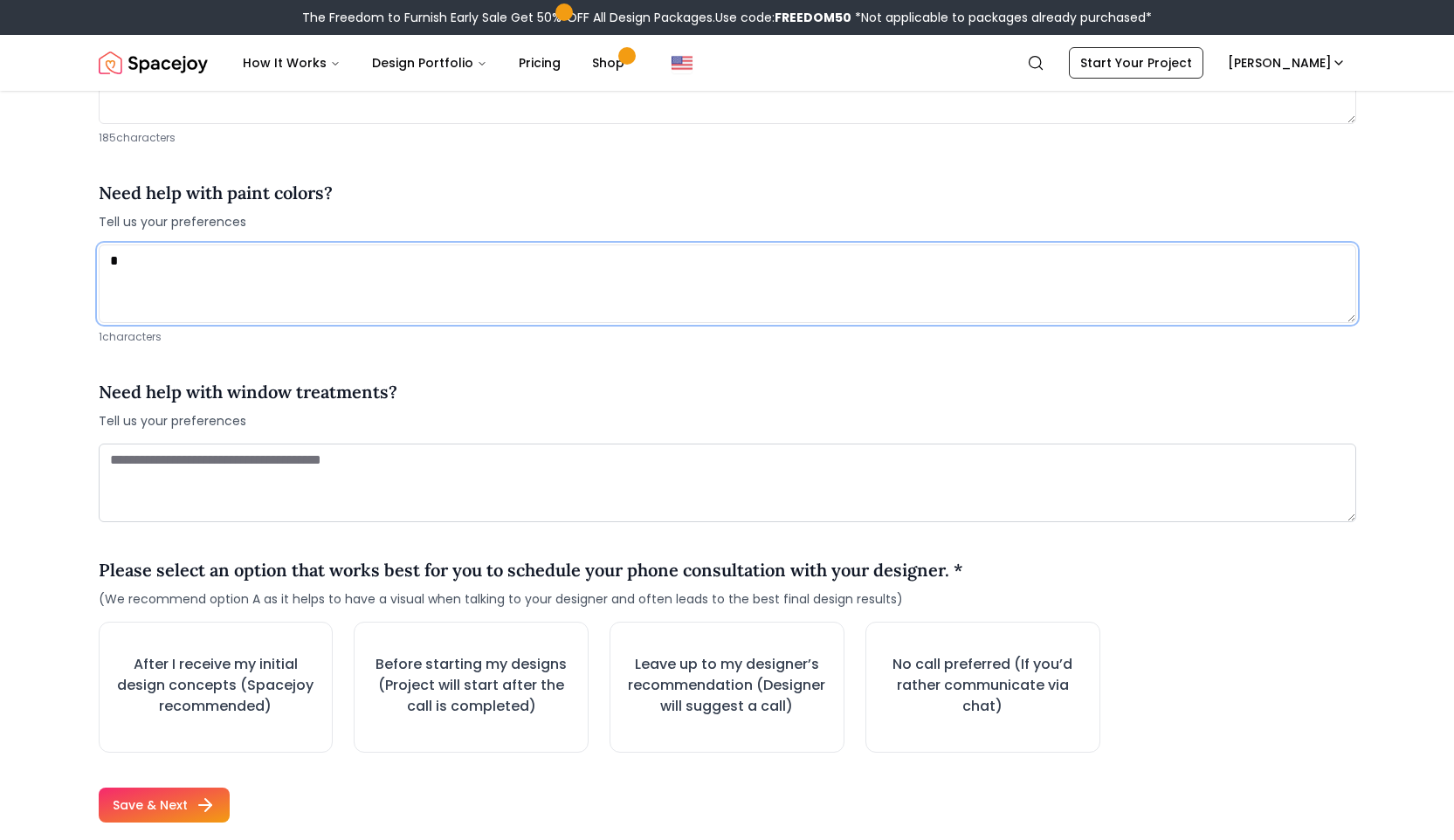 type 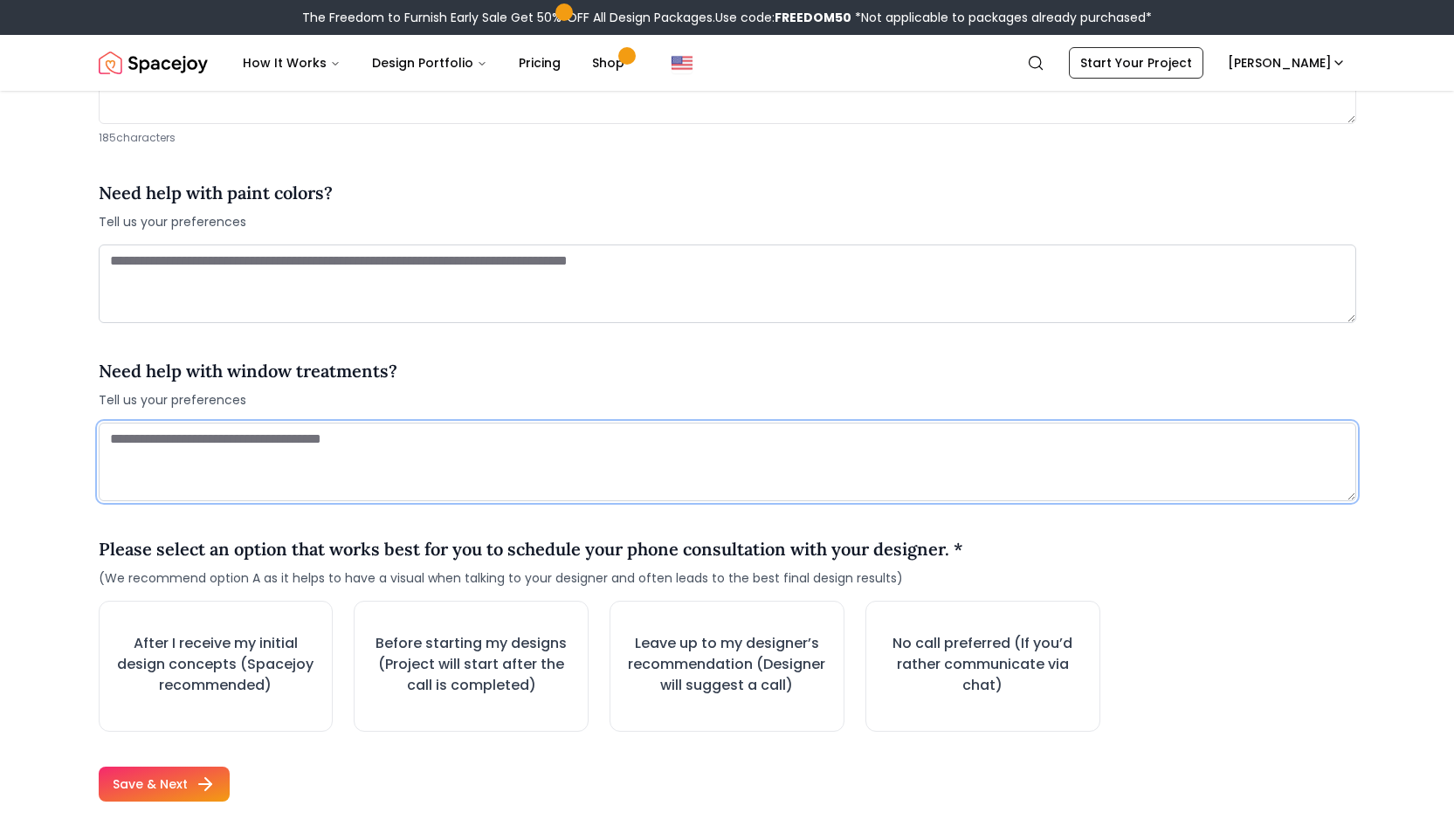 click at bounding box center [727, 462] 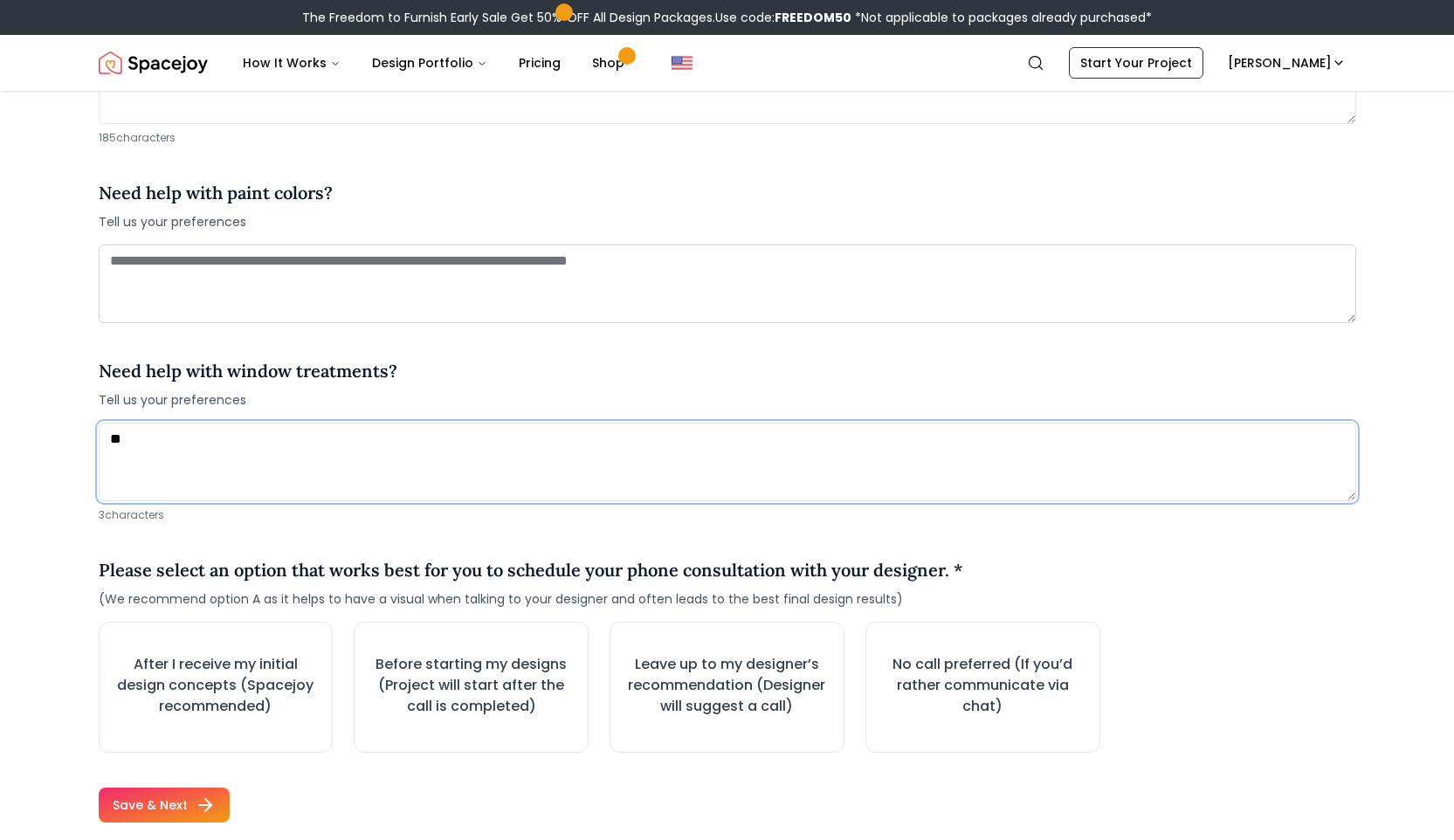 type on "*" 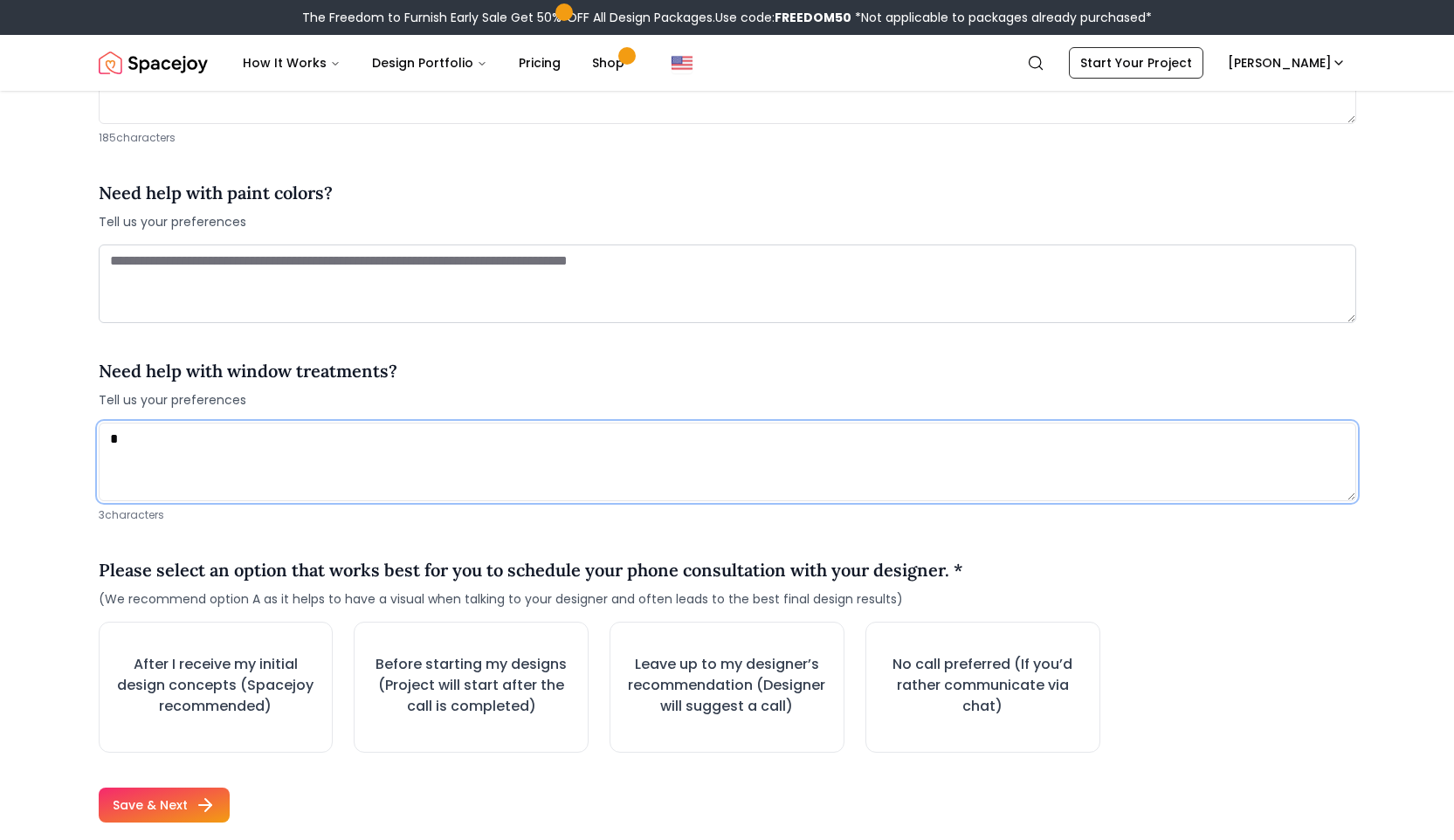 type 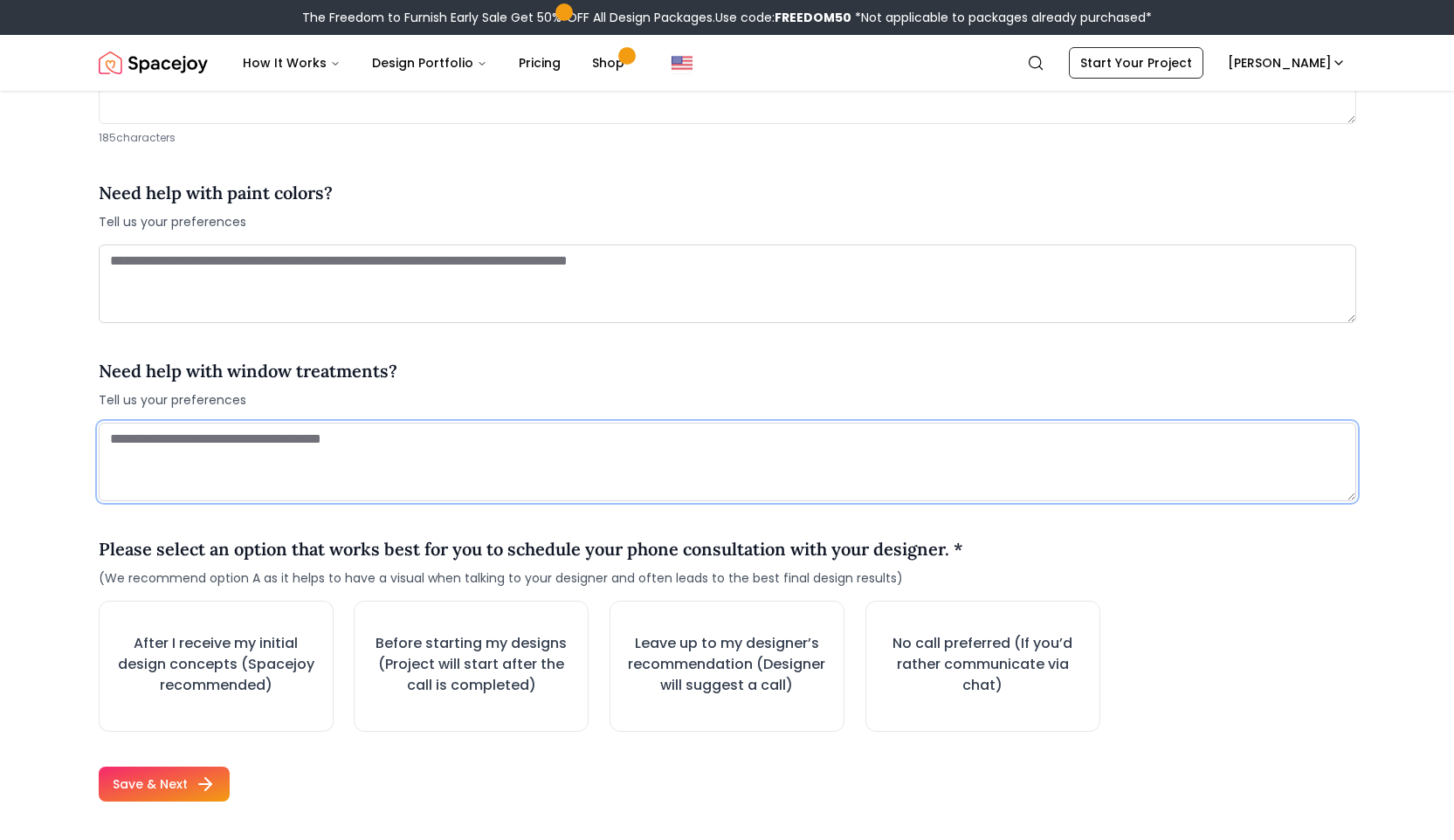 scroll, scrollTop: 2392, scrollLeft: 0, axis: vertical 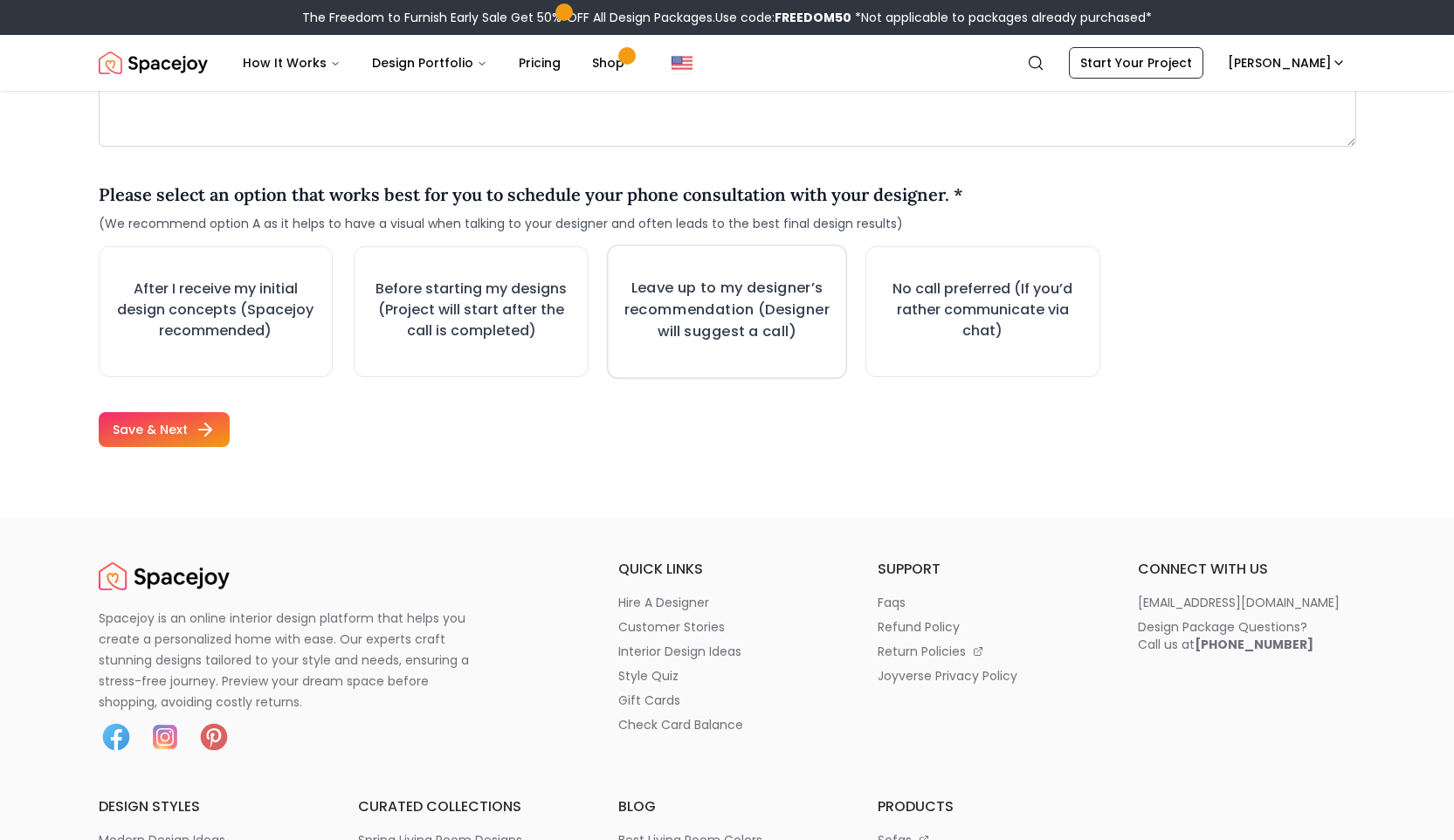 click on "Leave up to my designer’s recommendation (Designer will suggest a call)" at bounding box center [727, 309] 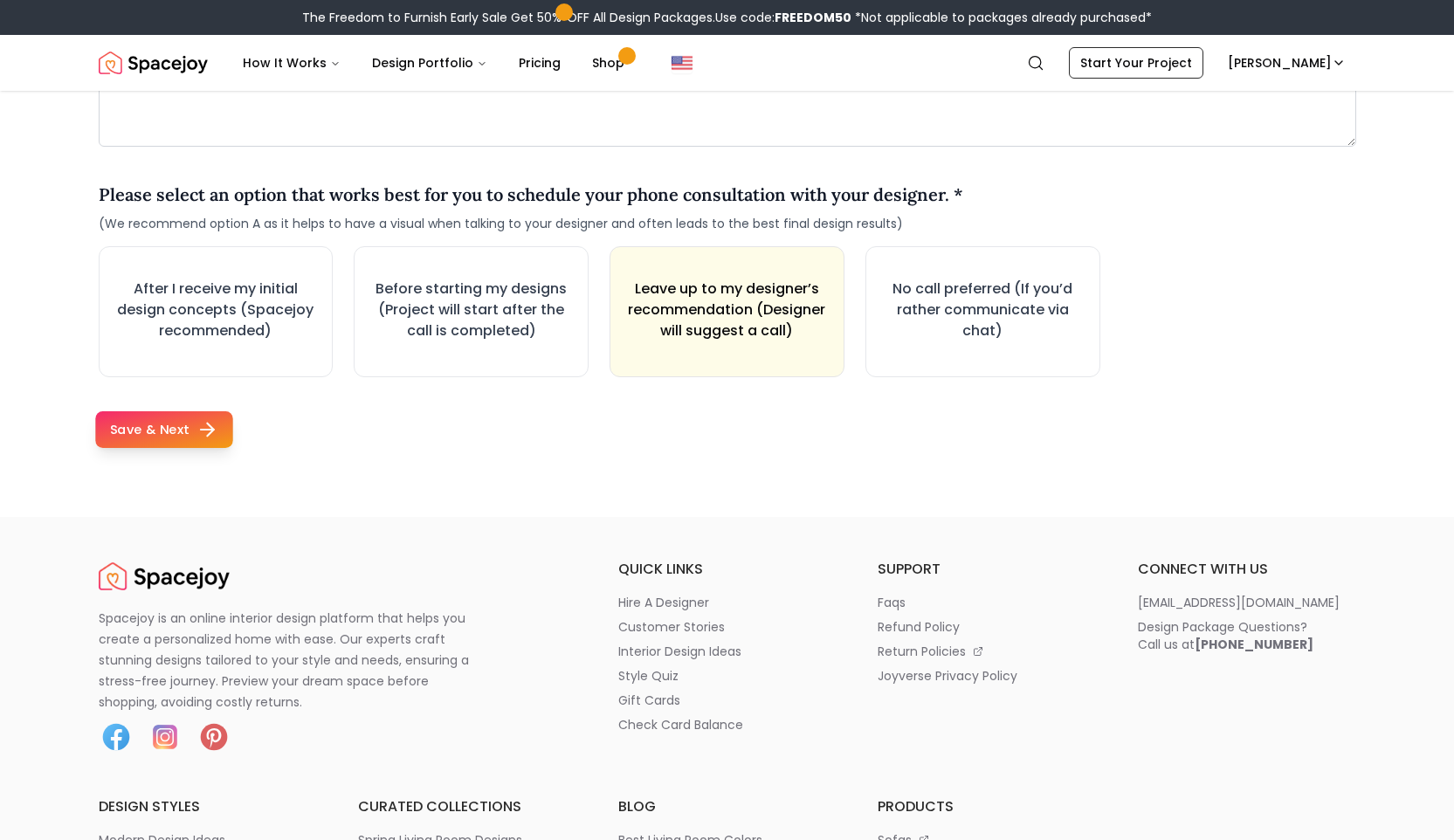 click on "Save & Next" at bounding box center [164, 430] 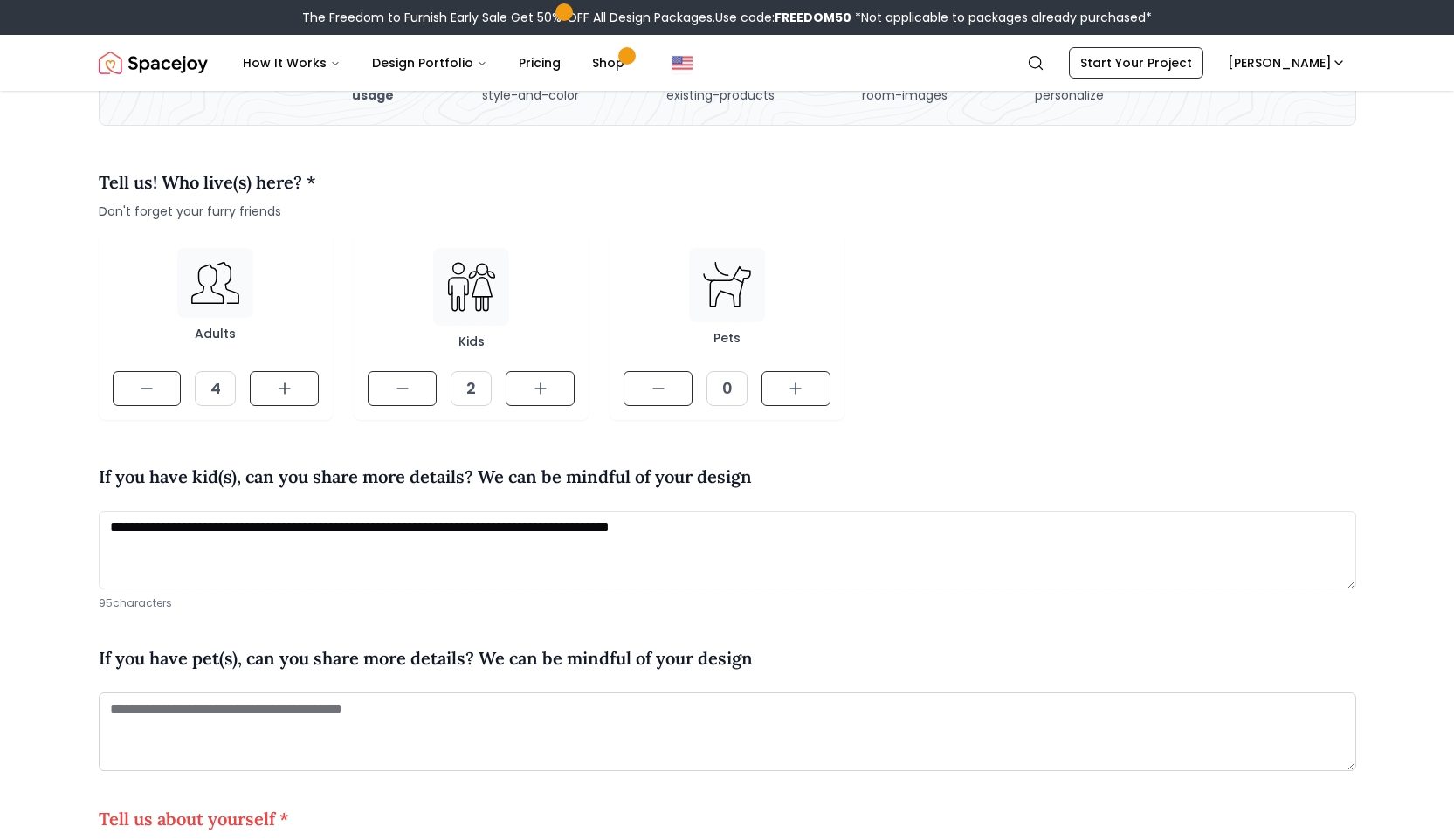 scroll, scrollTop: 492, scrollLeft: 0, axis: vertical 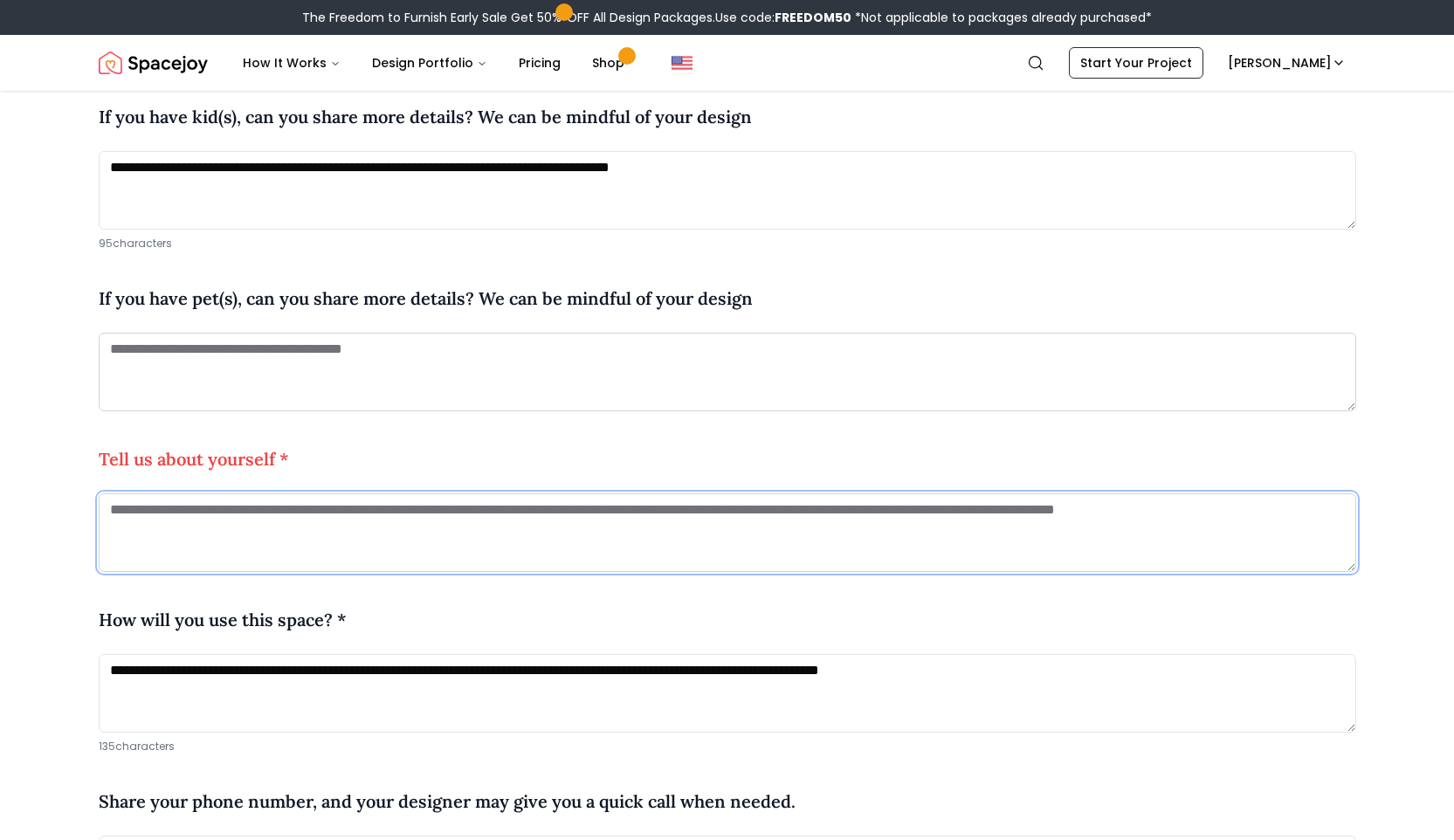 click at bounding box center [727, 533] 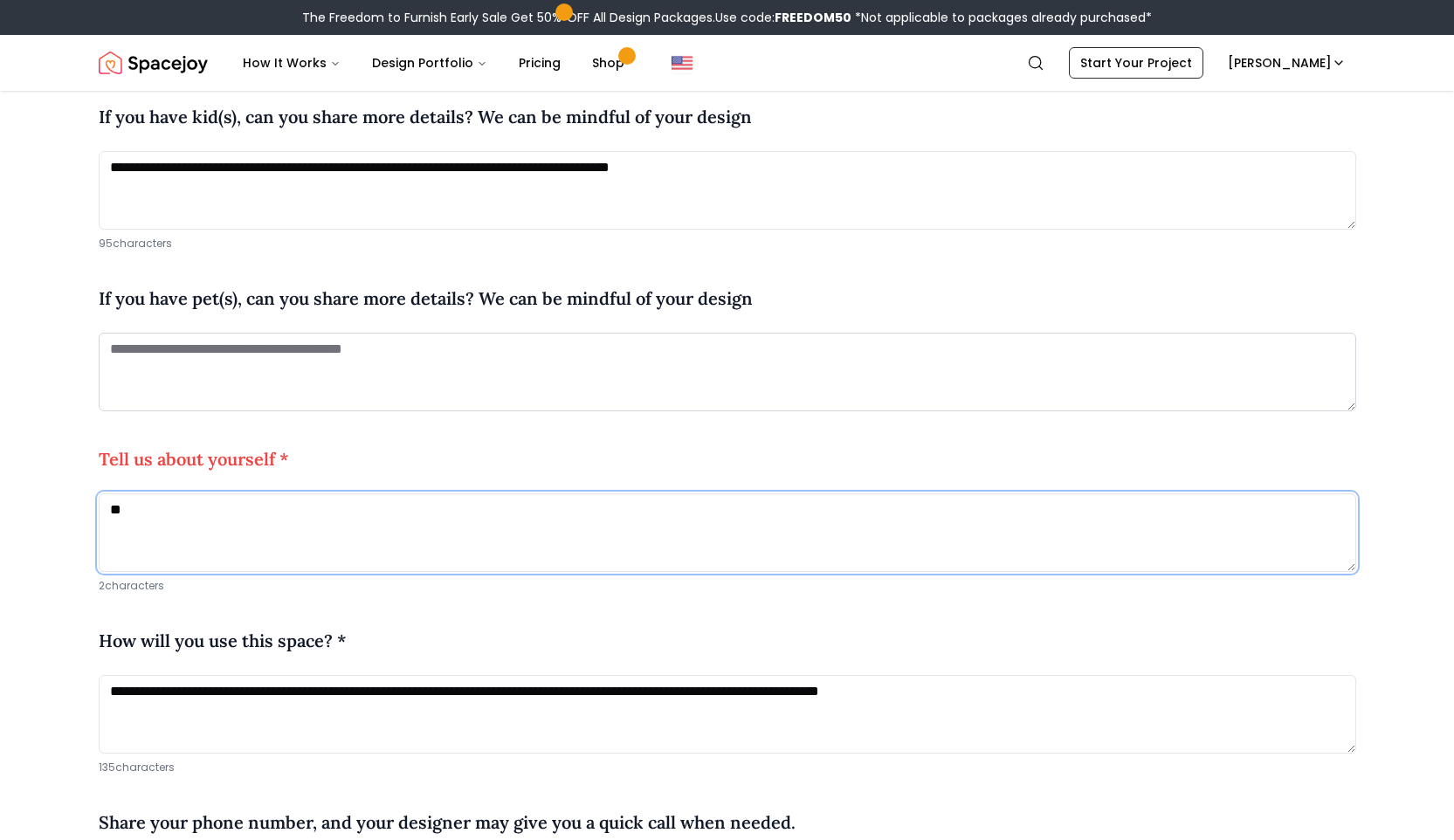 type on "*" 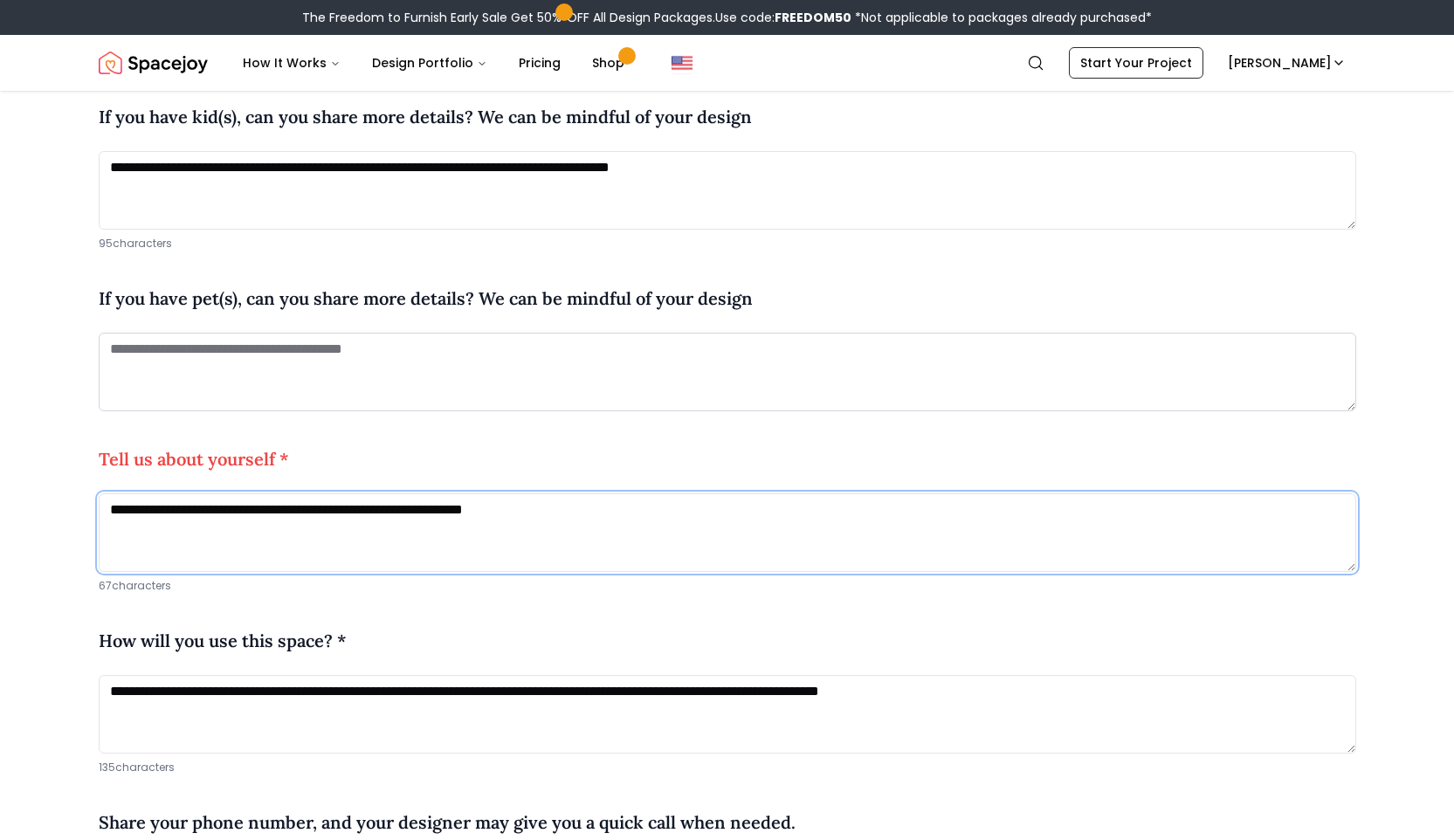 click on "**********" at bounding box center [727, 533] 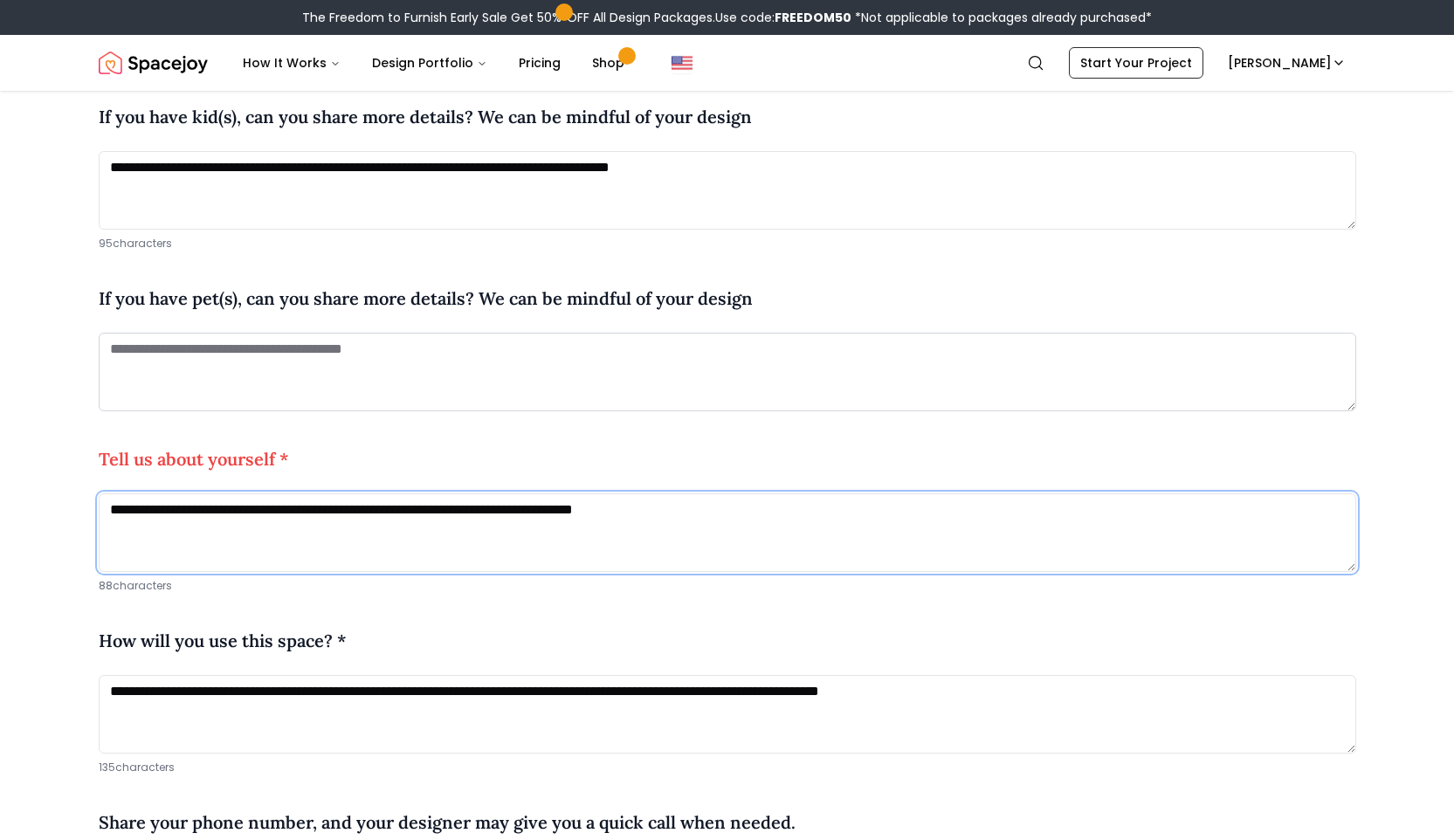 click on "**********" at bounding box center (727, 533) 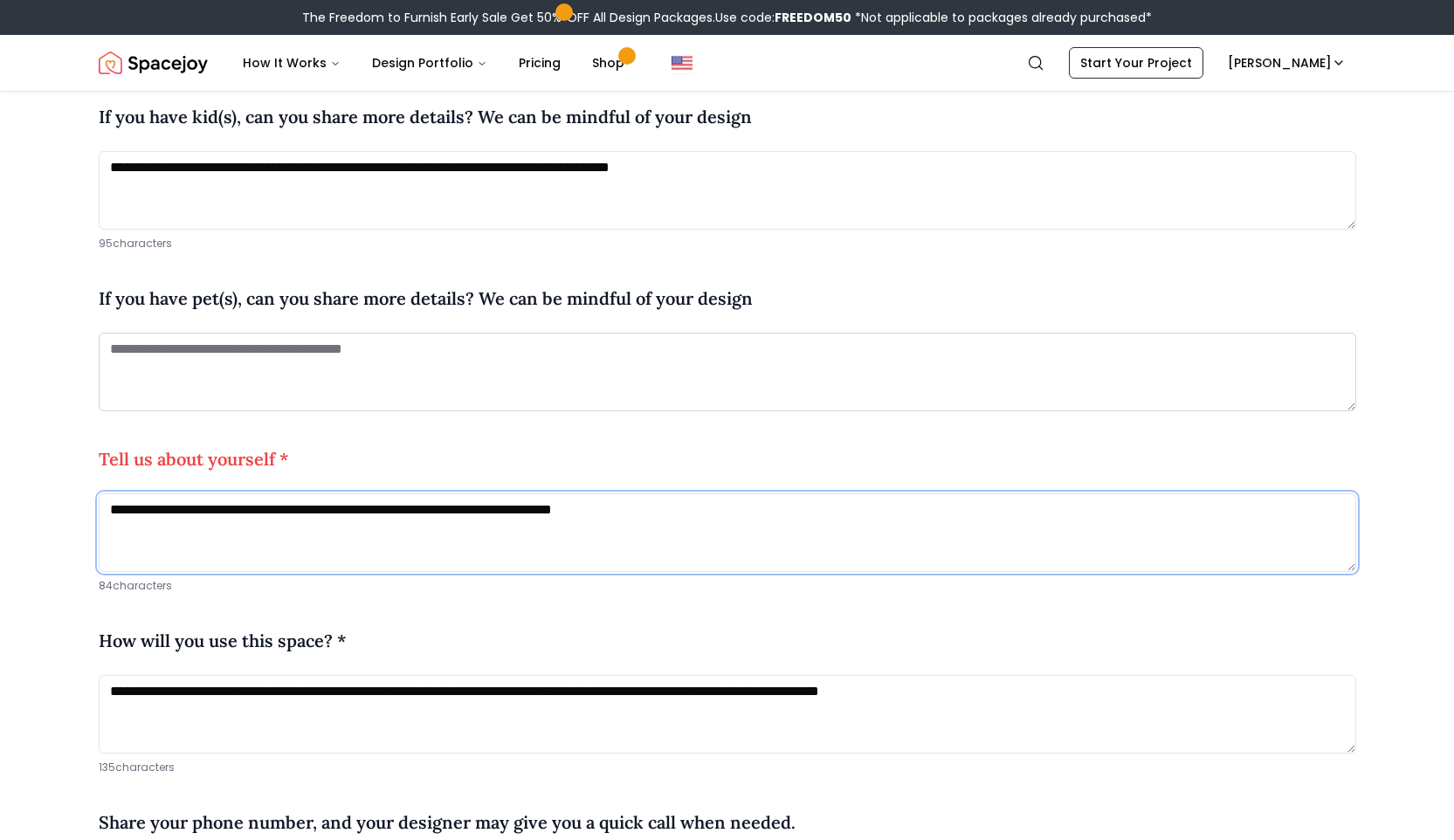click on "**********" at bounding box center (727, 533) 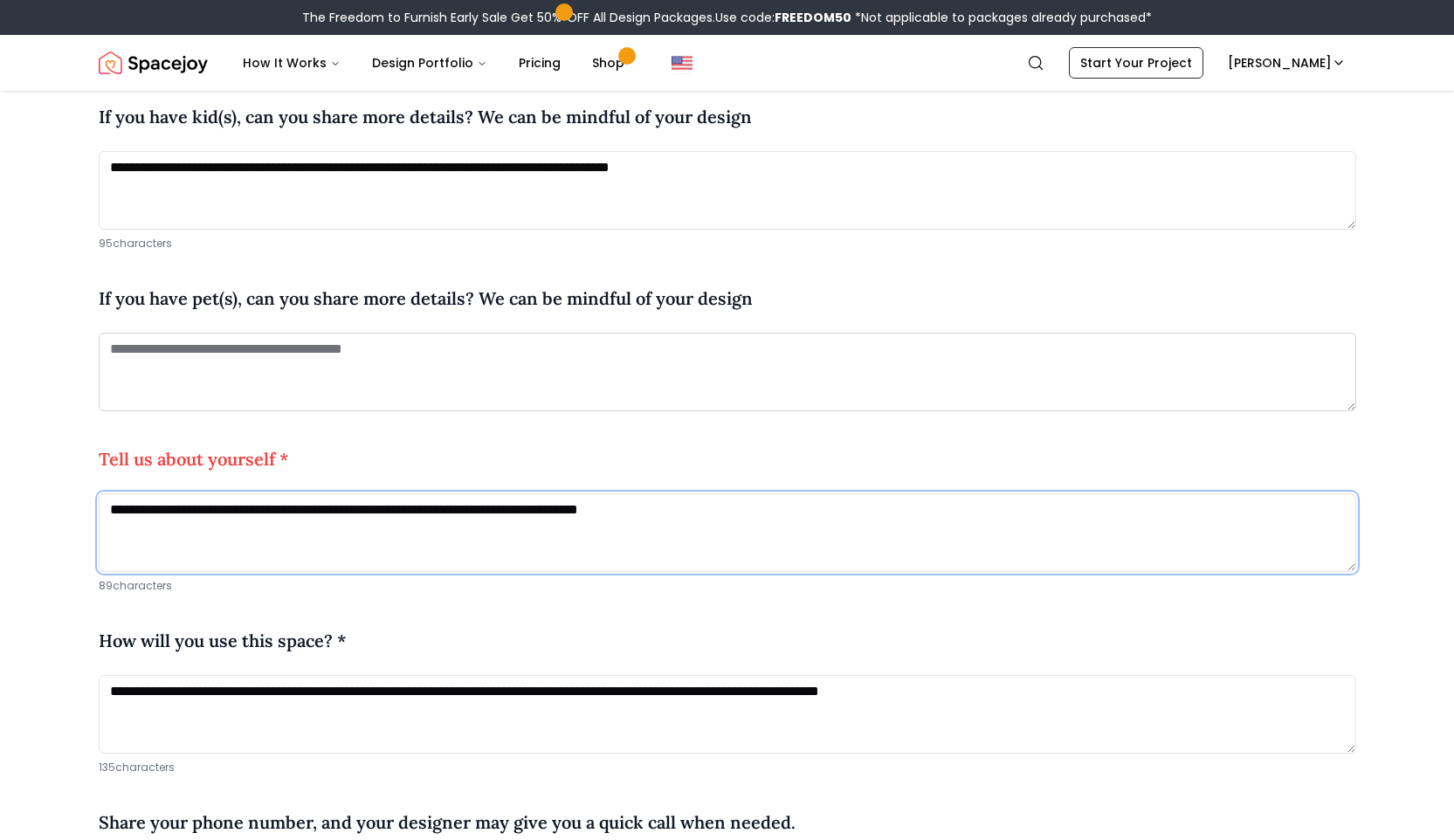 click on "**********" at bounding box center [727, 533] 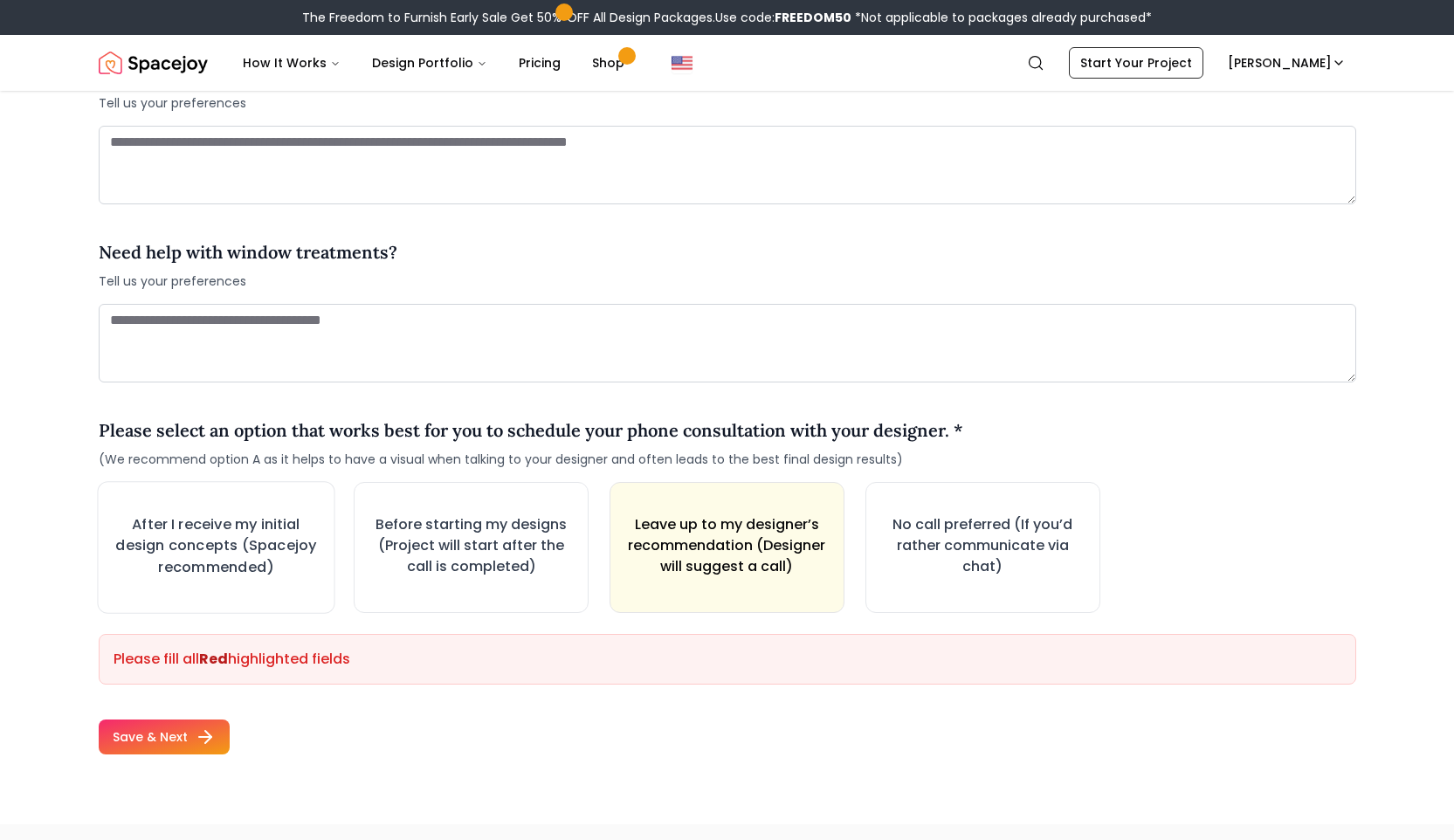 scroll, scrollTop: 2193, scrollLeft: 0, axis: vertical 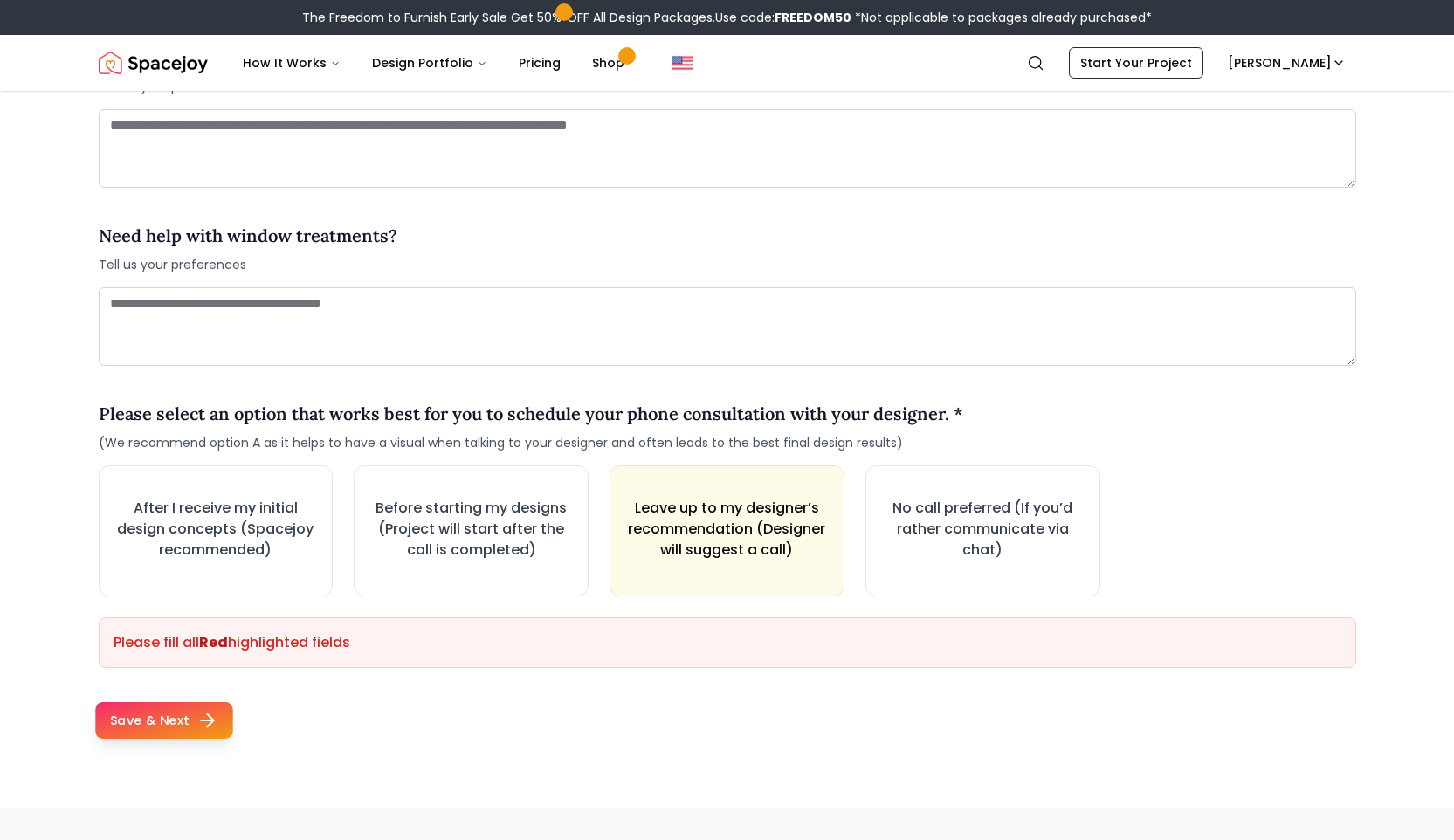 type on "**********" 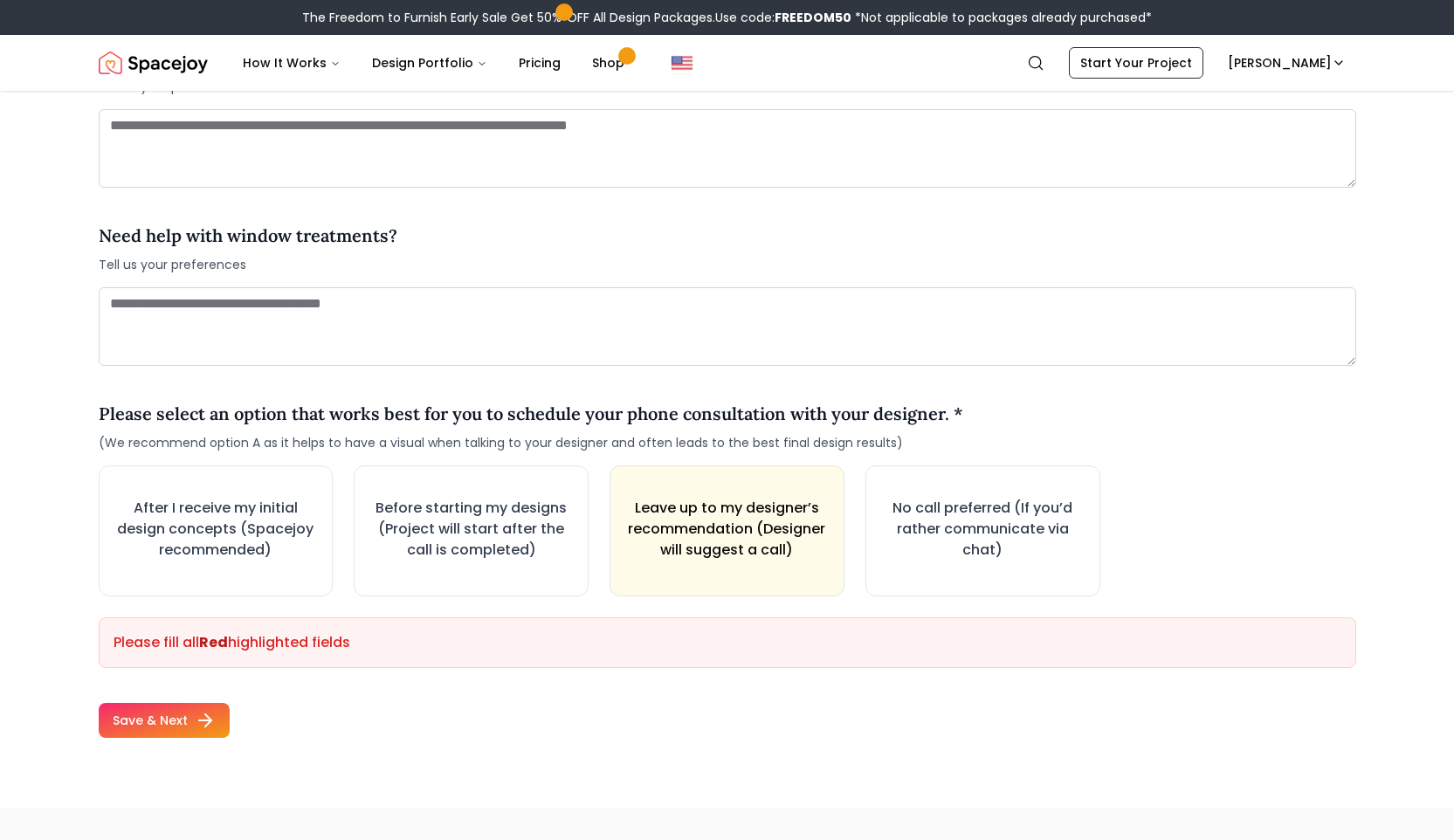 click on "Save & Next" at bounding box center [164, 720] 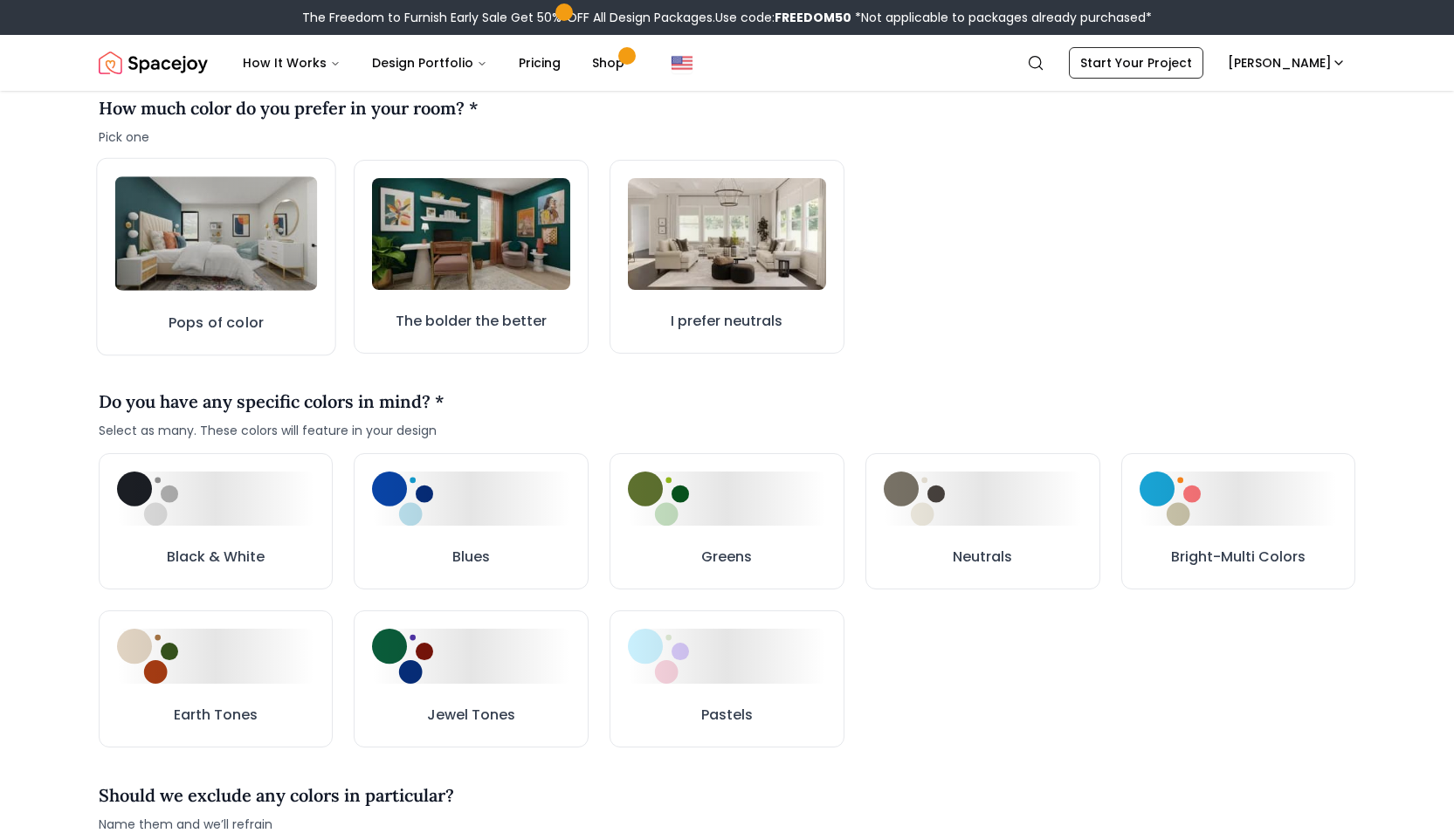 scroll, scrollTop: 609, scrollLeft: 0, axis: vertical 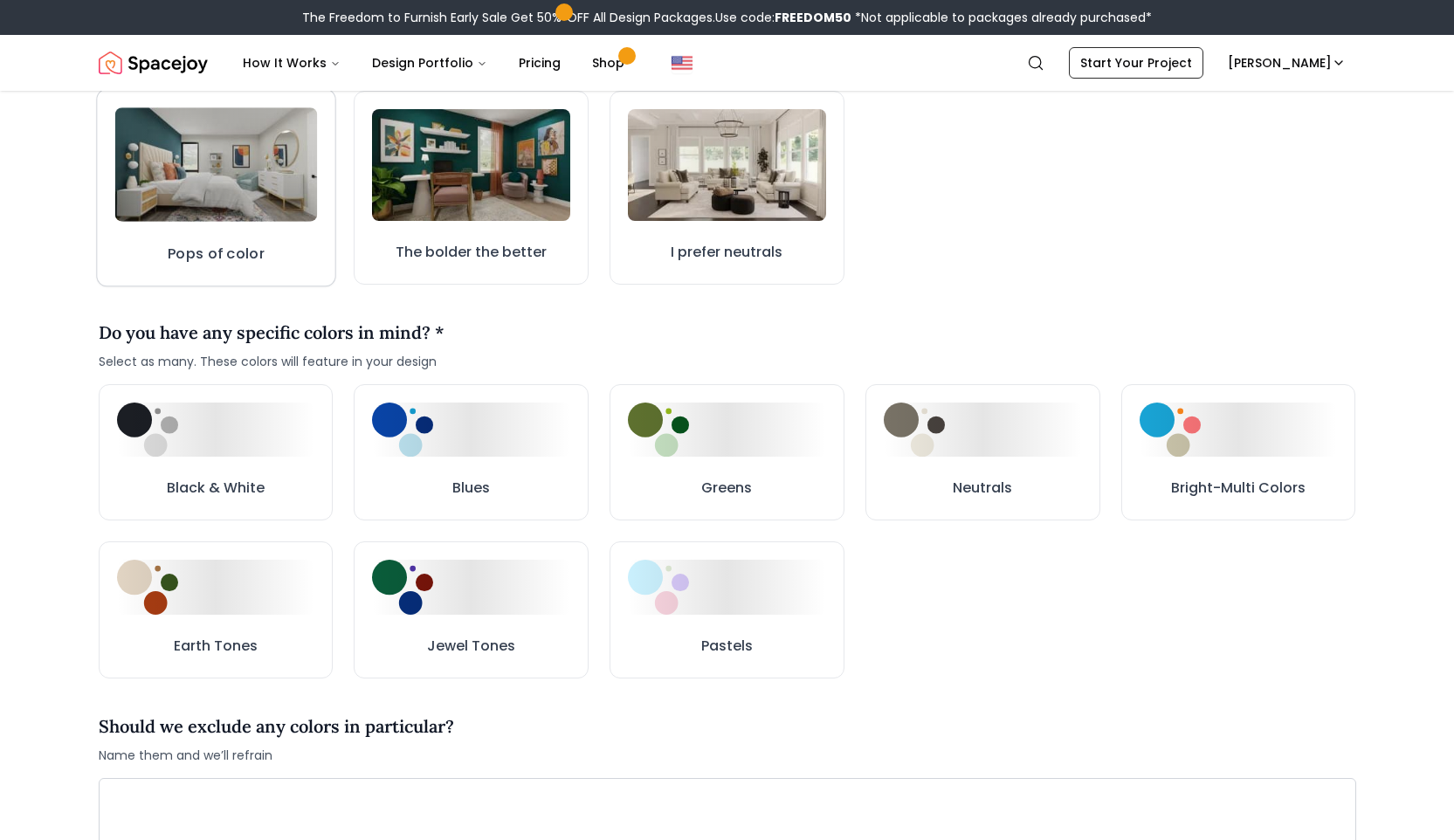click on "Pops of color" at bounding box center (215, 253) 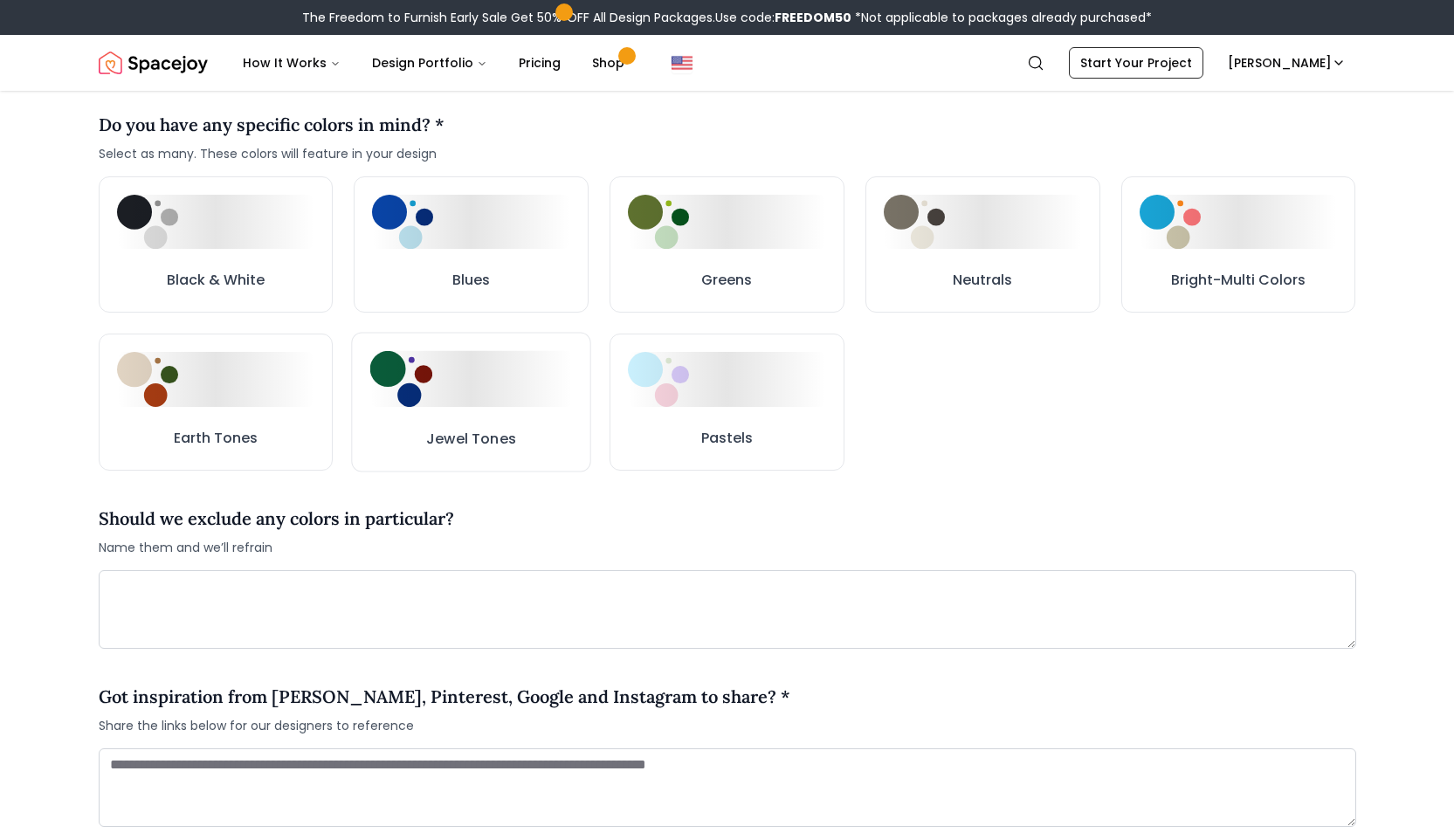 scroll, scrollTop: 880, scrollLeft: 0, axis: vertical 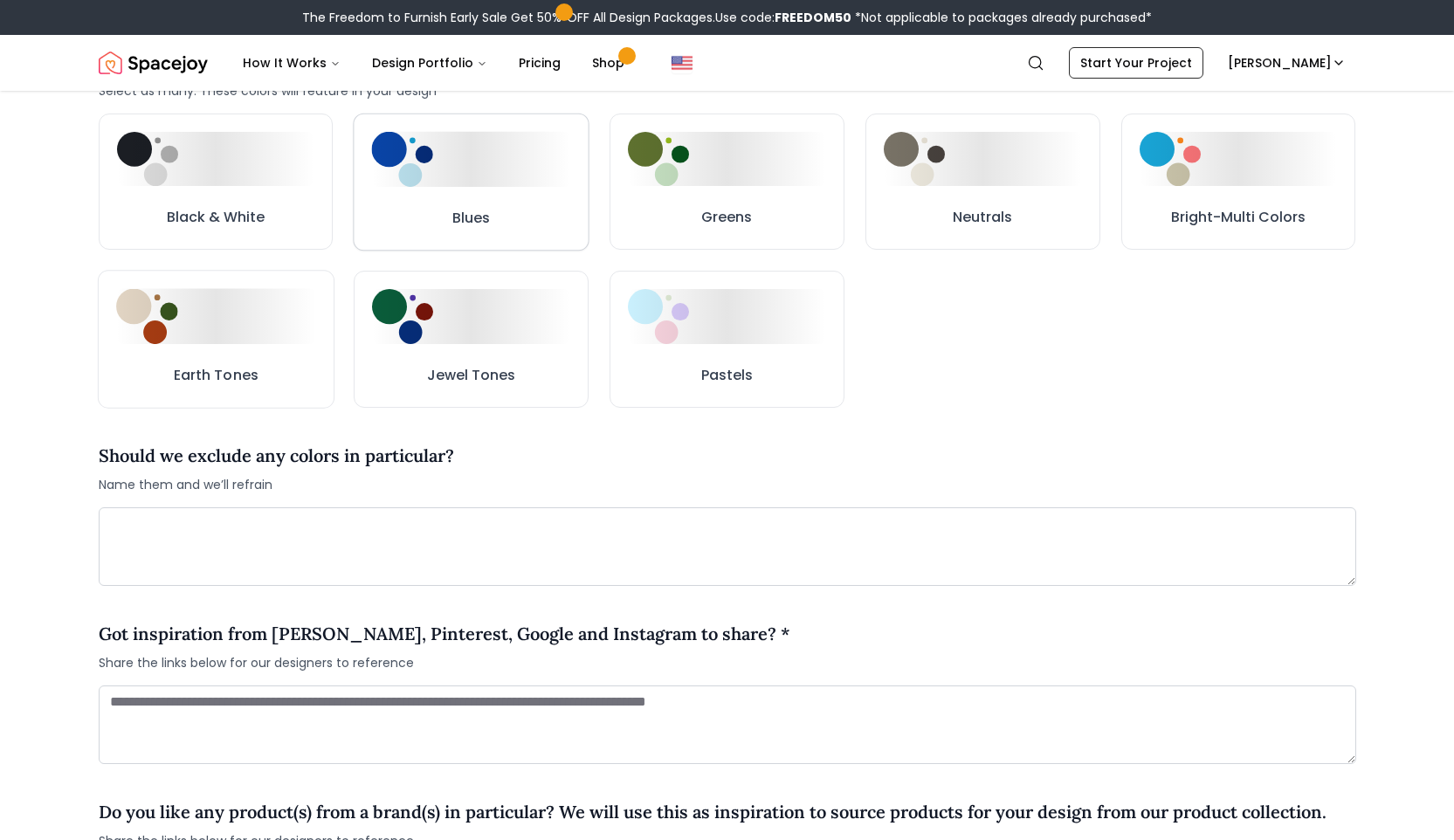 click at bounding box center (472, 158) 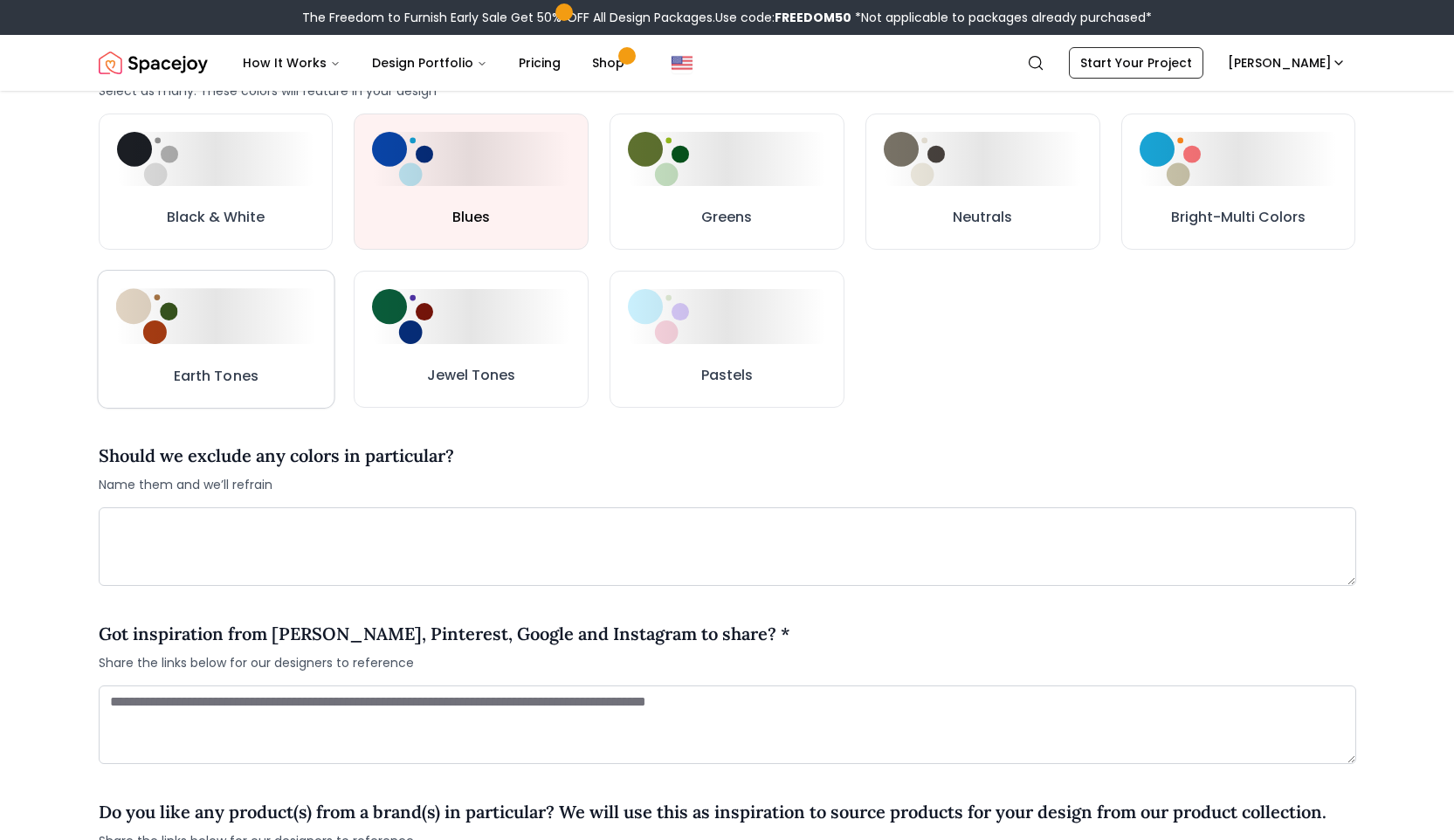 click at bounding box center (215, 316) 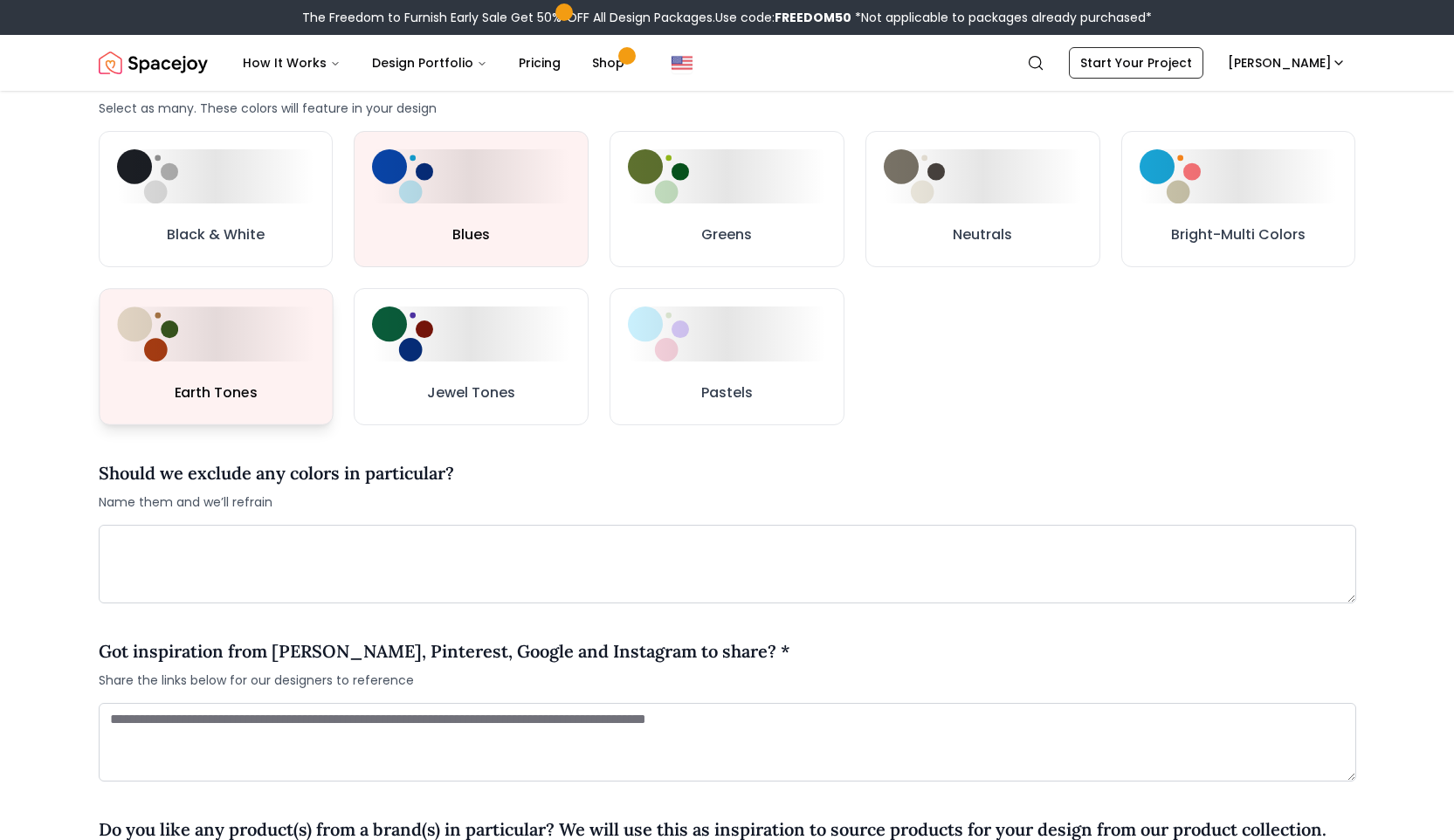 scroll, scrollTop: 898, scrollLeft: 0, axis: vertical 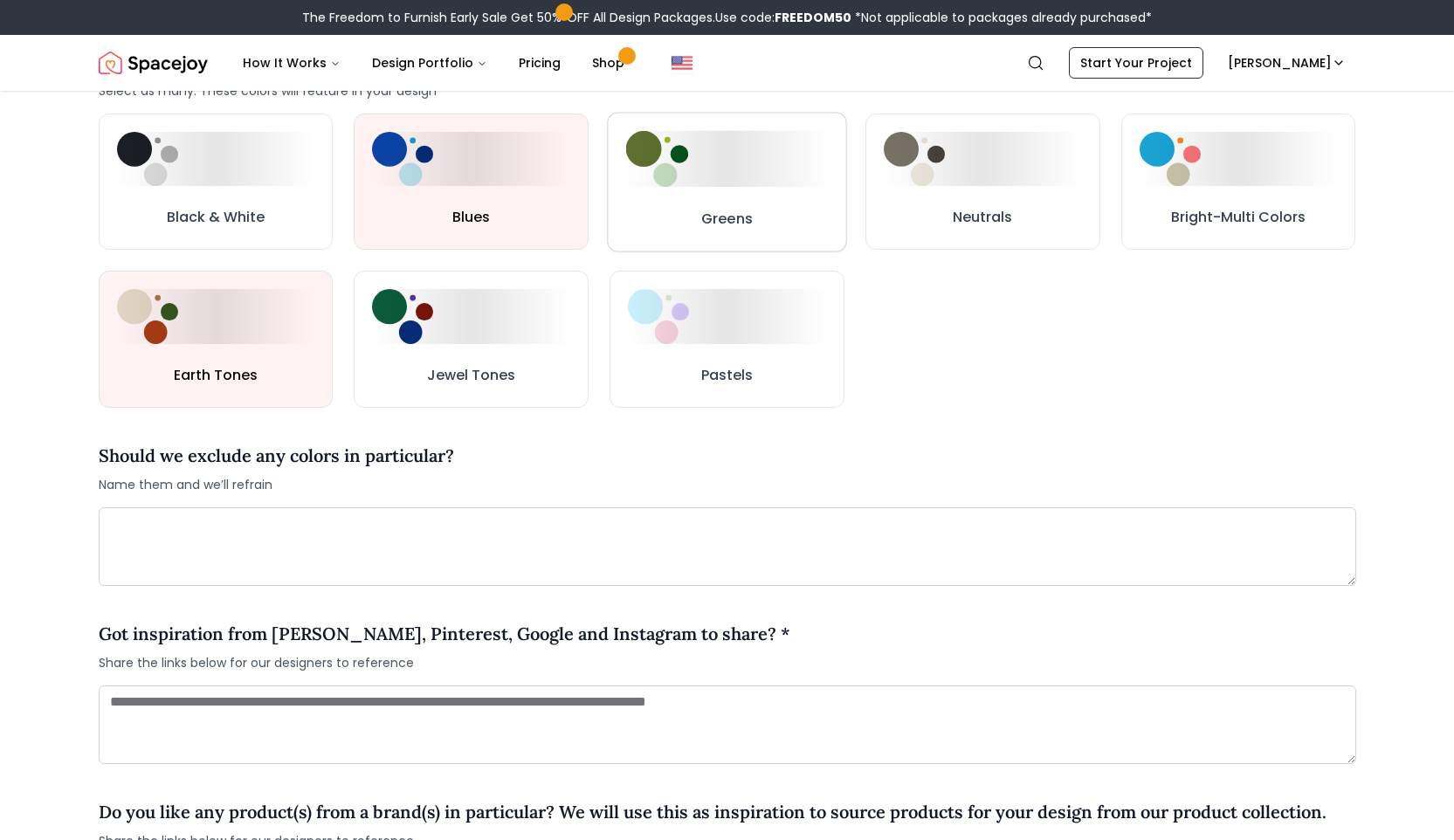 click on "Greens" at bounding box center (727, 182) 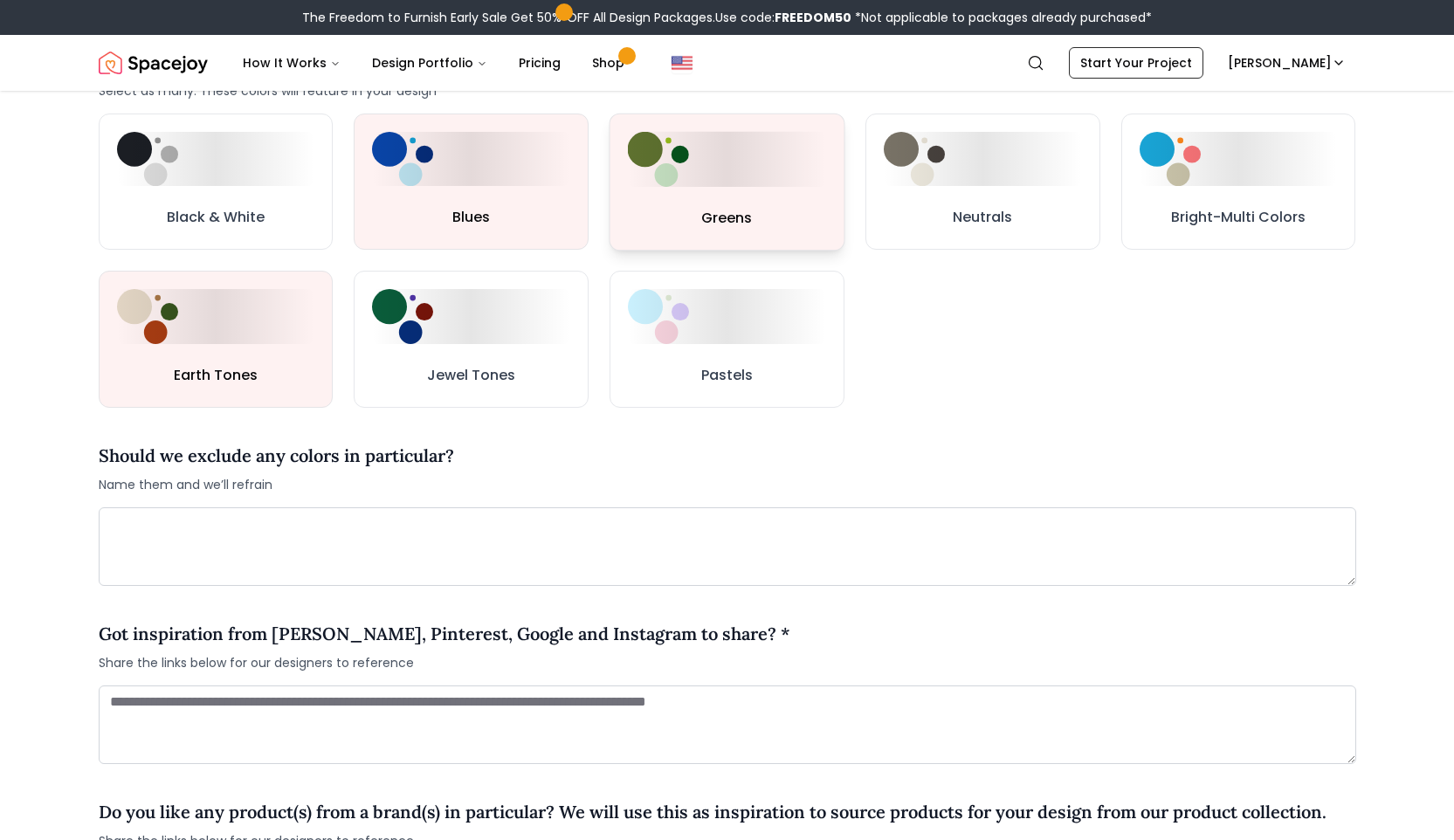 scroll, scrollTop: 880, scrollLeft: 0, axis: vertical 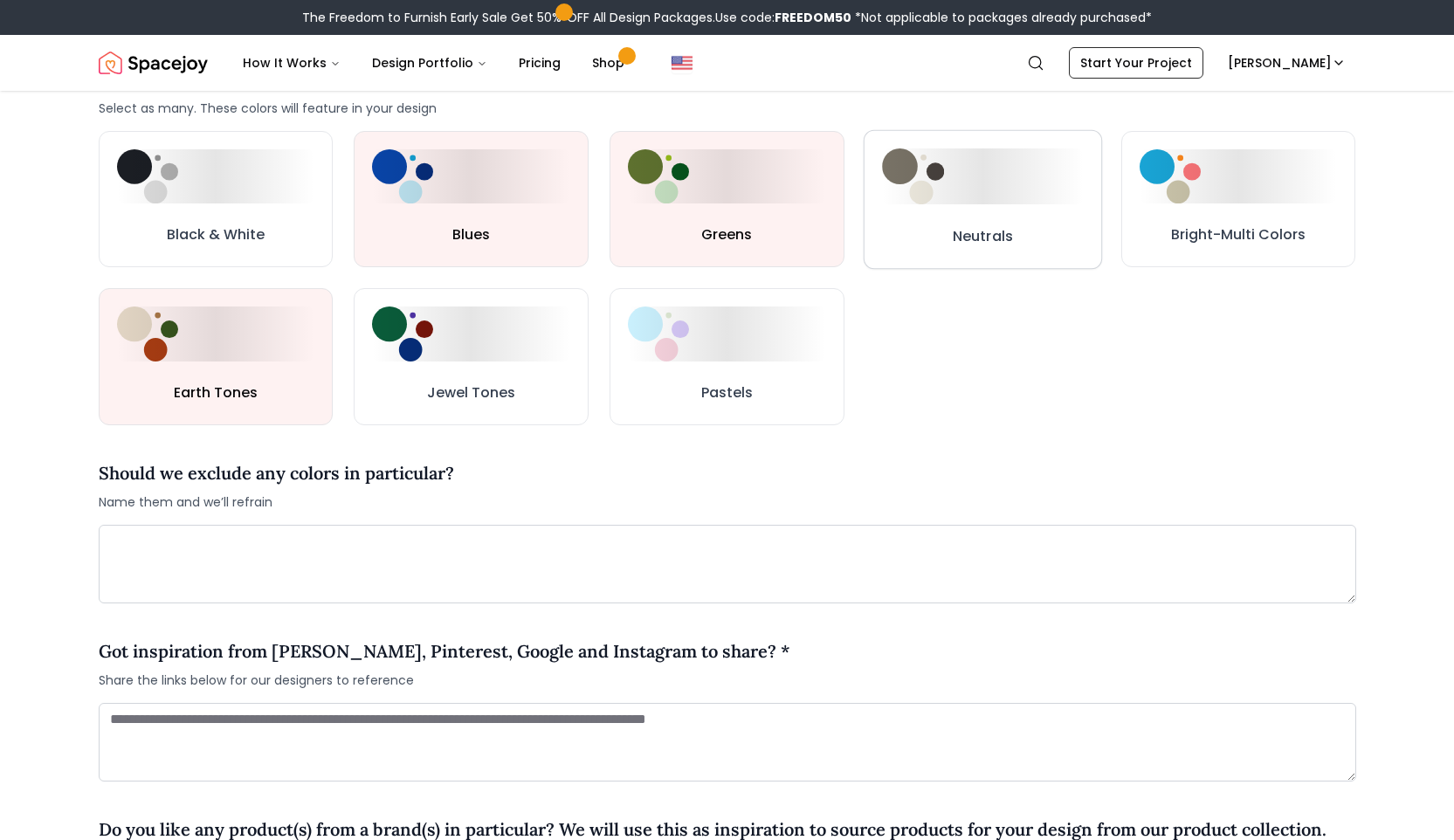click on "Neutrals" at bounding box center [982, 198] 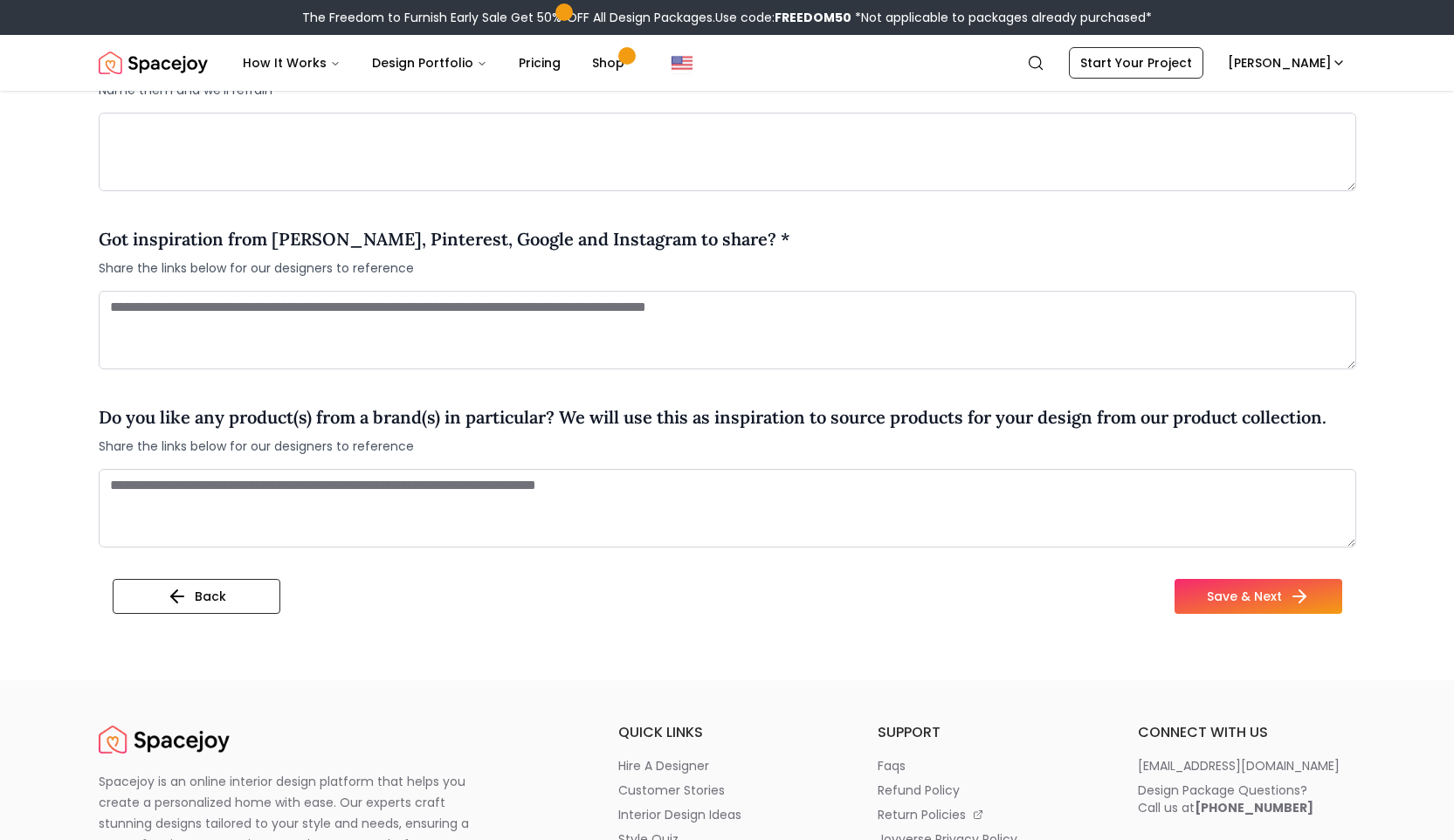 scroll, scrollTop: 1344, scrollLeft: 0, axis: vertical 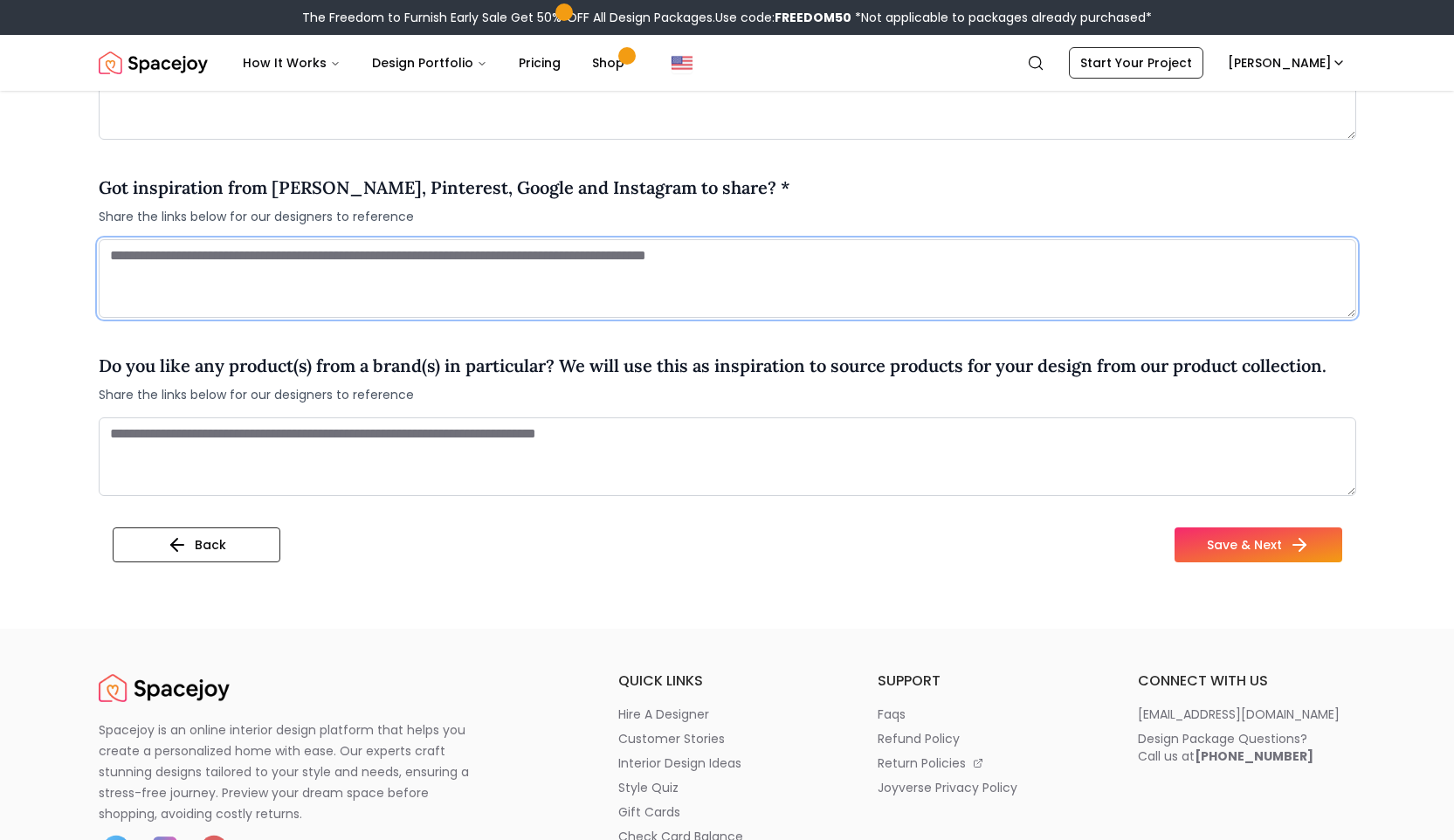 click at bounding box center [727, 279] 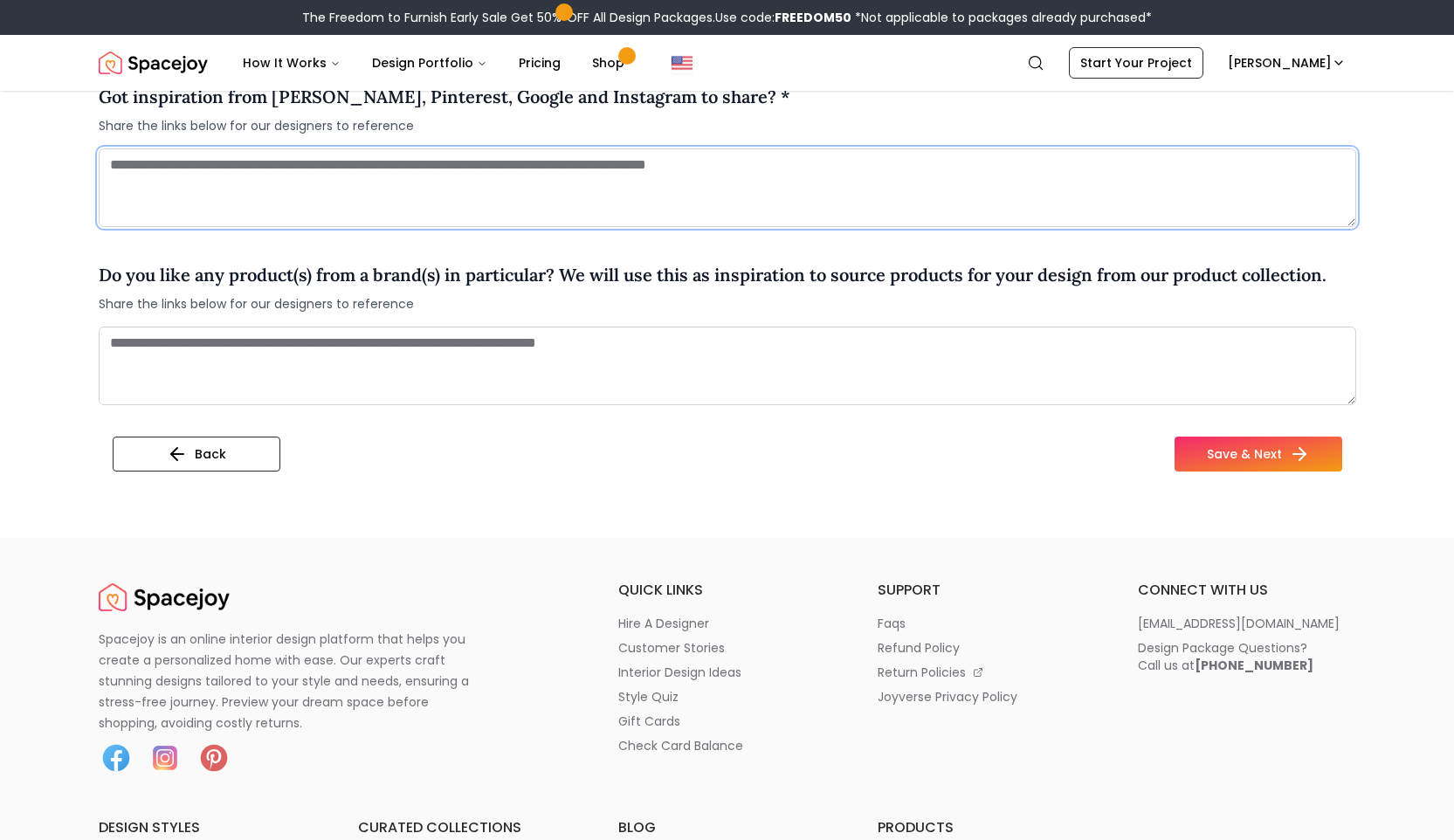 scroll, scrollTop: 1476, scrollLeft: 0, axis: vertical 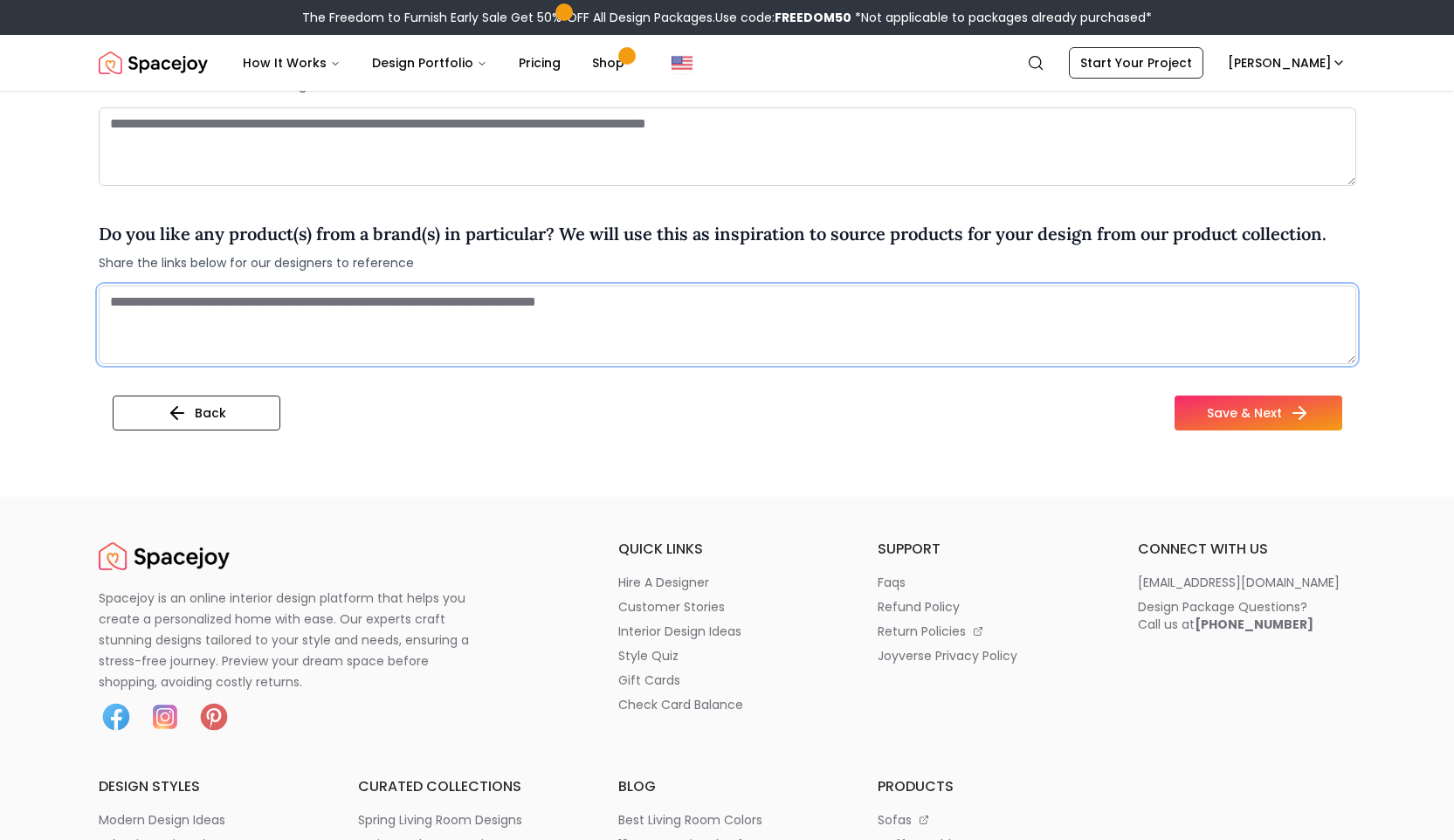 click at bounding box center (727, 325) 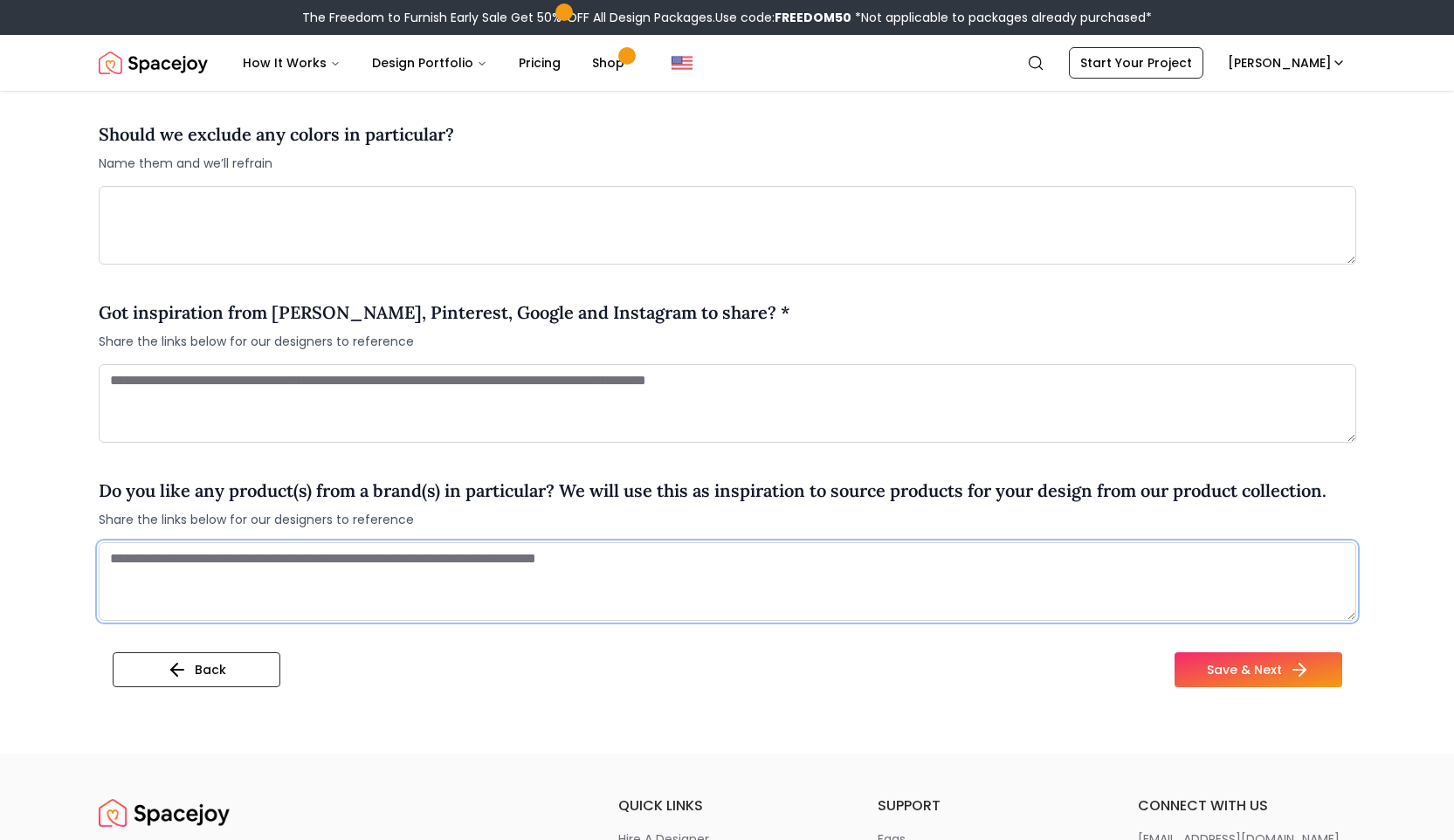 scroll, scrollTop: 1157, scrollLeft: 0, axis: vertical 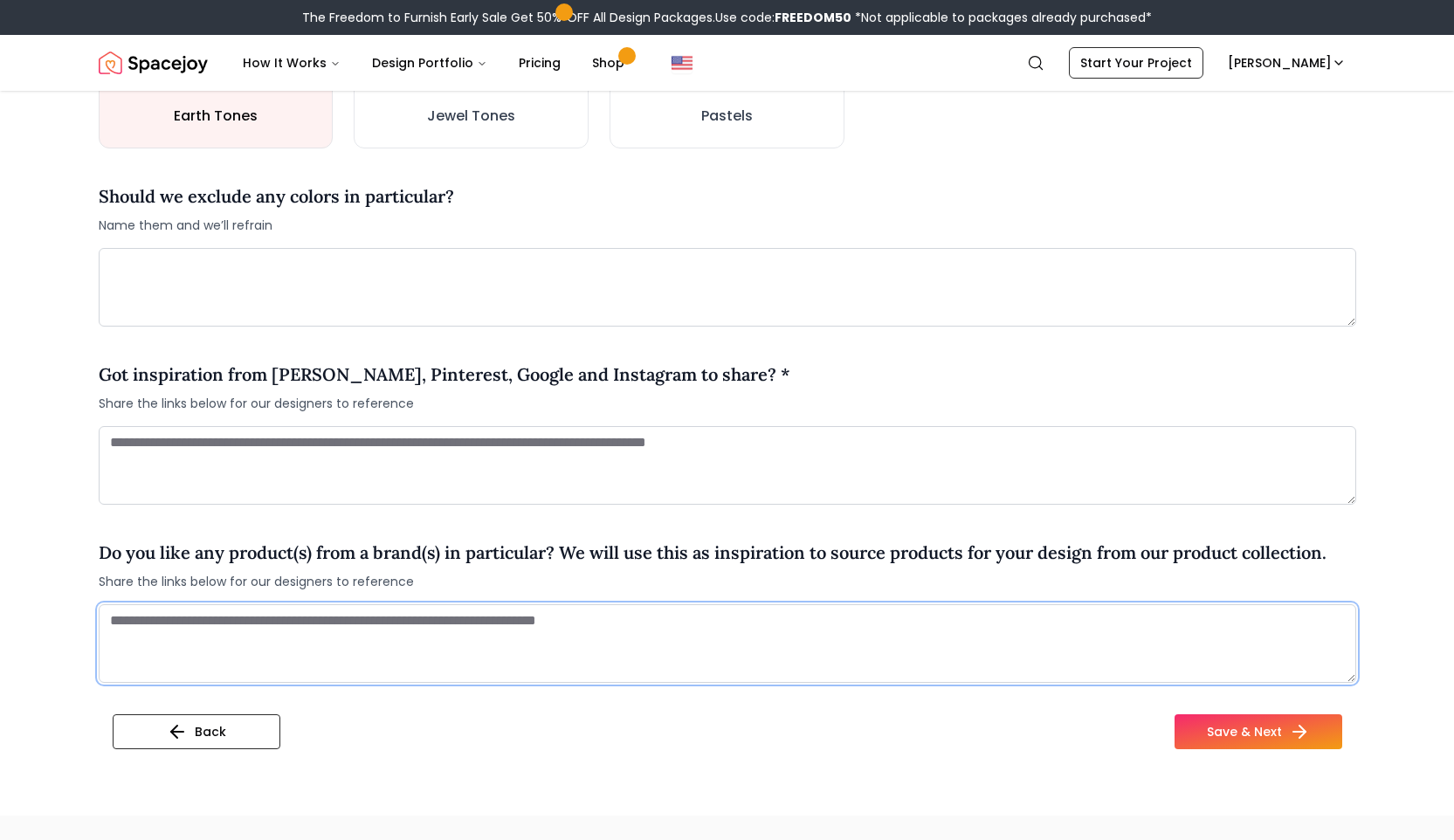 click at bounding box center [727, 644] 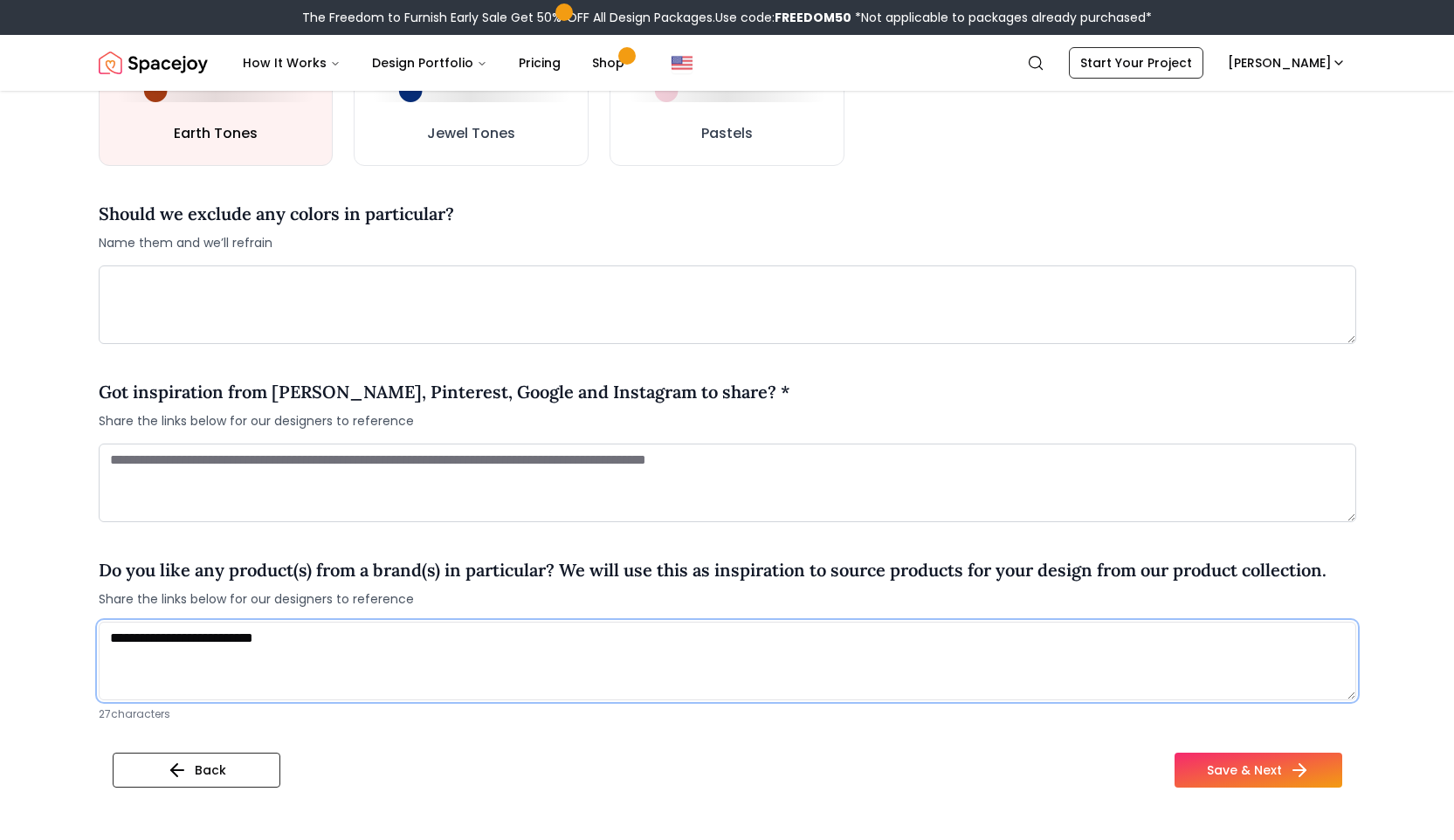 scroll, scrollTop: 1157, scrollLeft: 0, axis: vertical 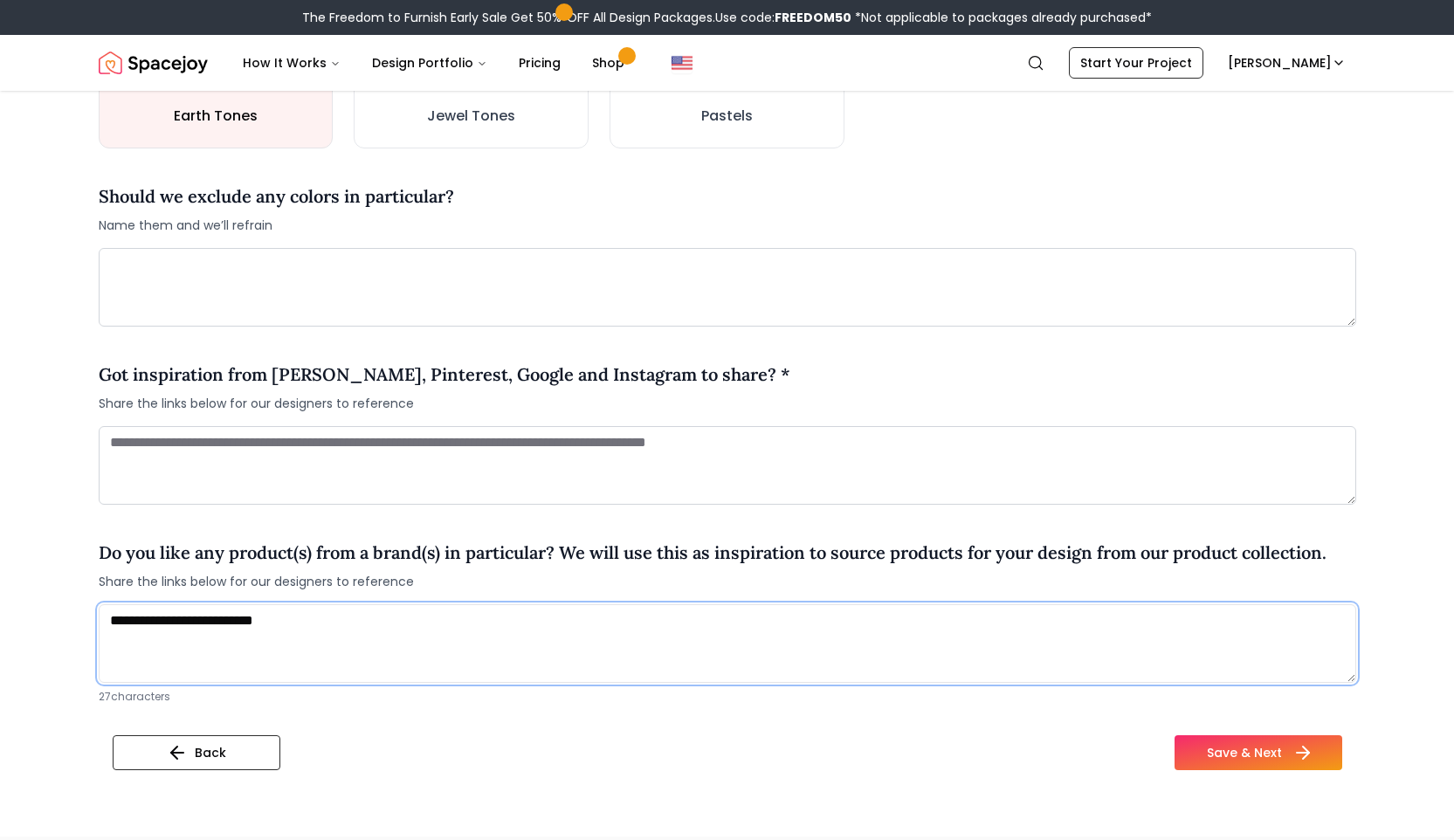 type on "**********" 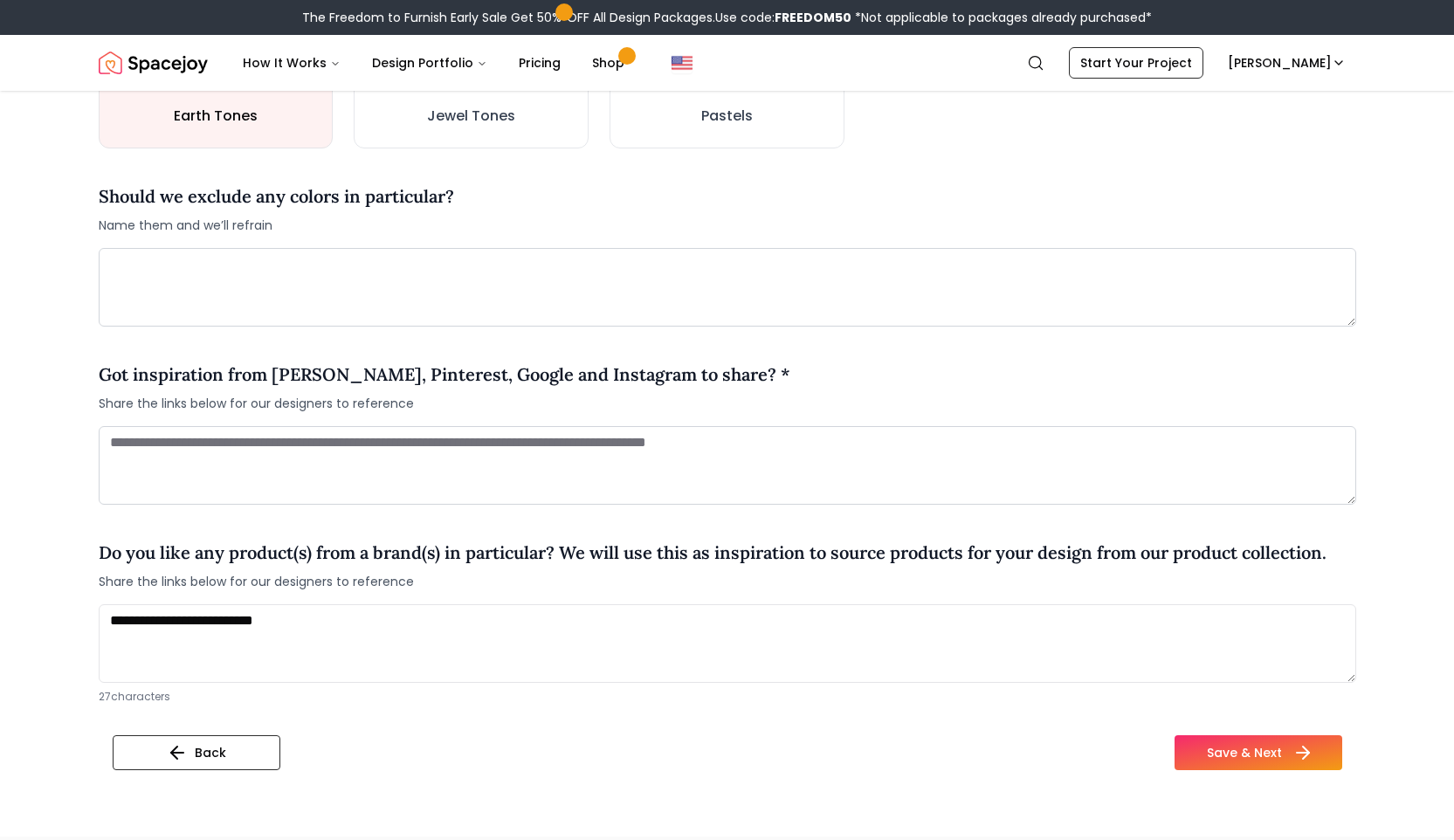 click on "Save & Next" at bounding box center [1258, 753] 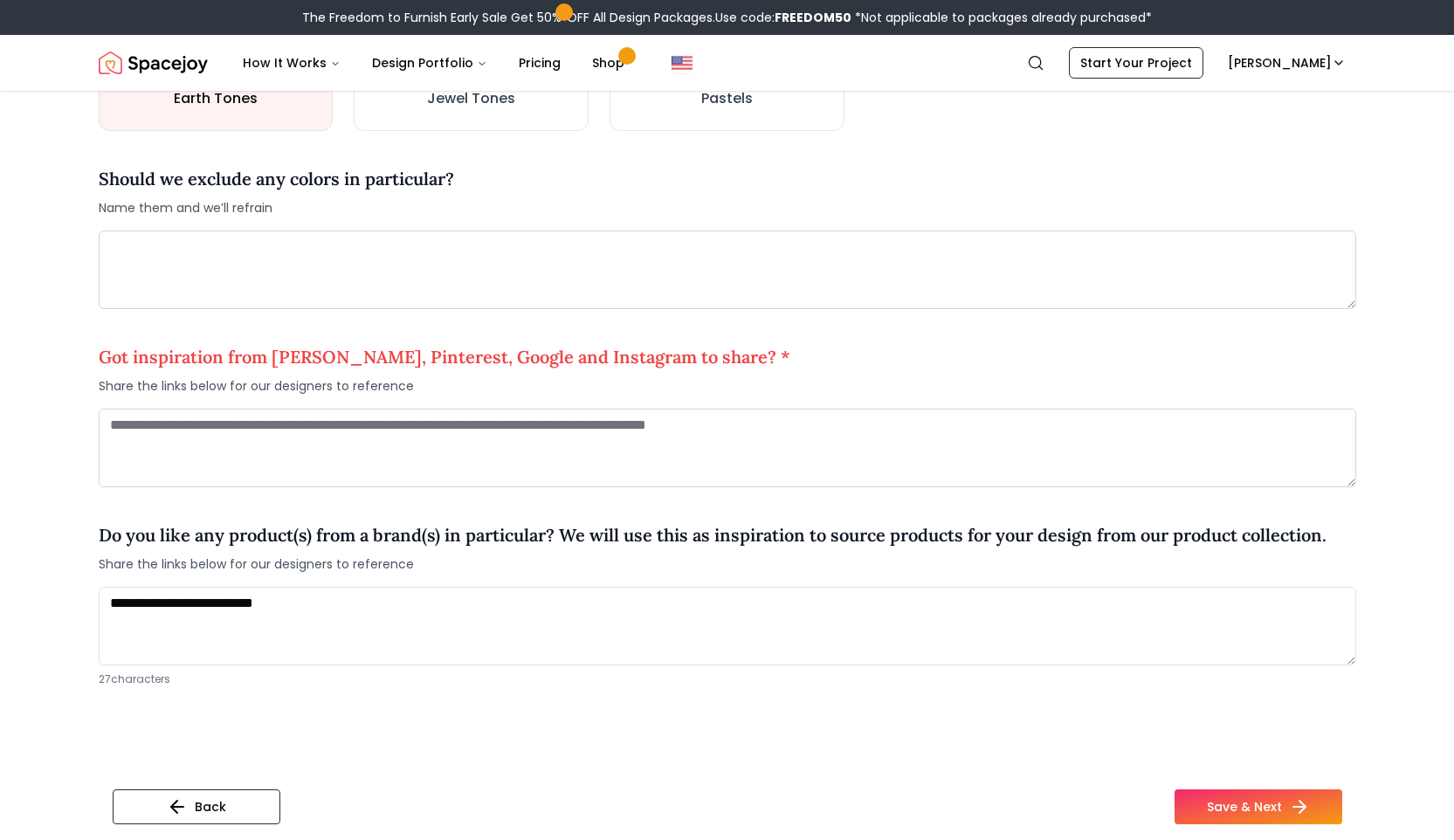 scroll, scrollTop: 1140, scrollLeft: 0, axis: vertical 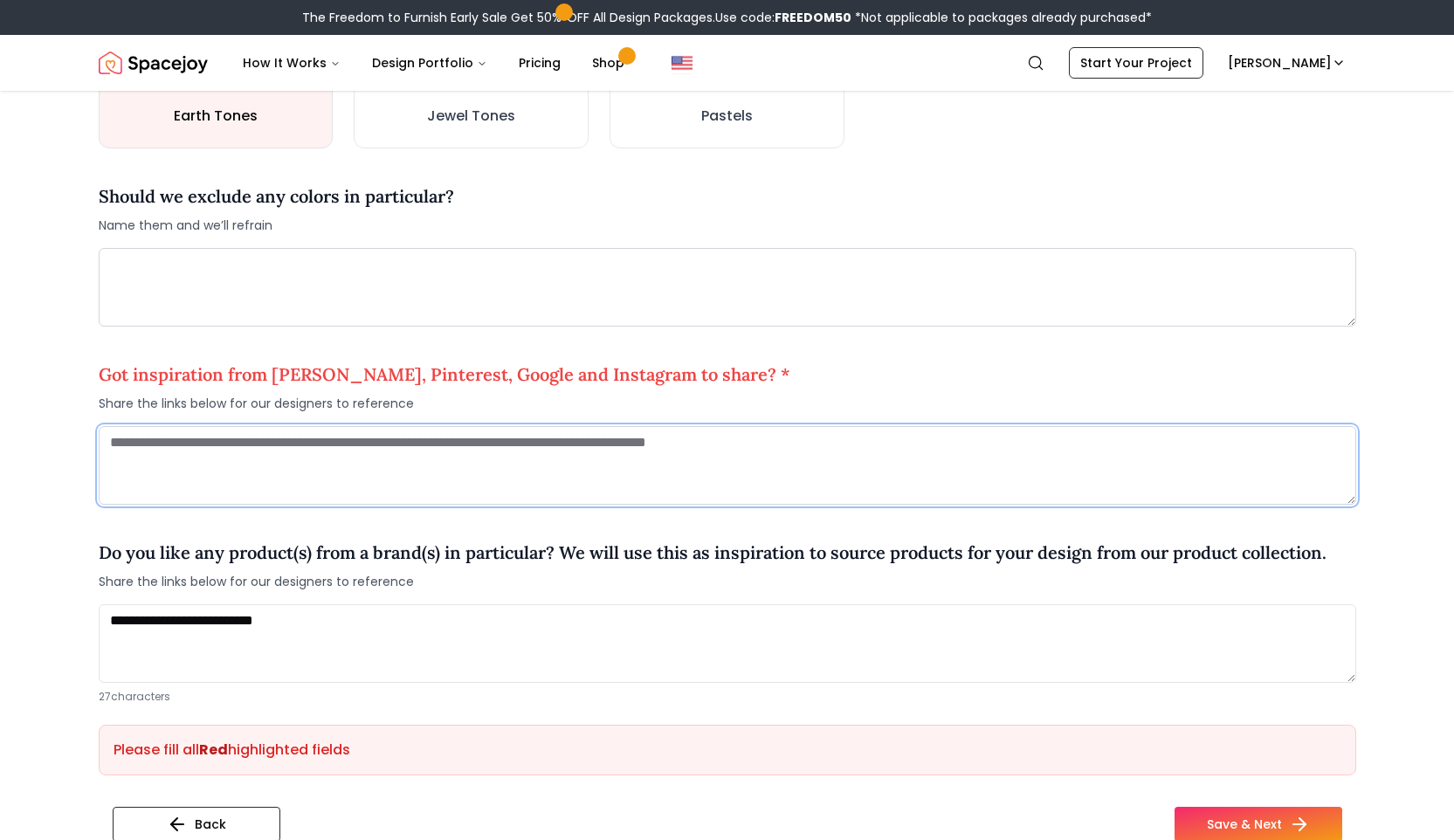 click at bounding box center (727, 465) 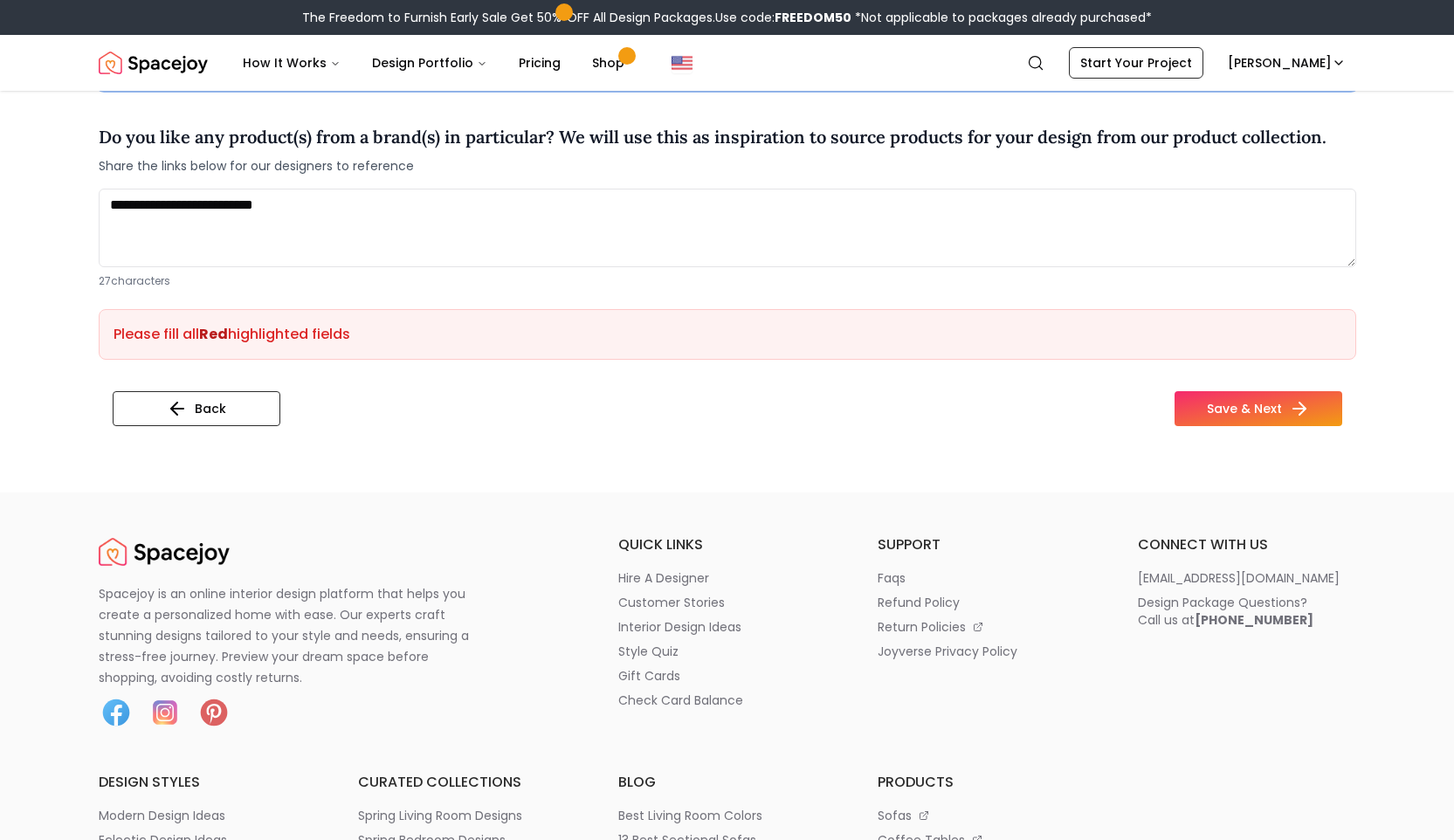 scroll, scrollTop: 1614, scrollLeft: 0, axis: vertical 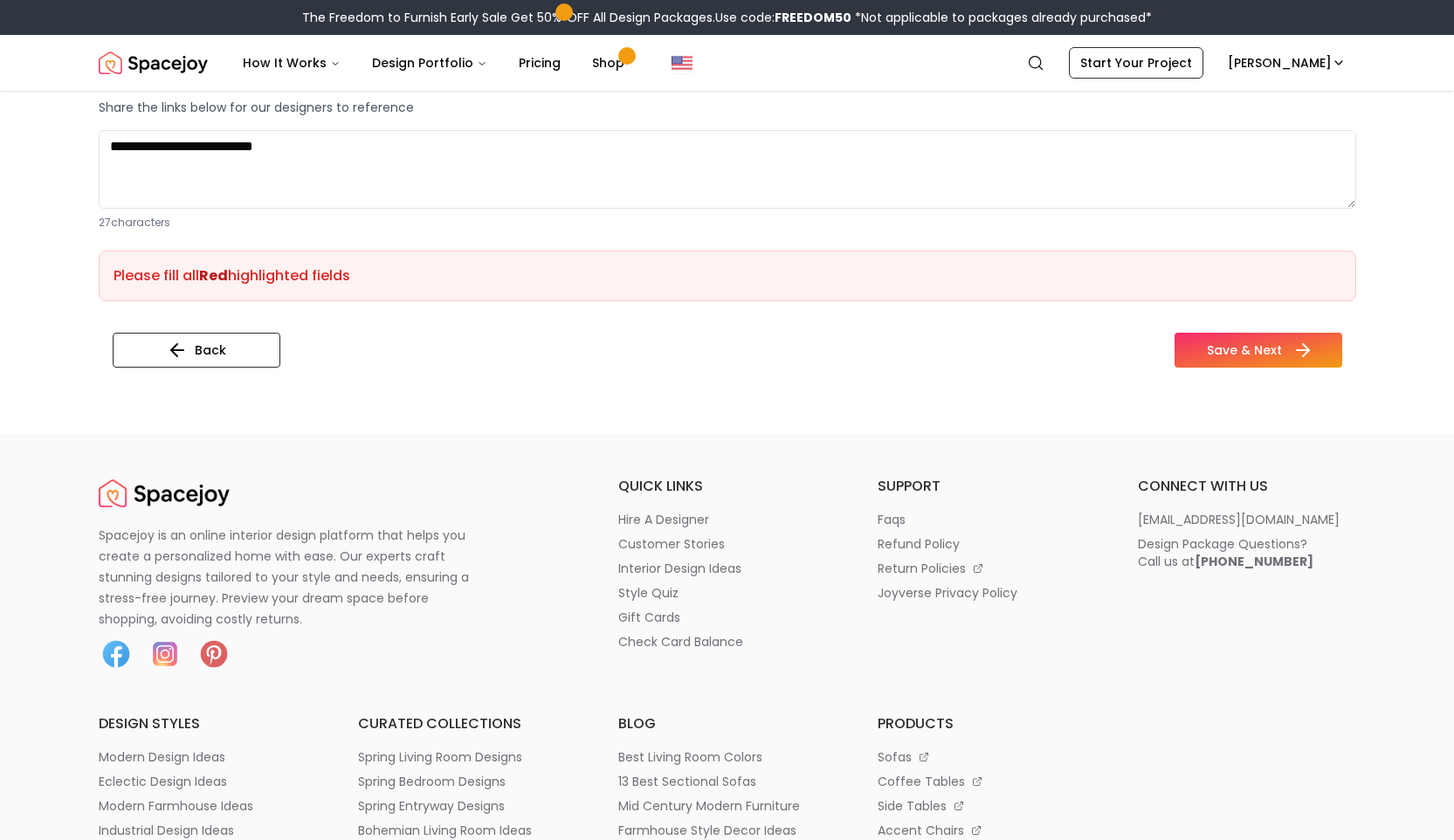 click on "Save & Next" at bounding box center (1258, 350) 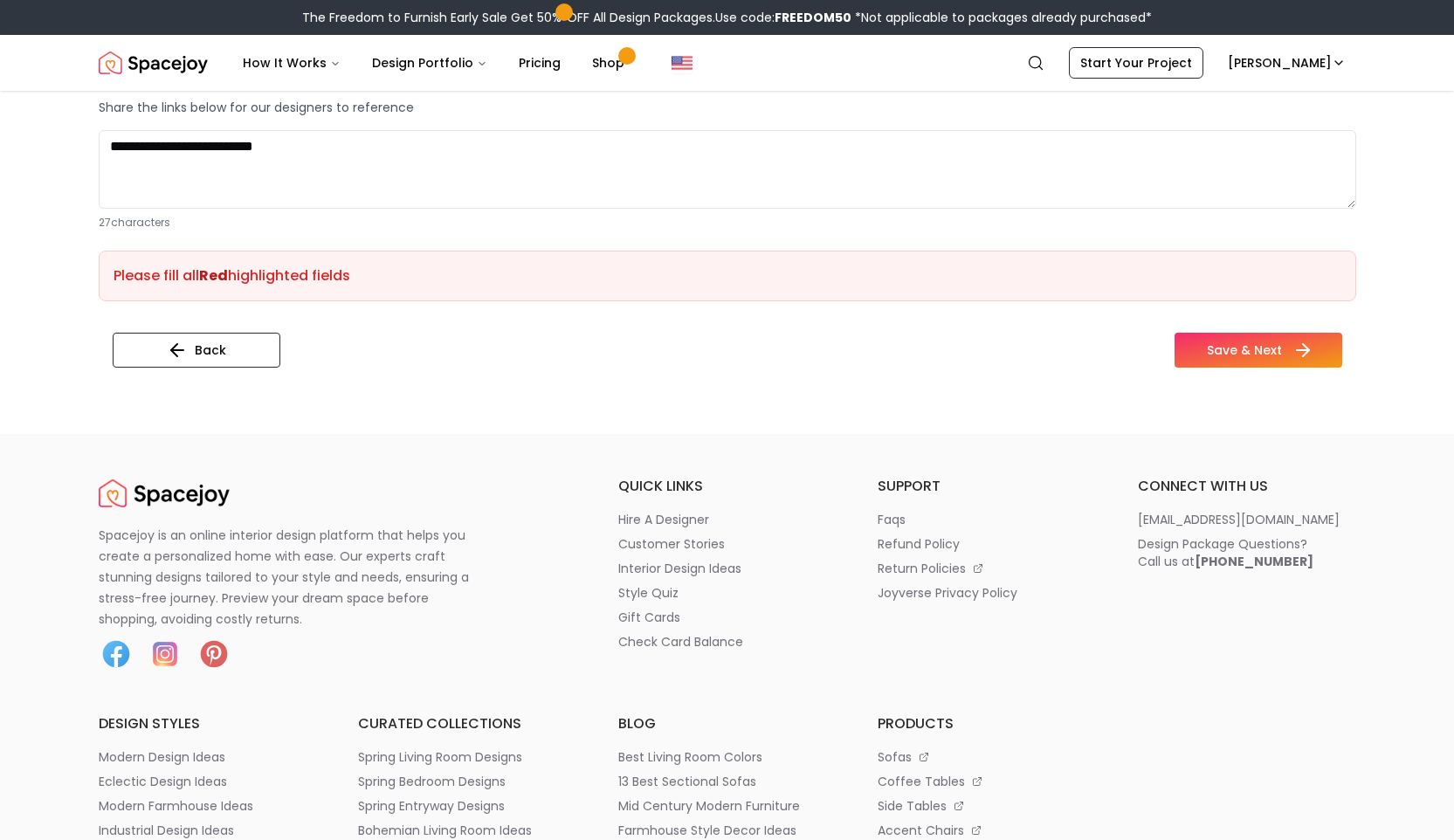 click on "Save & Next" at bounding box center (1258, 350) 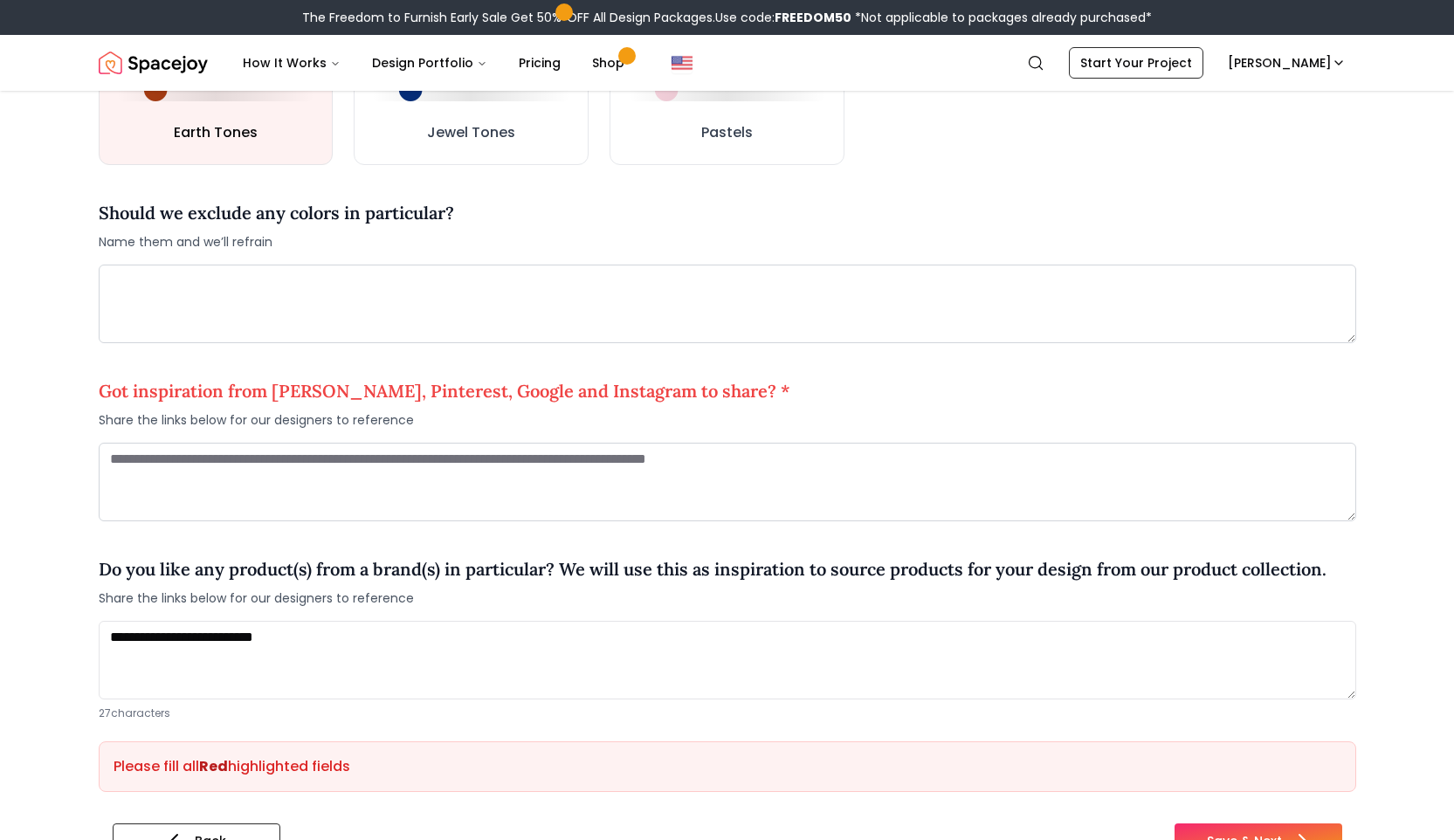scroll, scrollTop: 1130, scrollLeft: 0, axis: vertical 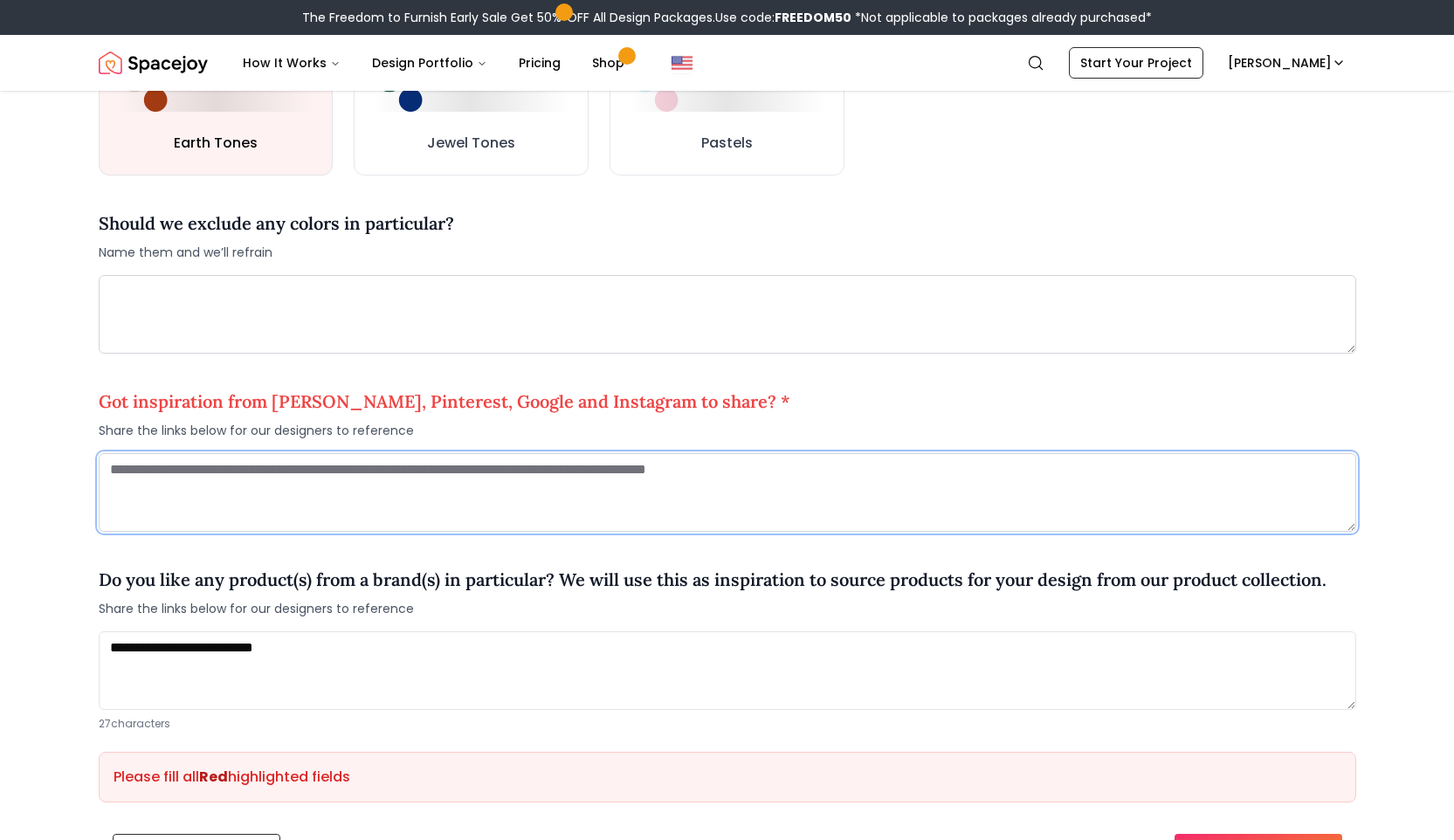 click at bounding box center (727, 492) 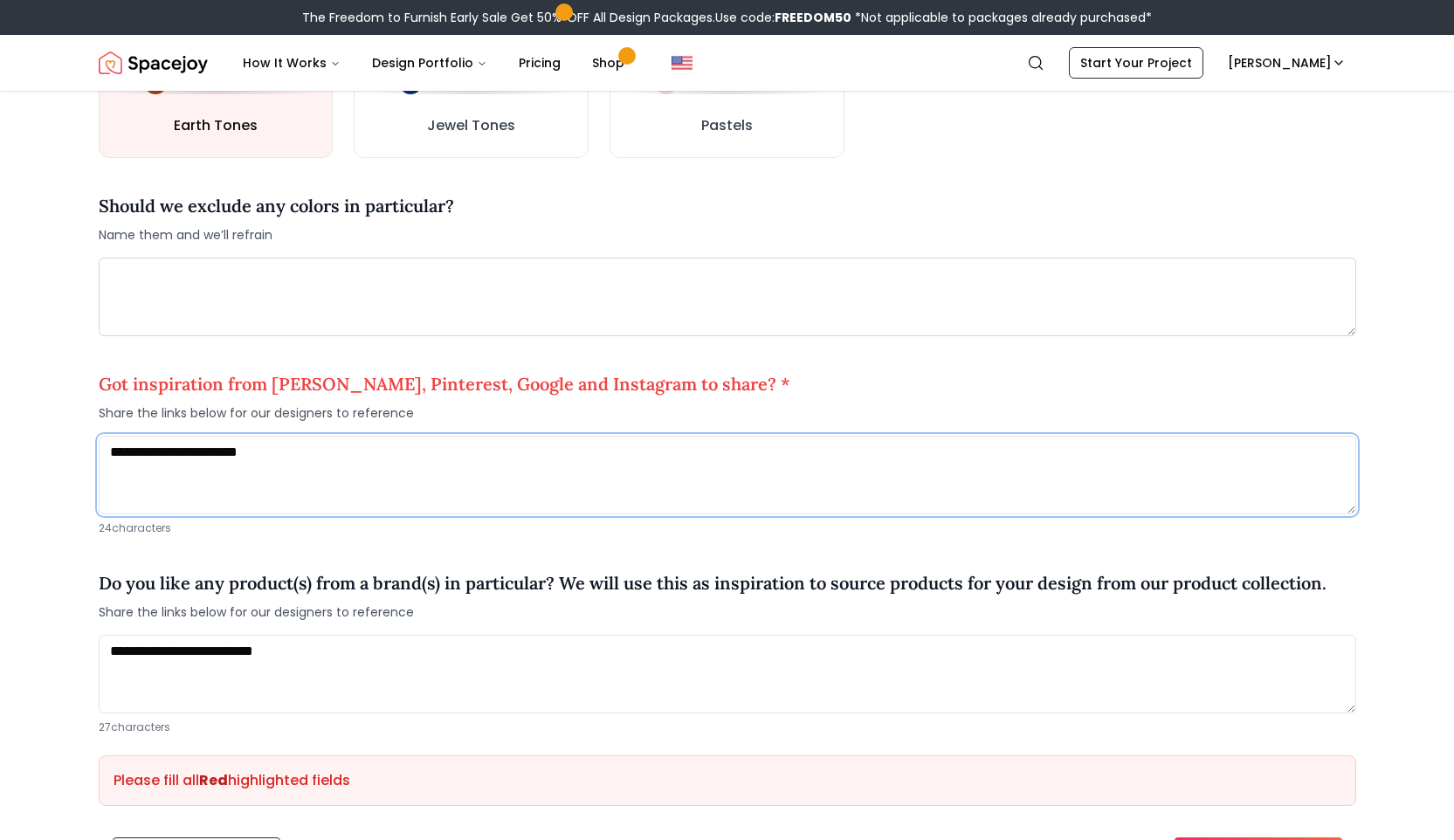 scroll, scrollTop: 1112, scrollLeft: 0, axis: vertical 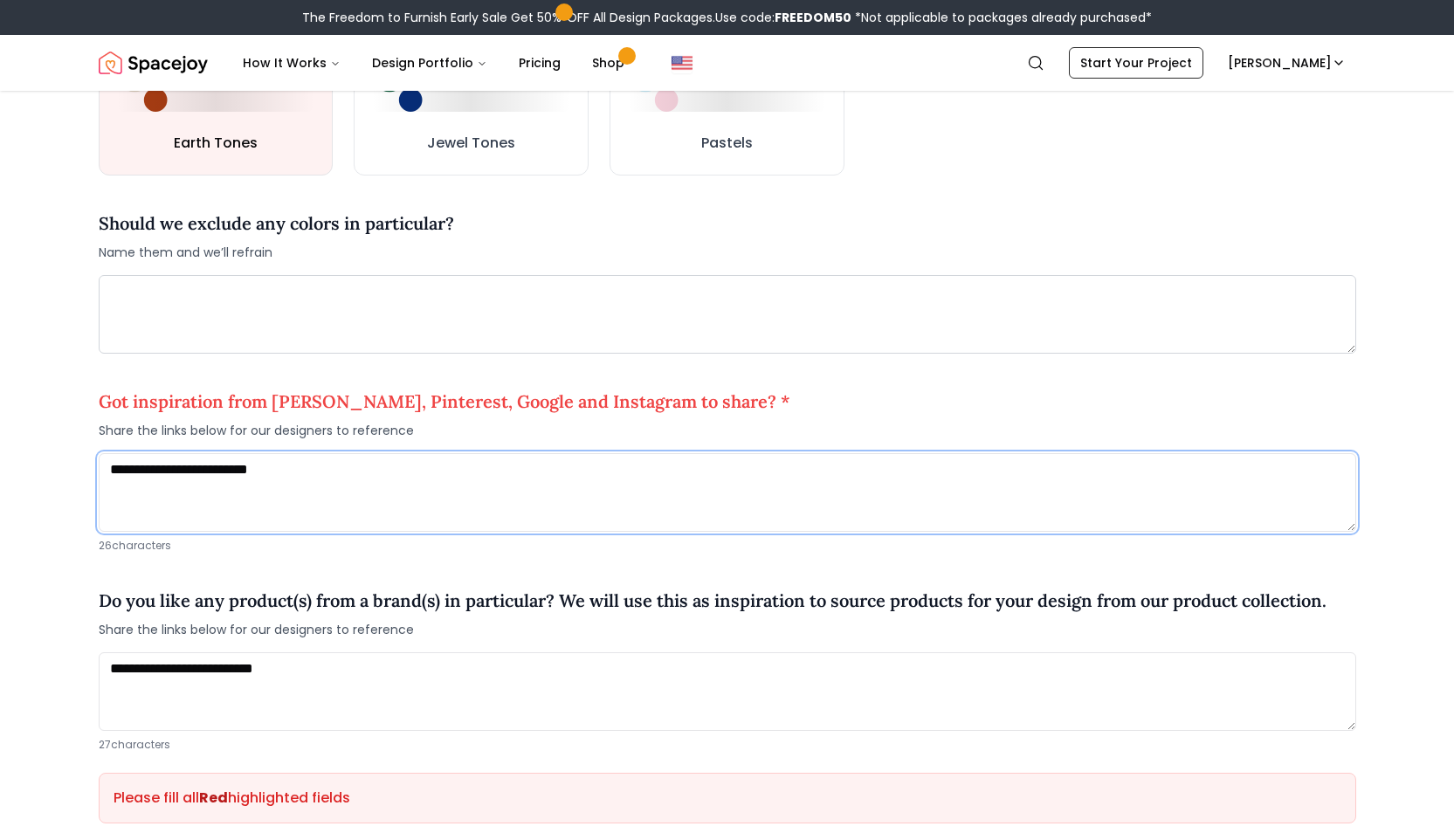 paste on "**********" 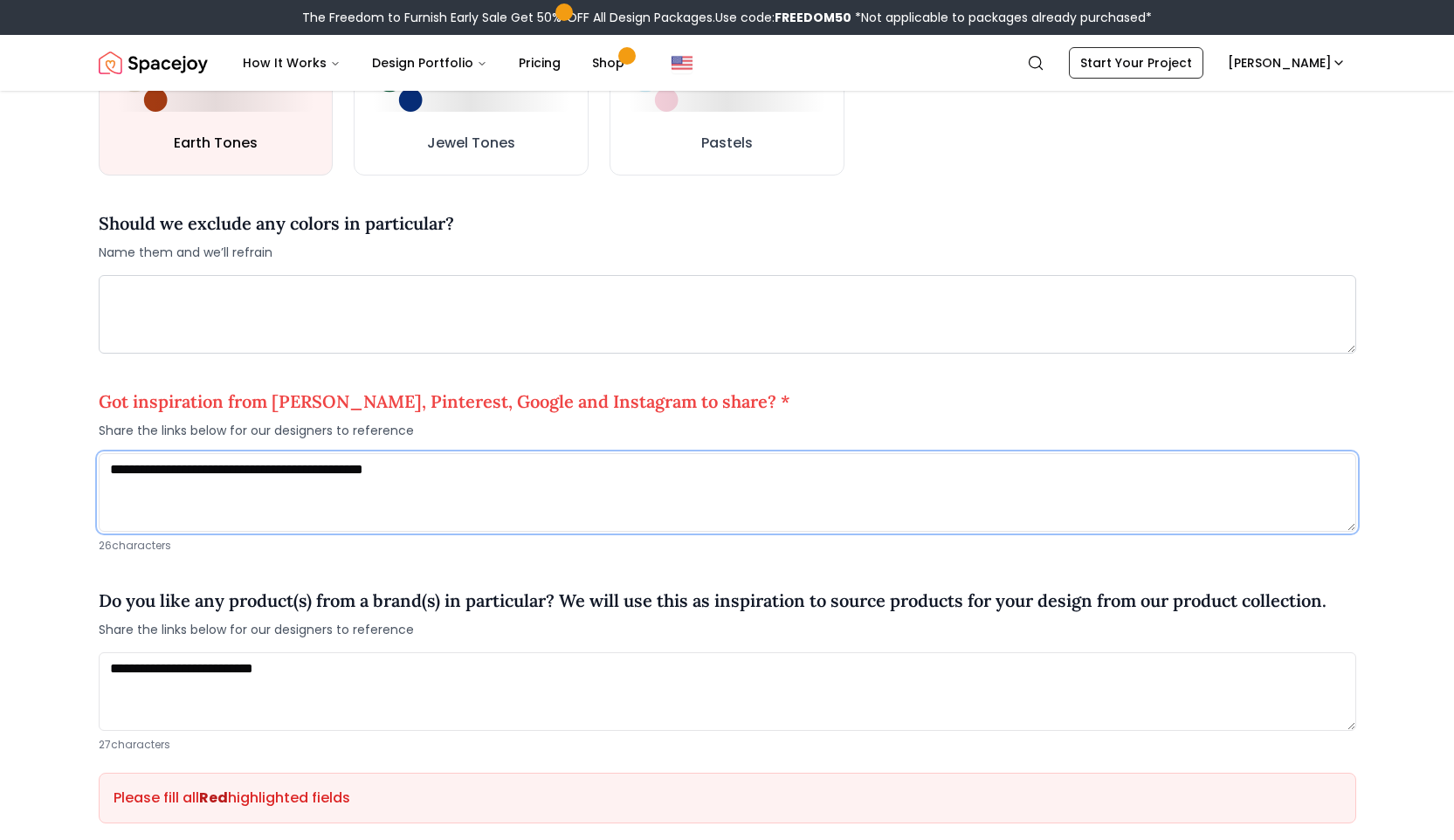scroll, scrollTop: 1130, scrollLeft: 0, axis: vertical 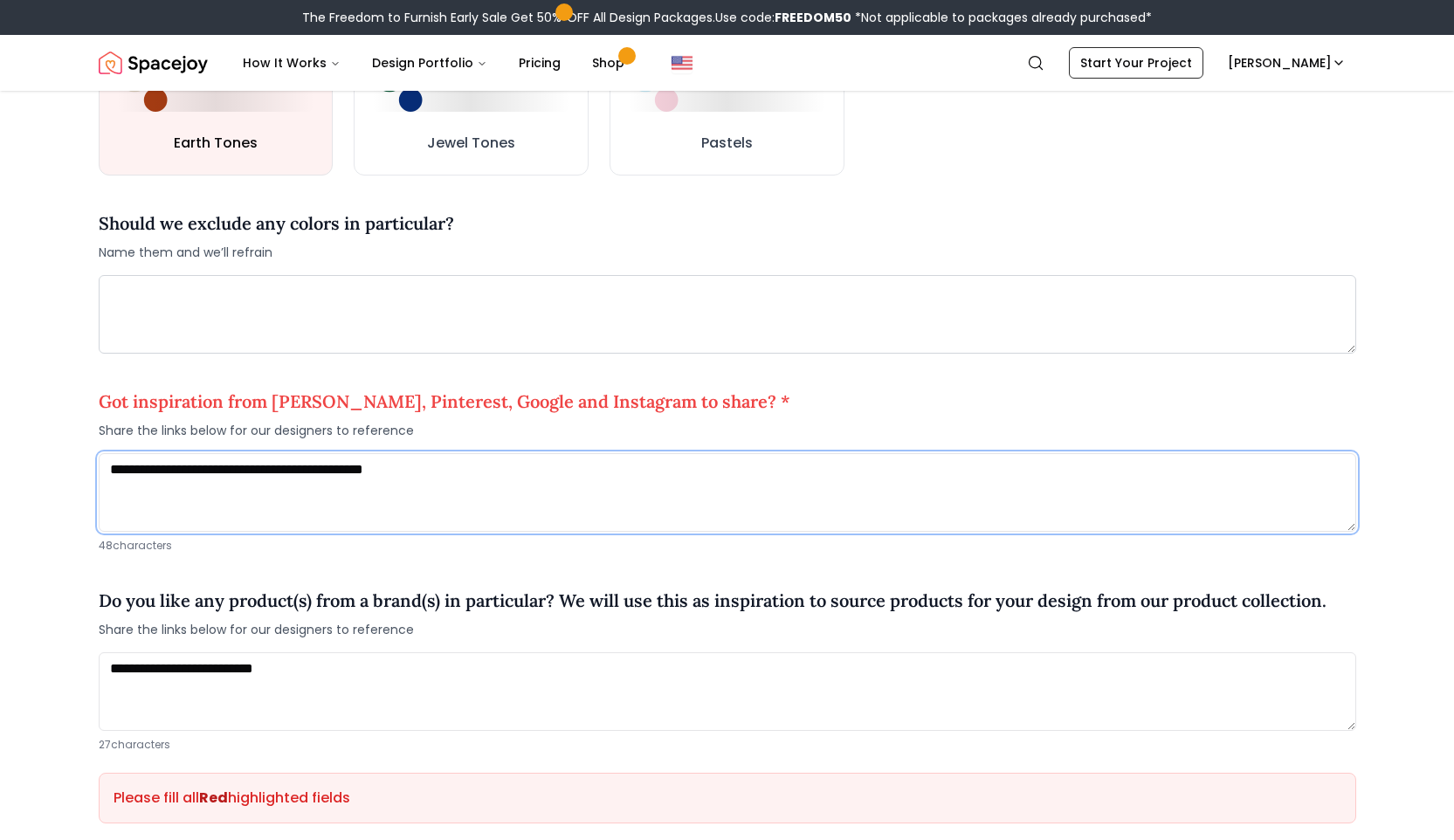 drag, startPoint x: 272, startPoint y: 469, endPoint x: 300, endPoint y: 466, distance: 28.16026 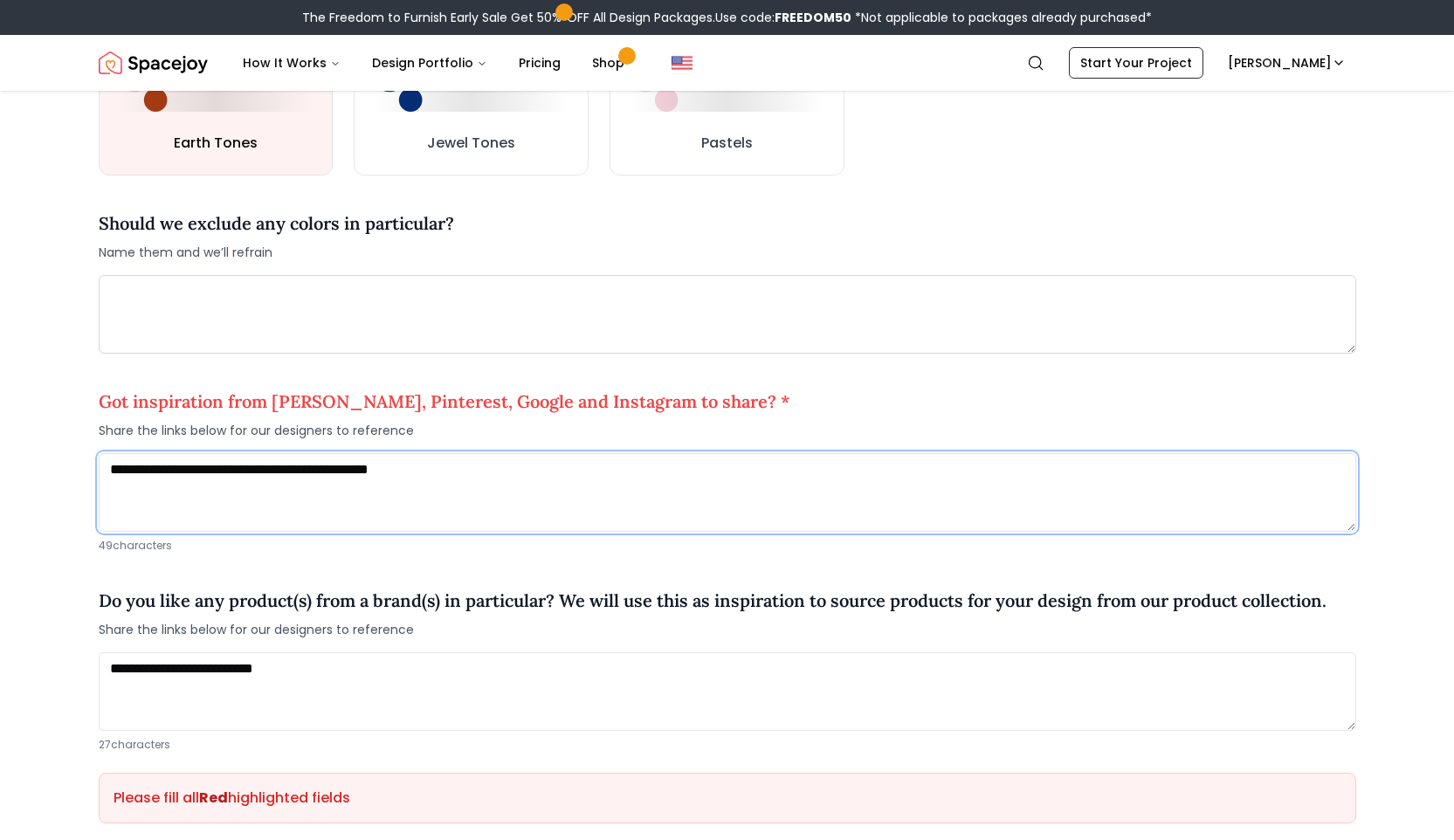 click on "**********" at bounding box center (727, 492) 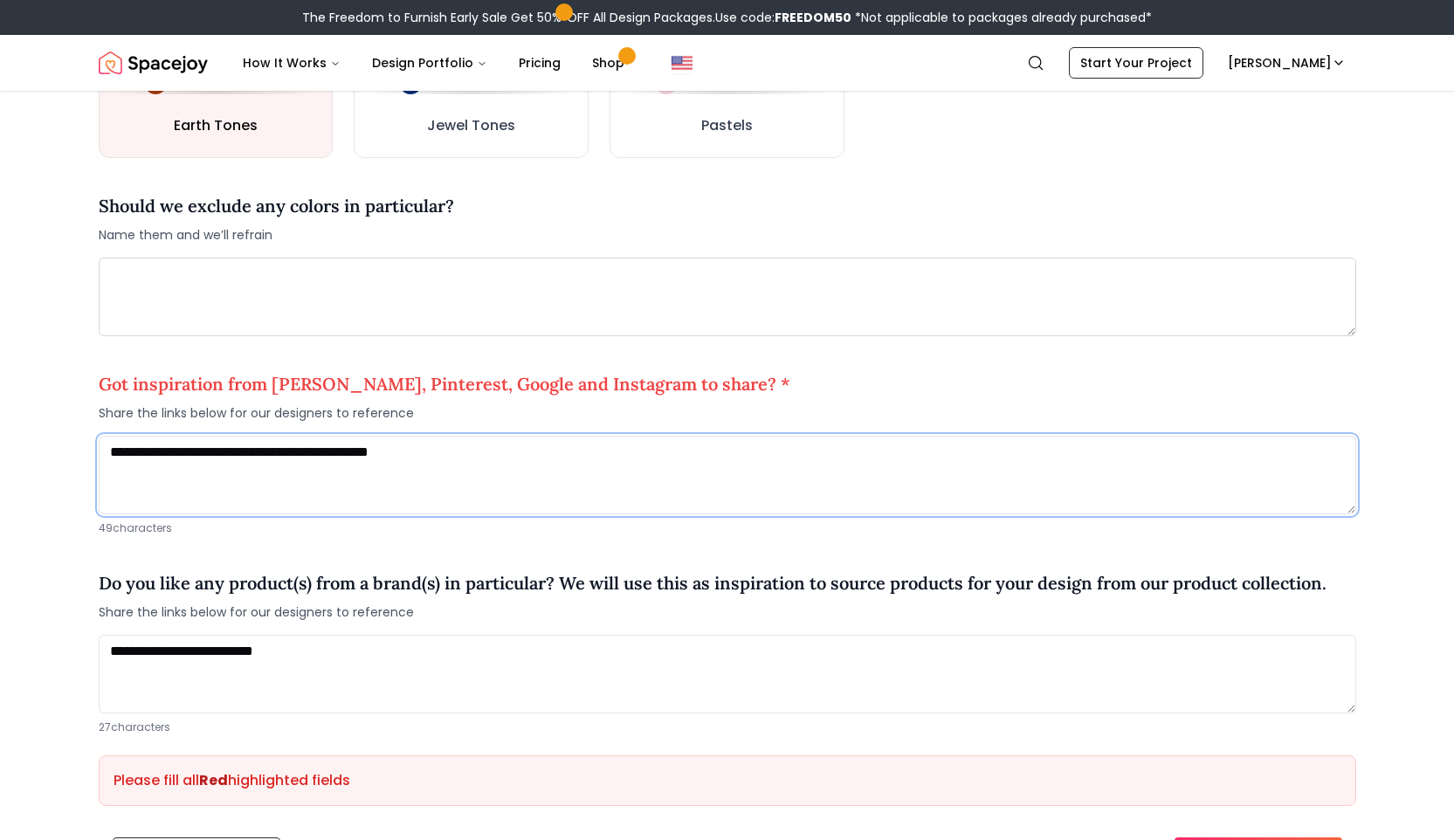 scroll, scrollTop: 1112, scrollLeft: 0, axis: vertical 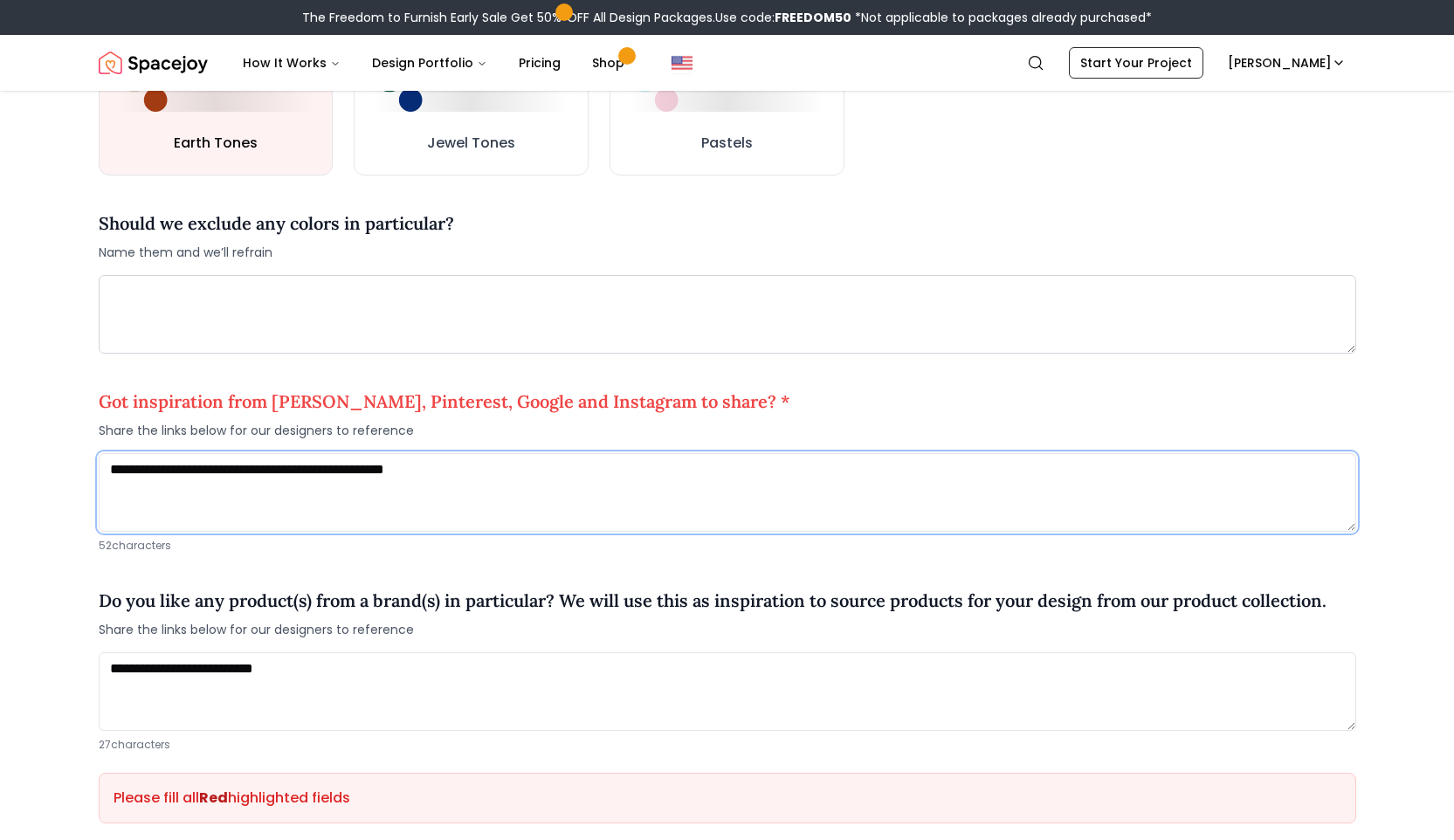 paste on "**********" 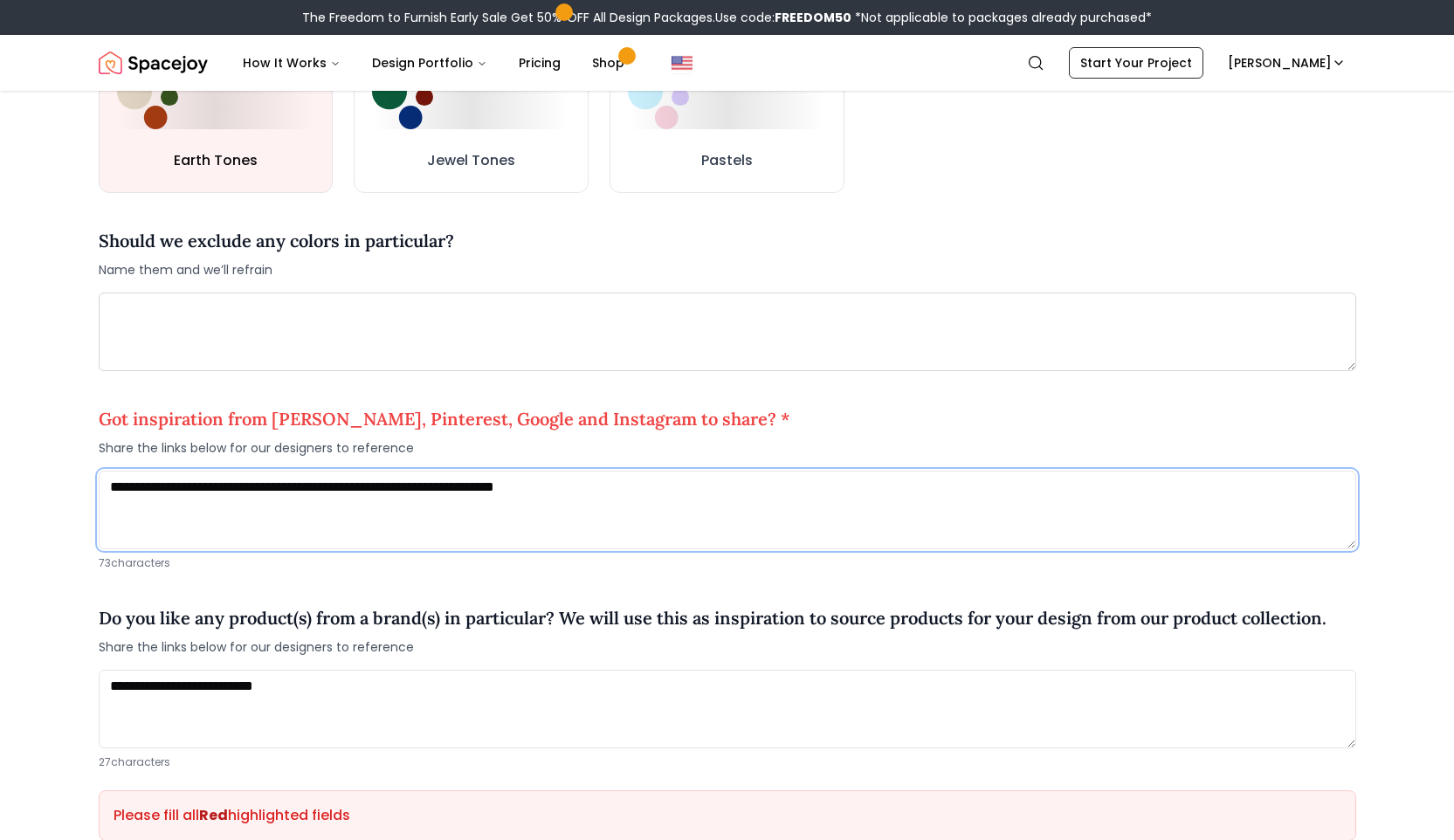scroll, scrollTop: 1130, scrollLeft: 0, axis: vertical 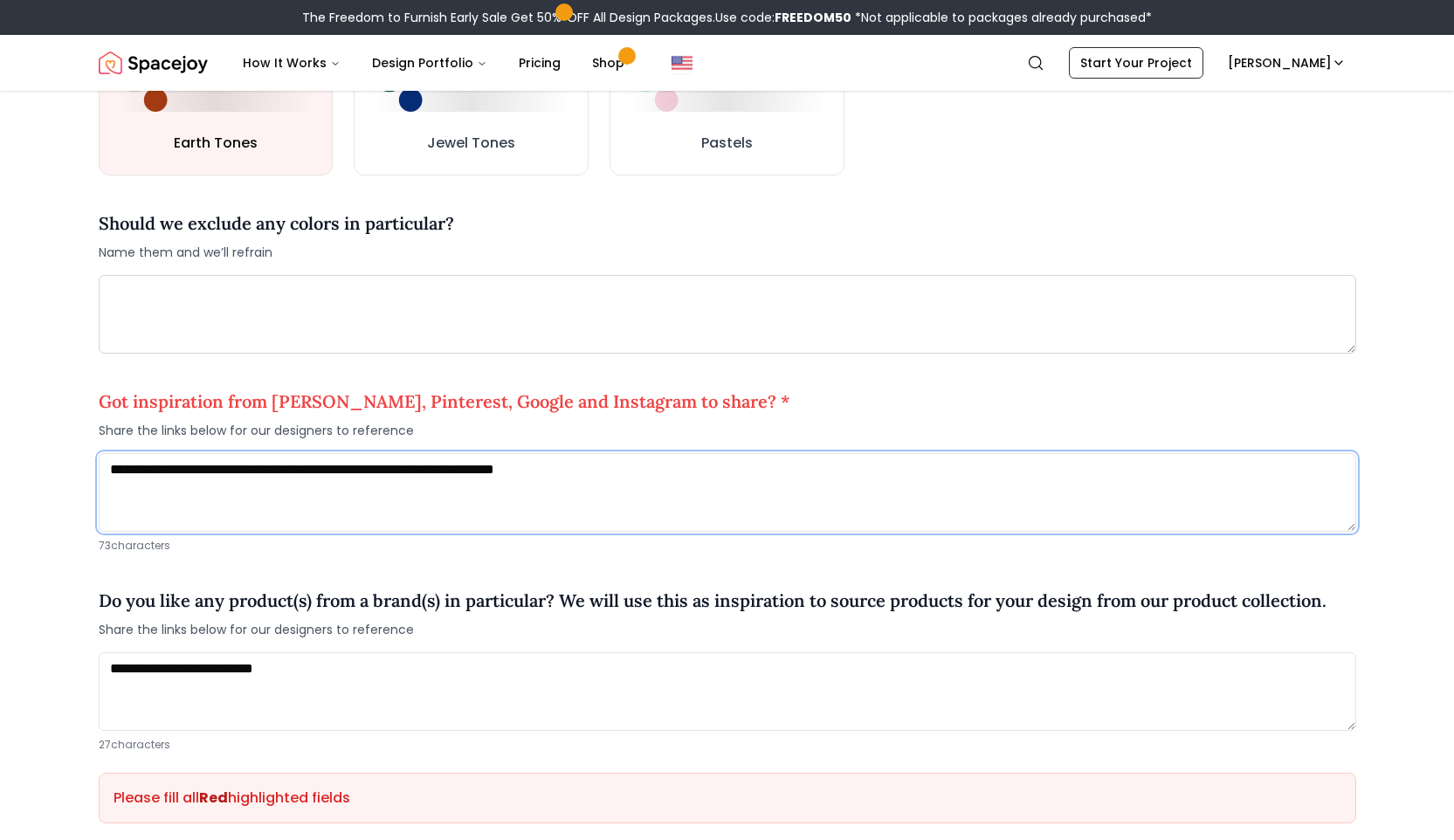 click on "**********" at bounding box center (727, 492) 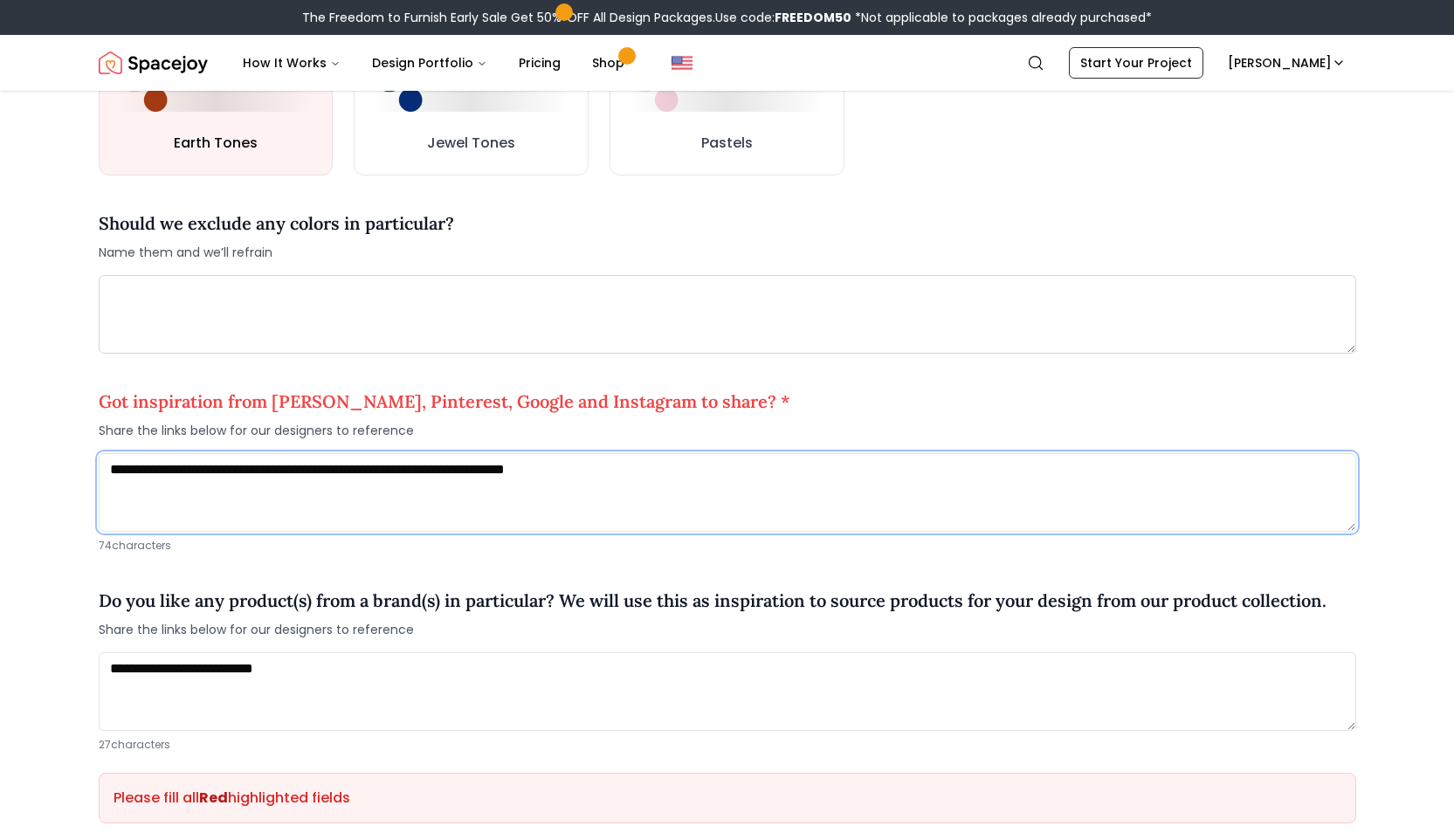 scroll, scrollTop: 1112, scrollLeft: 0, axis: vertical 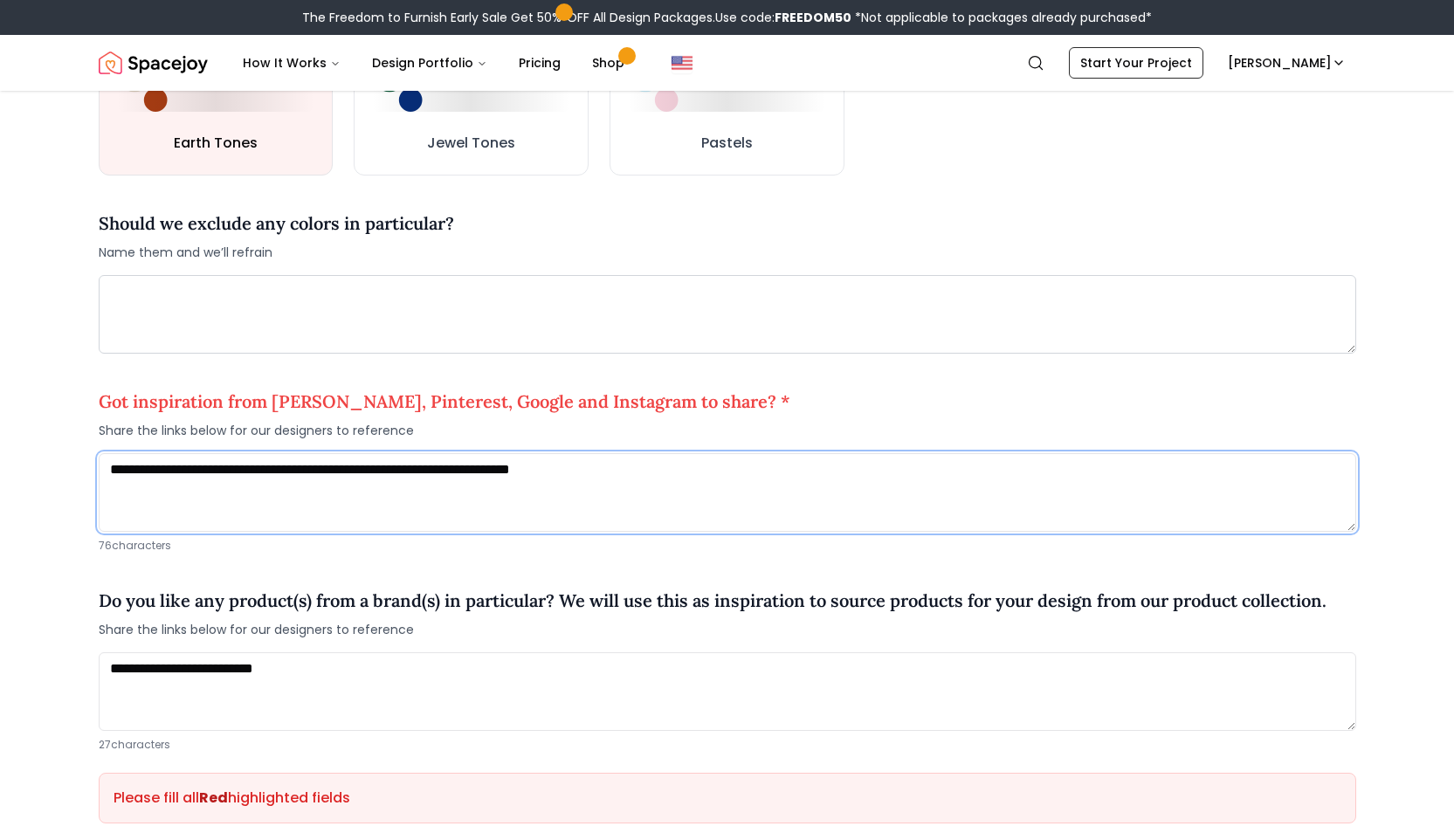 click on "**********" at bounding box center [727, 492] 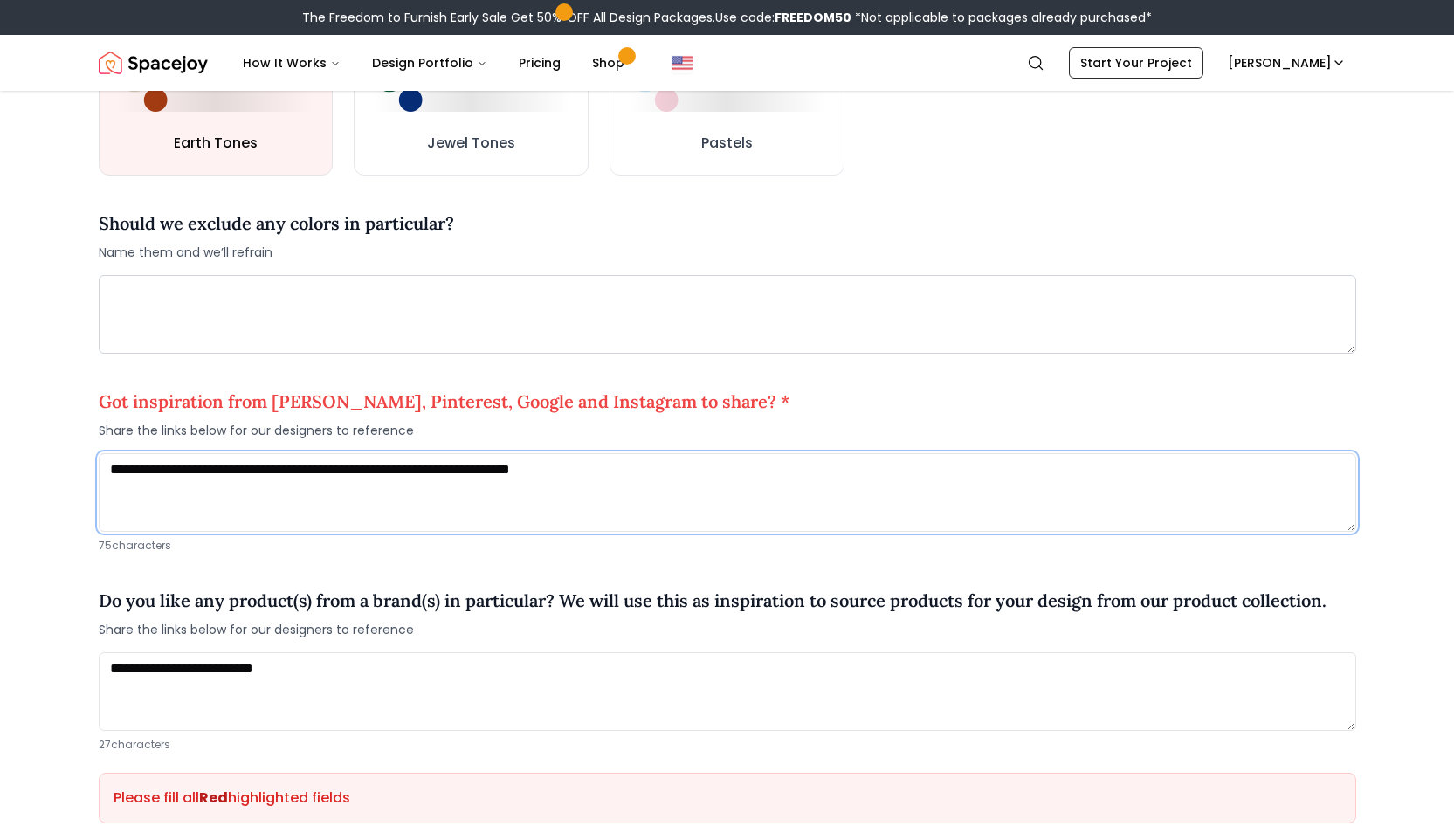 scroll, scrollTop: 1130, scrollLeft: 0, axis: vertical 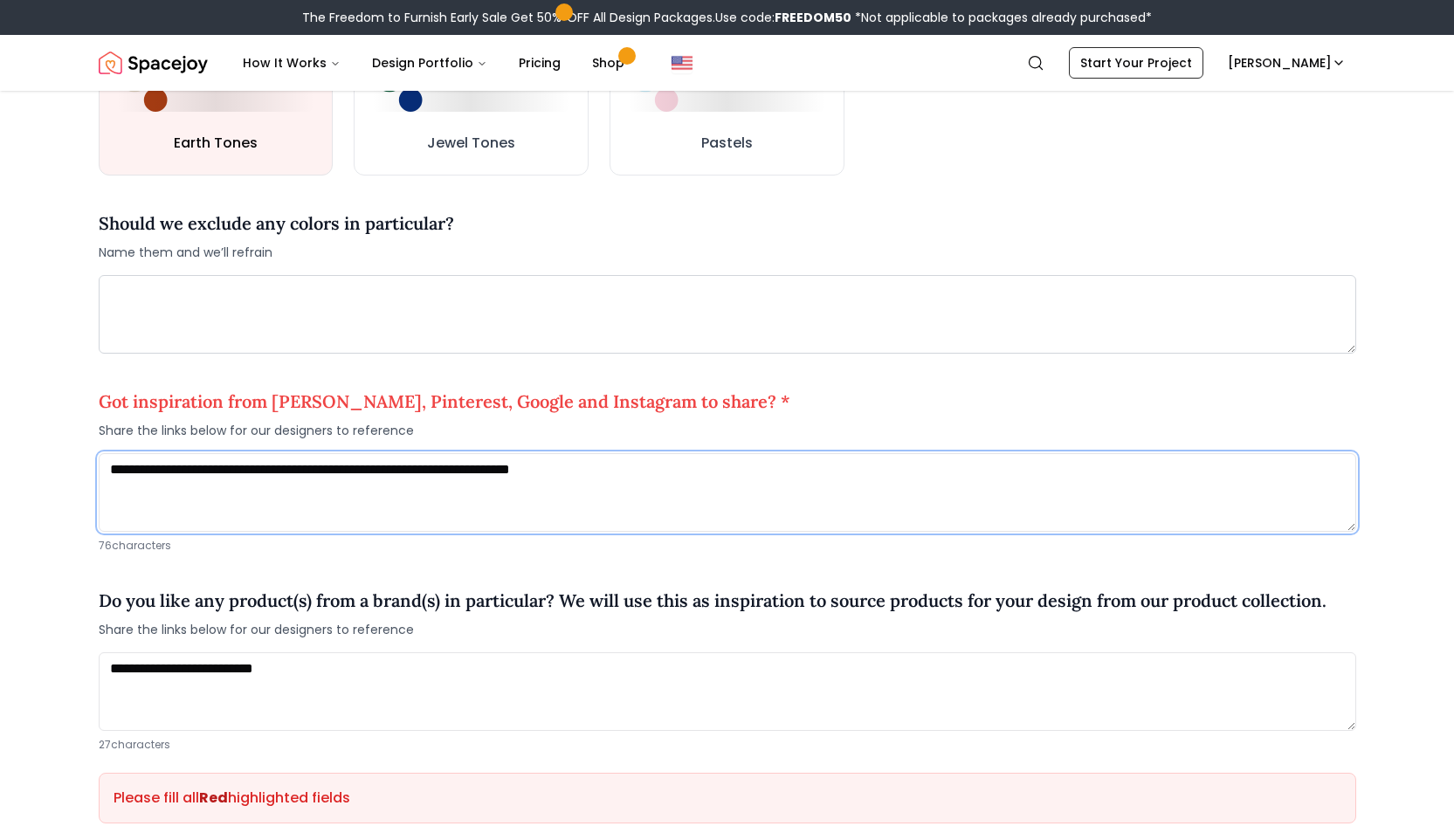 click on "**********" at bounding box center (727, 492) 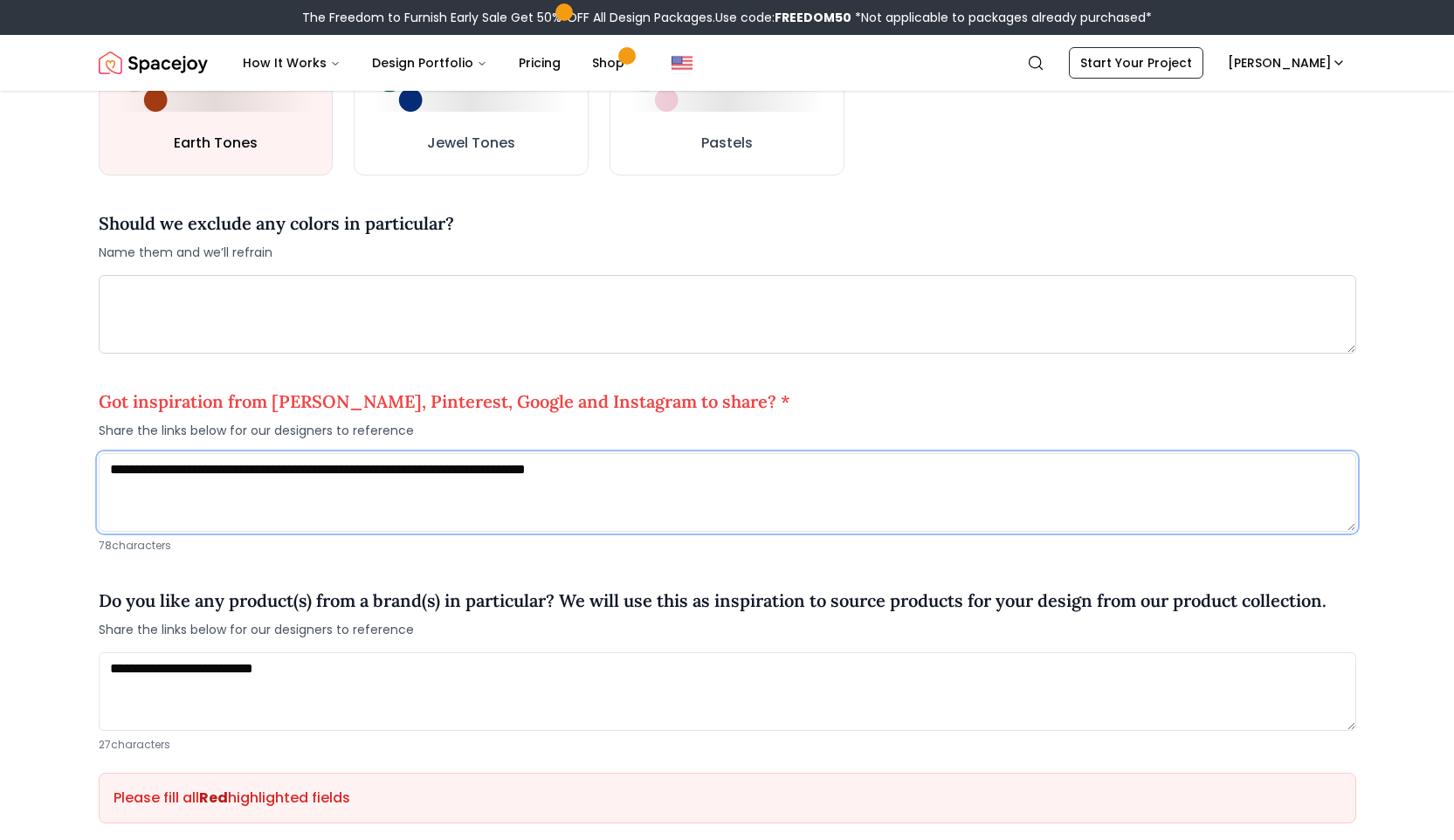scroll, scrollTop: 1130, scrollLeft: 0, axis: vertical 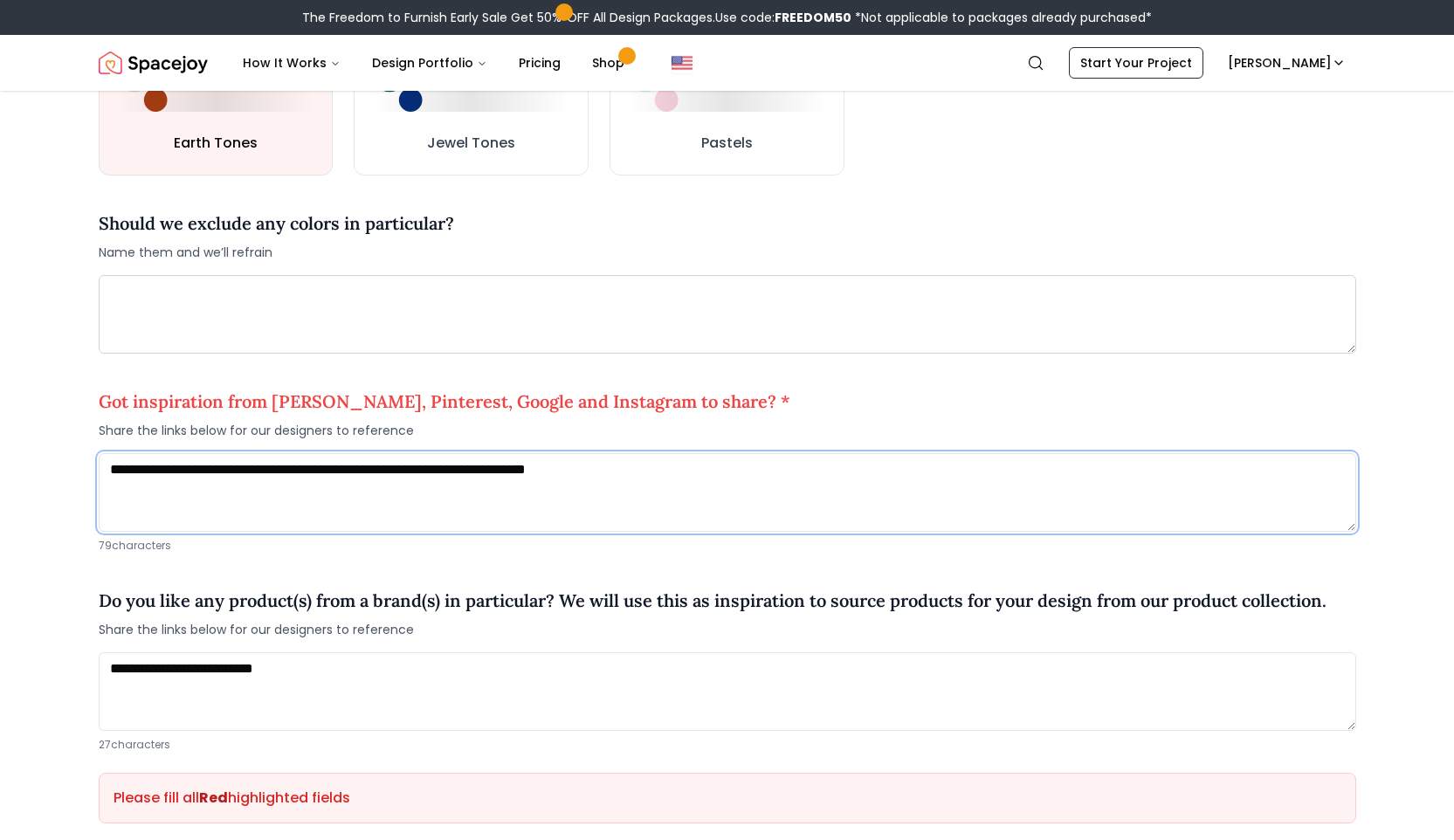 paste on "**********" 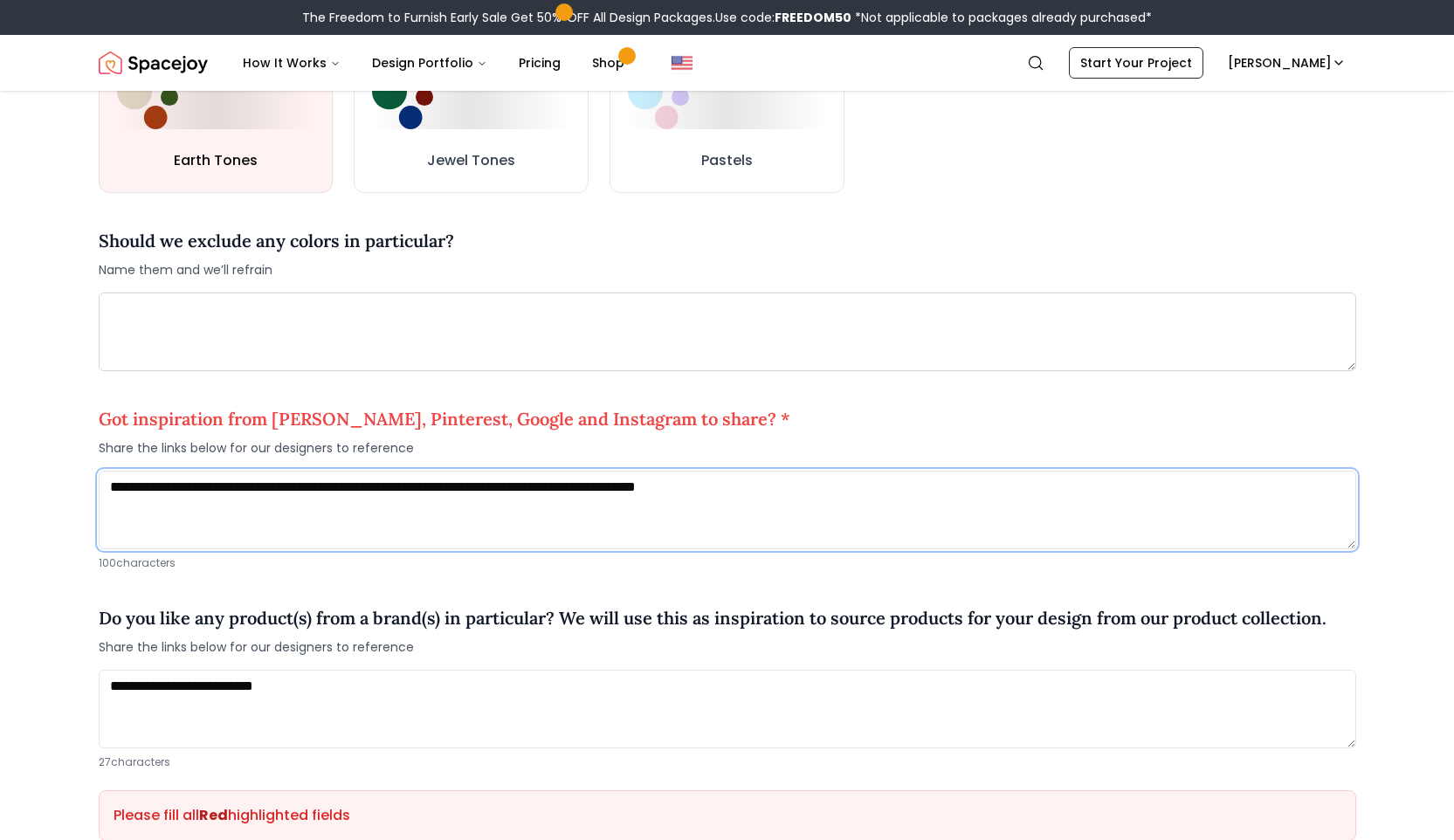 drag, startPoint x: 625, startPoint y: 468, endPoint x: 657, endPoint y: 466, distance: 32.06244 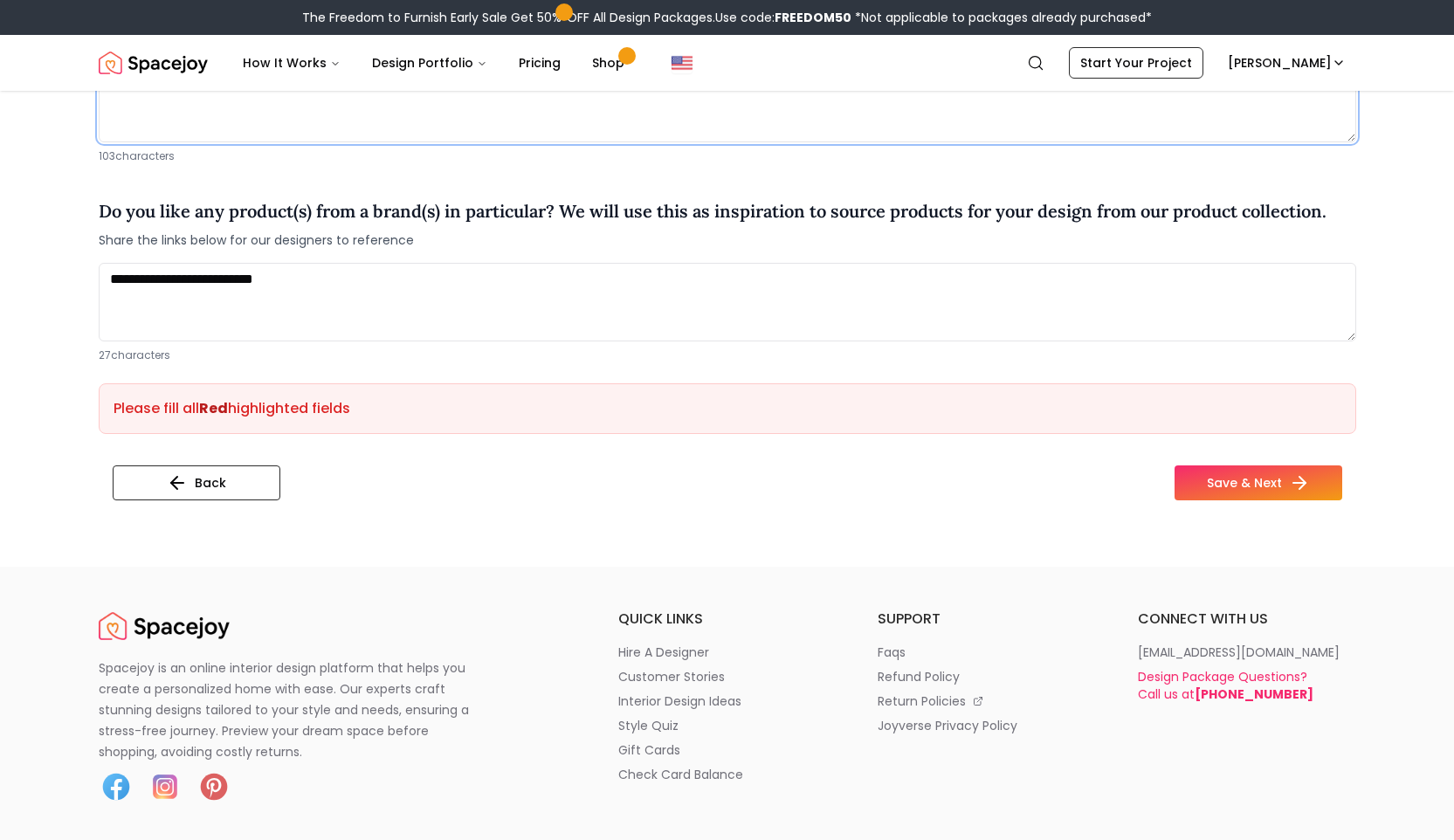 scroll, scrollTop: 1614, scrollLeft: 0, axis: vertical 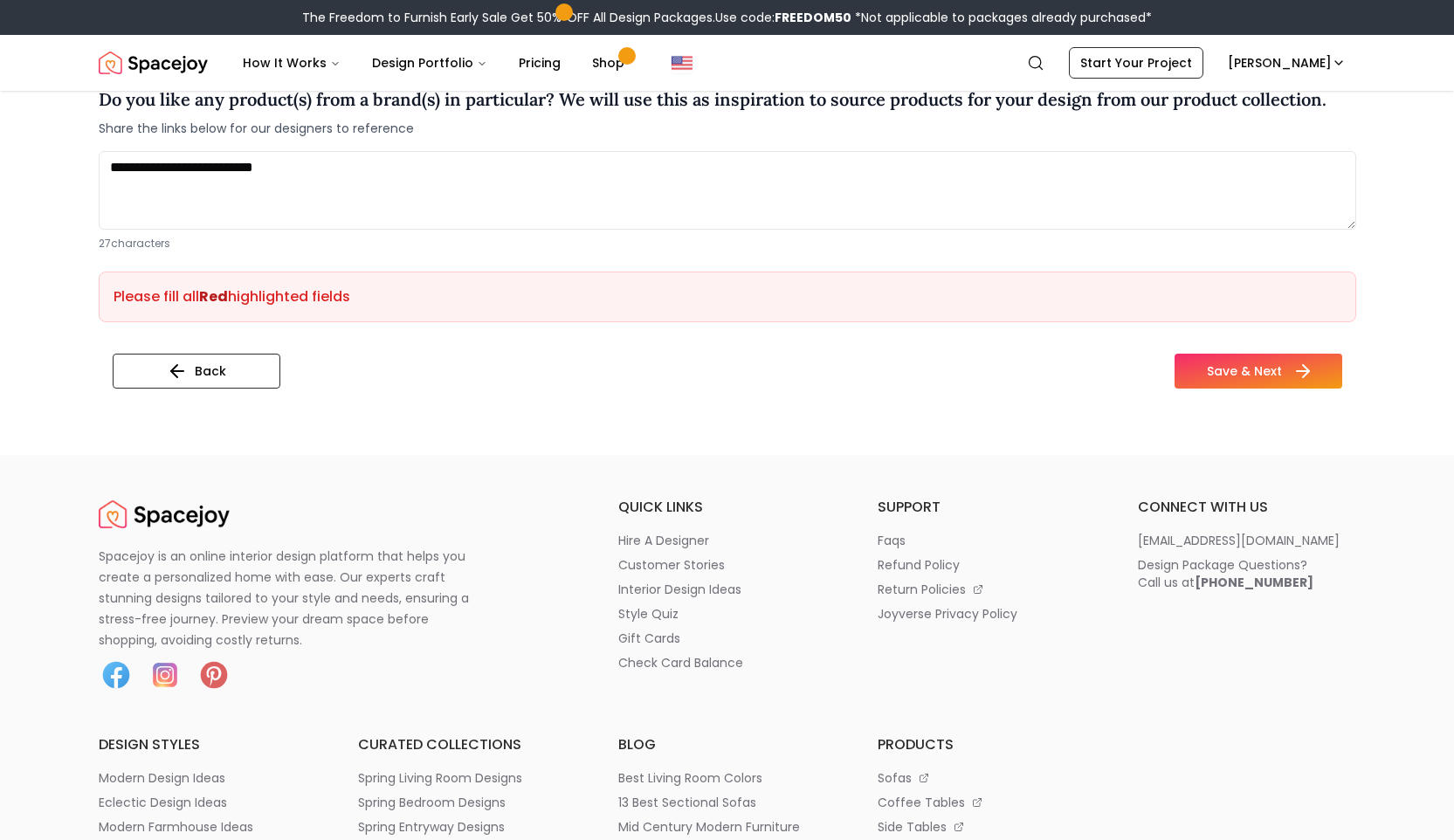 type on "**********" 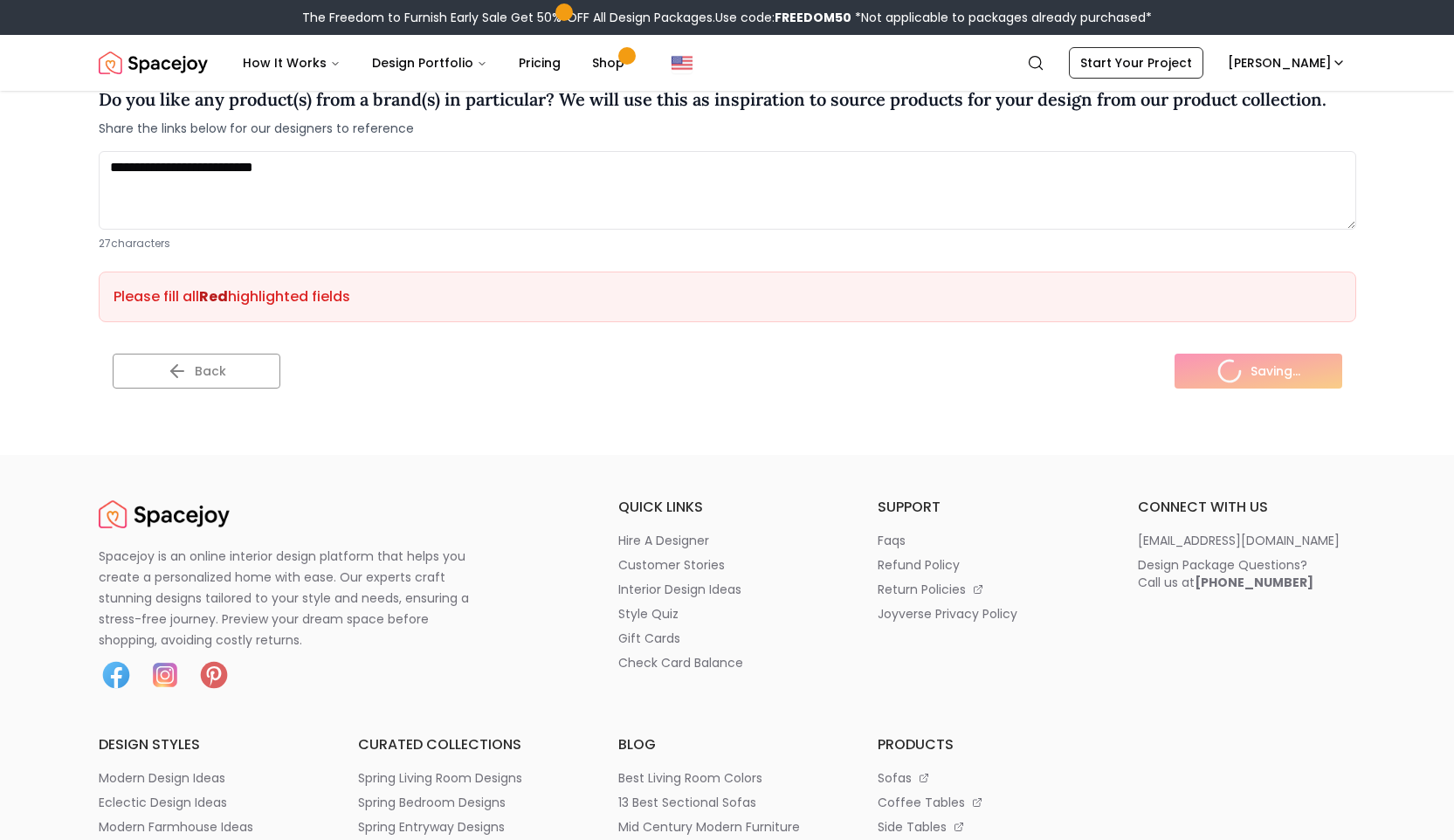 scroll, scrollTop: 1614, scrollLeft: 0, axis: vertical 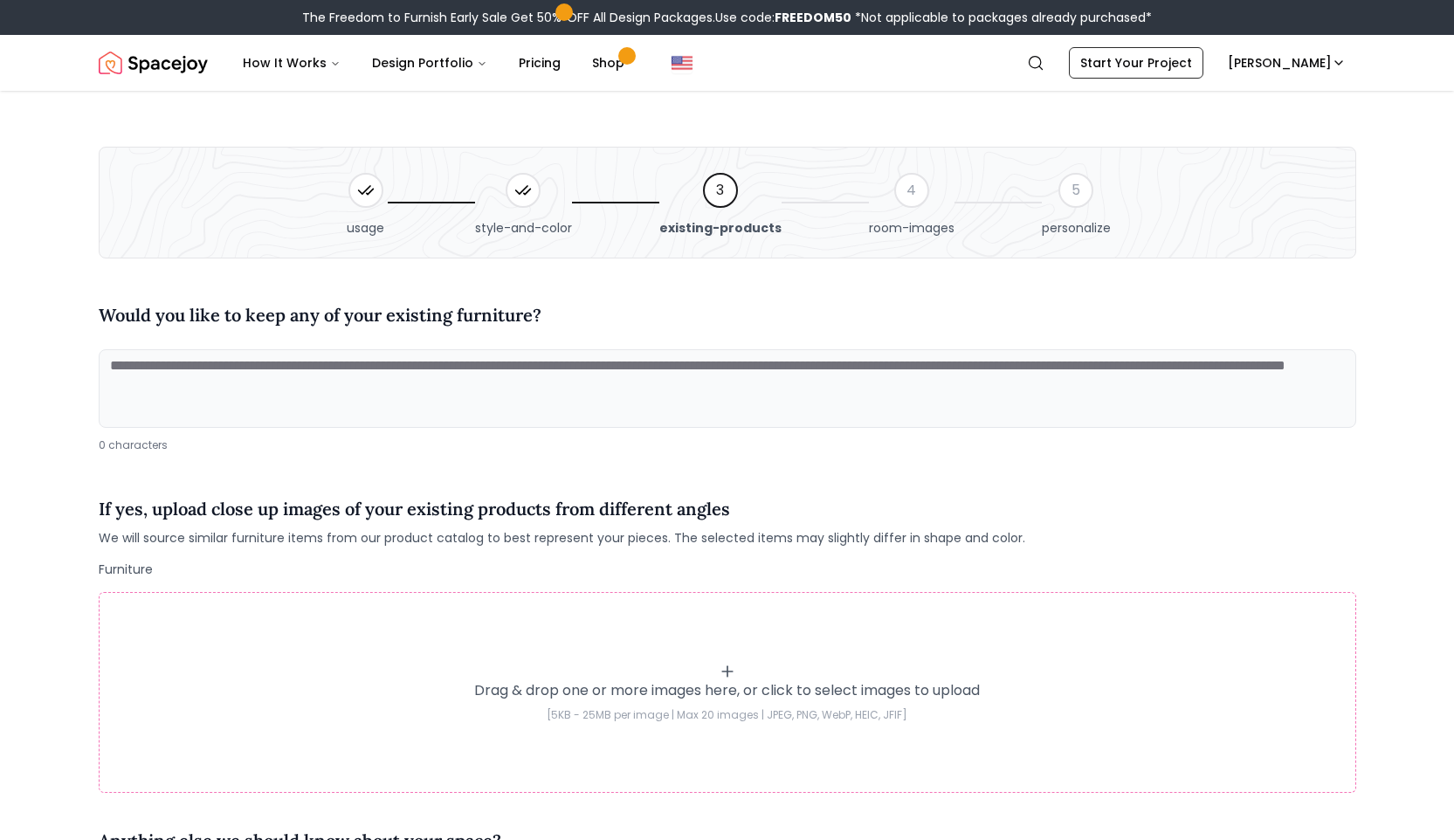 click at bounding box center [727, 389] 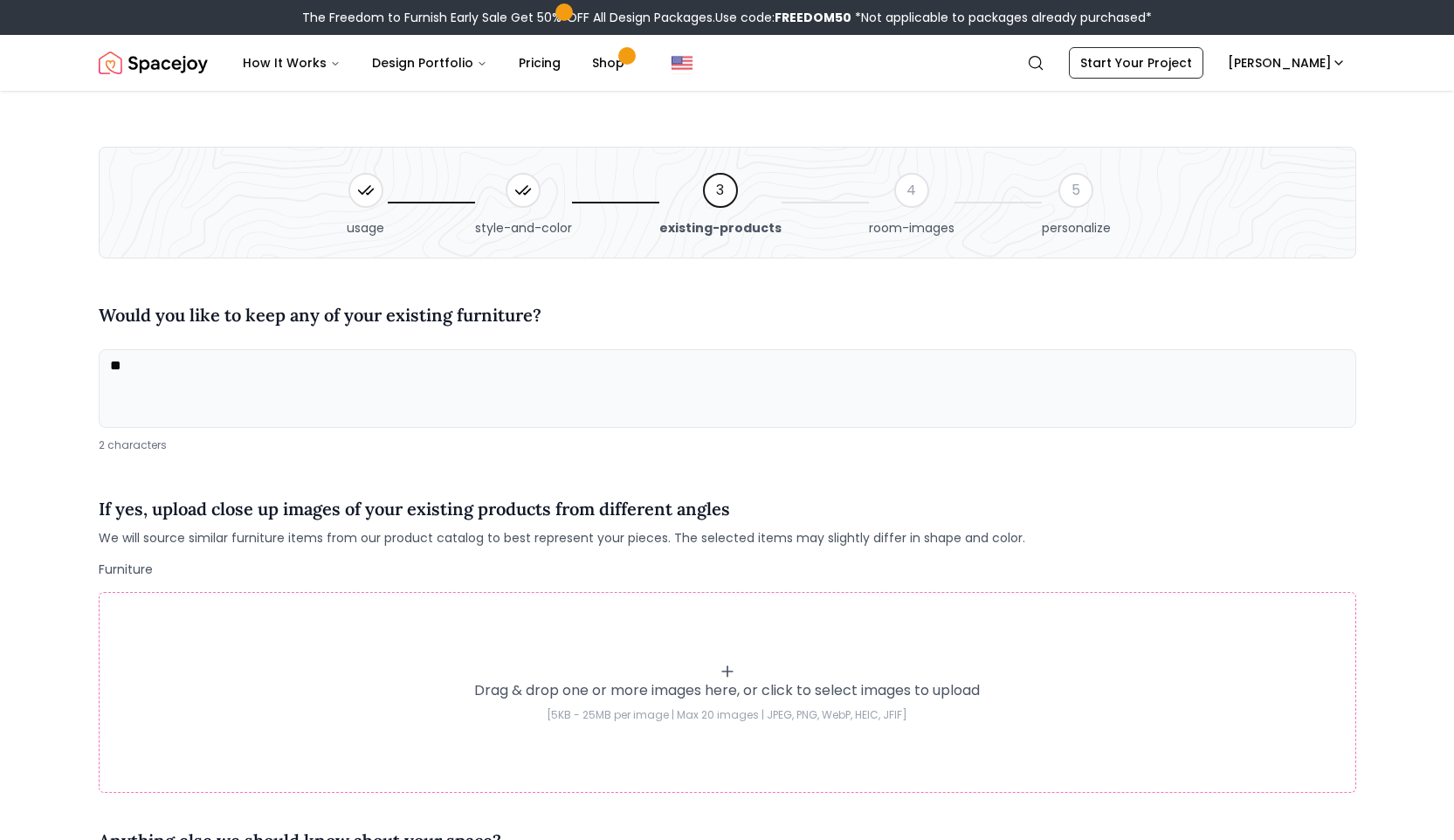 type on "*" 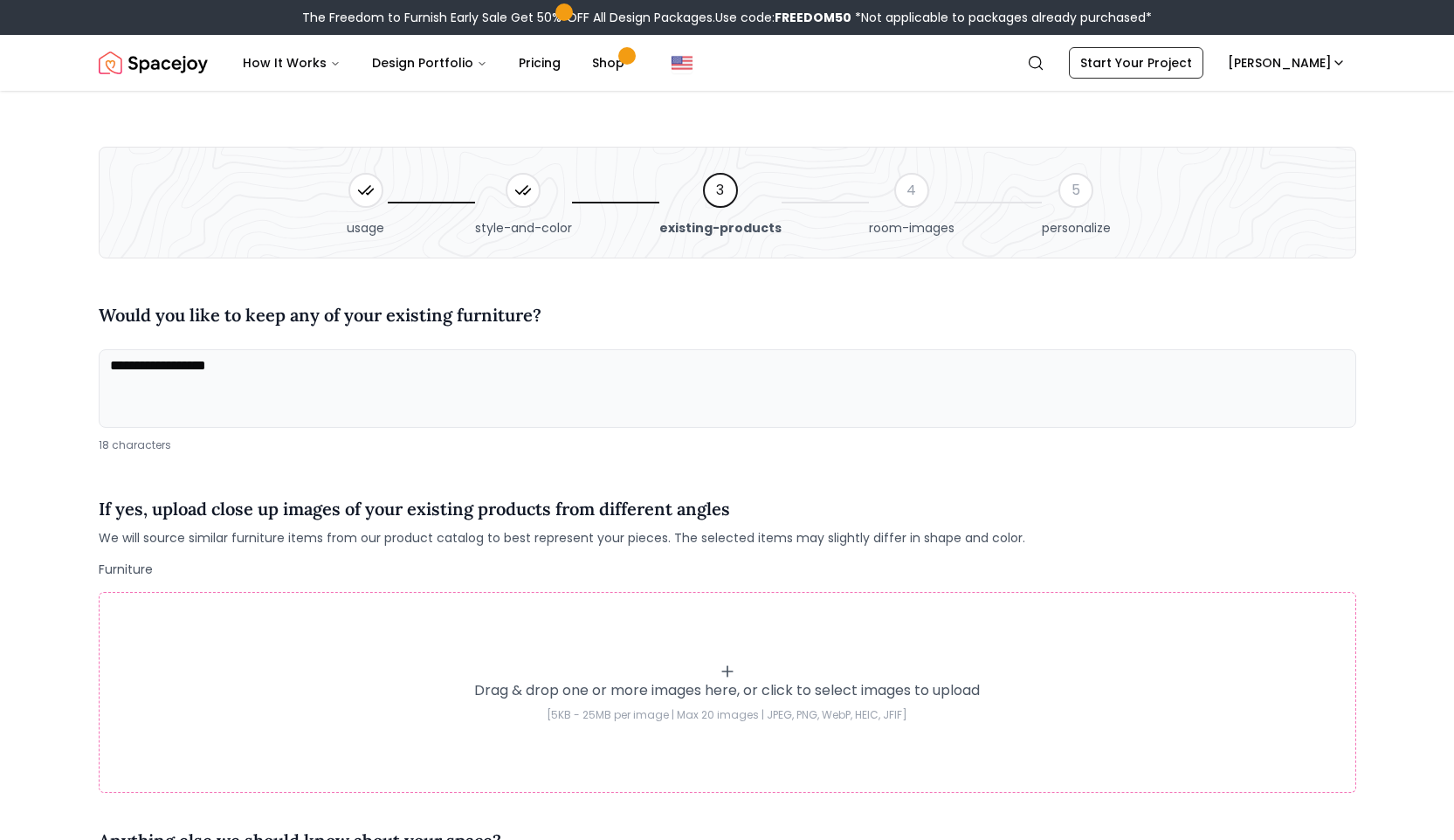 type on "**********" 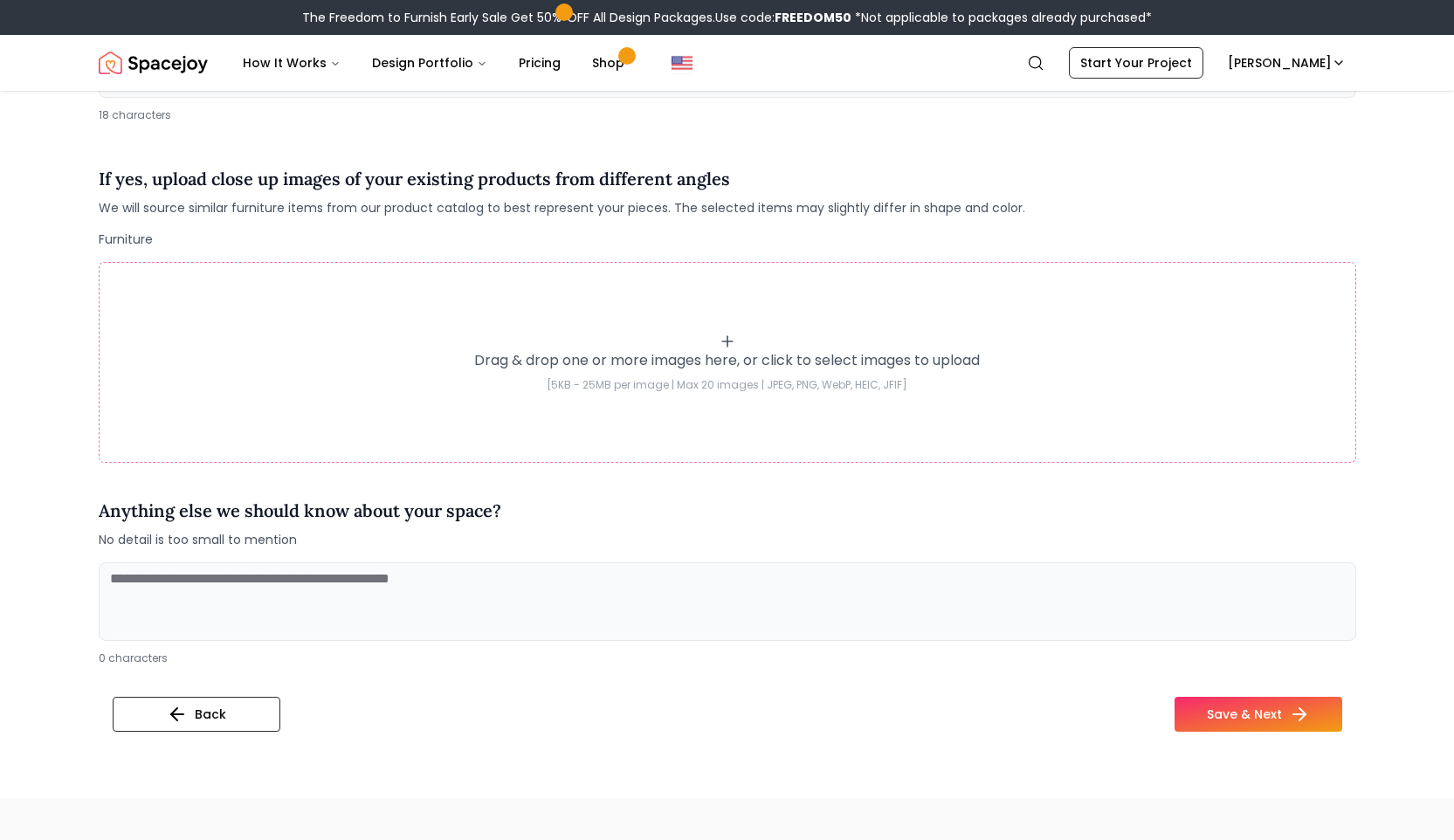 scroll, scrollTop: 334, scrollLeft: 0, axis: vertical 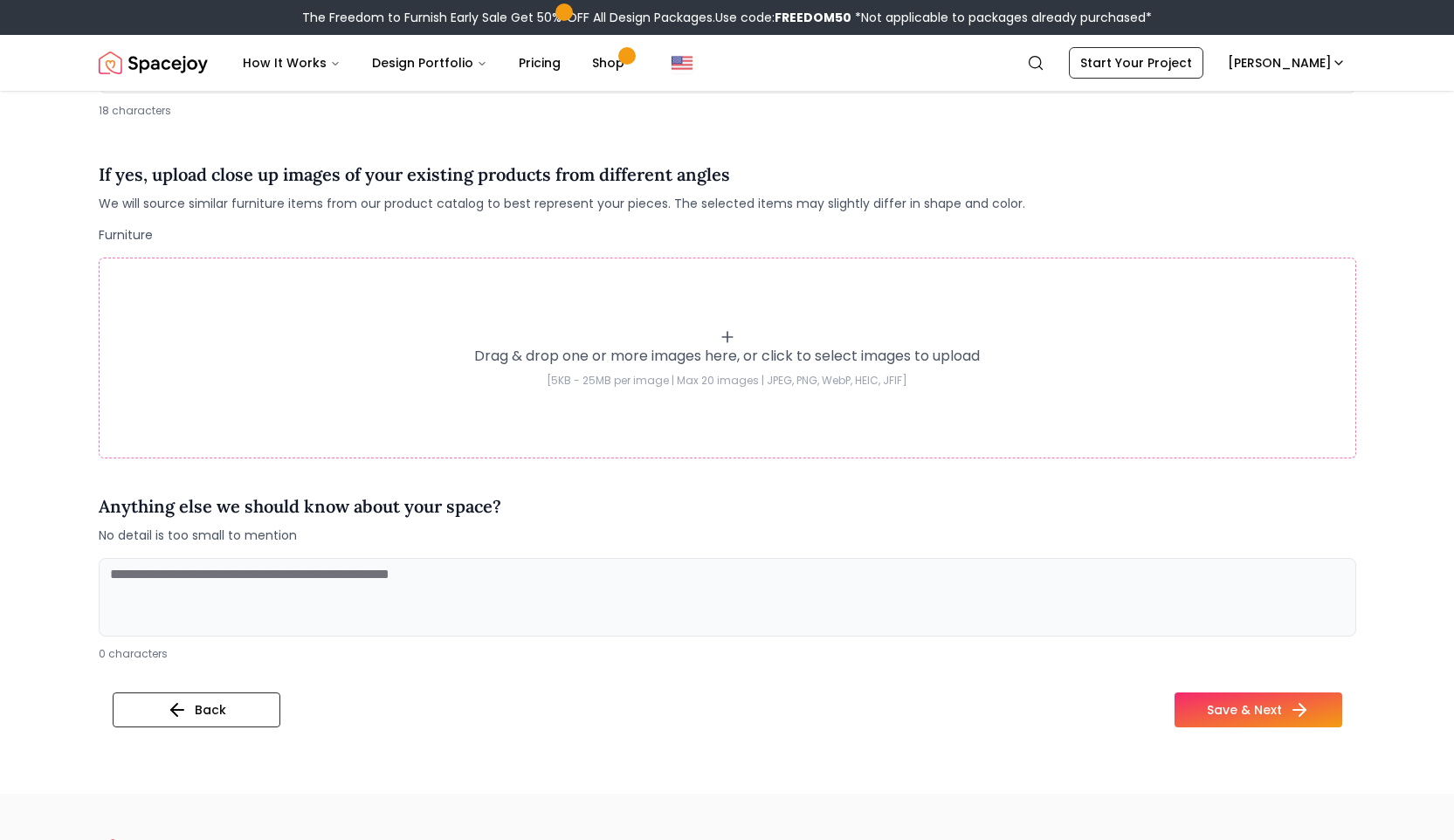 click at bounding box center [727, 597] 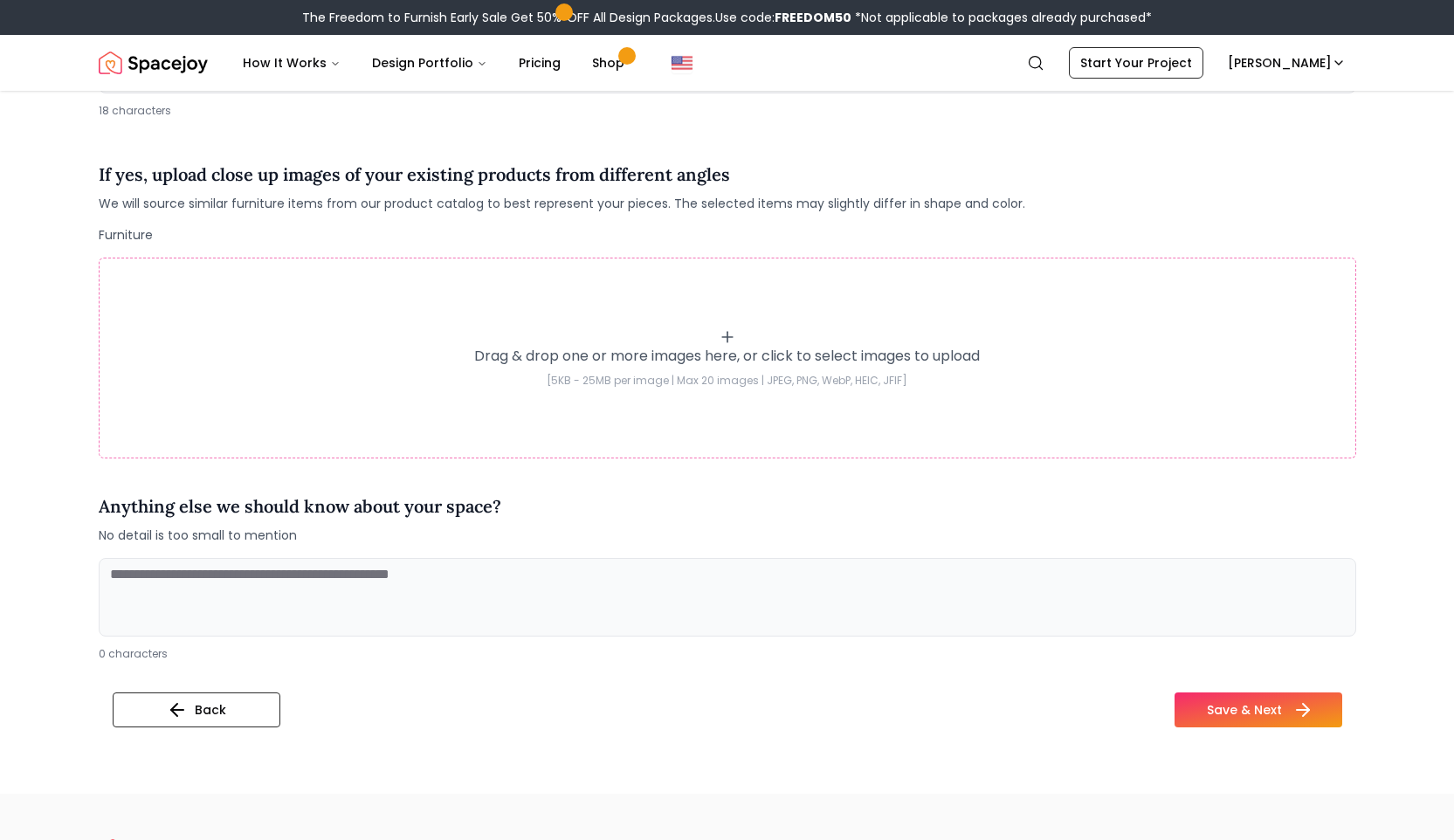 click on "Save & Next" at bounding box center (1258, 710) 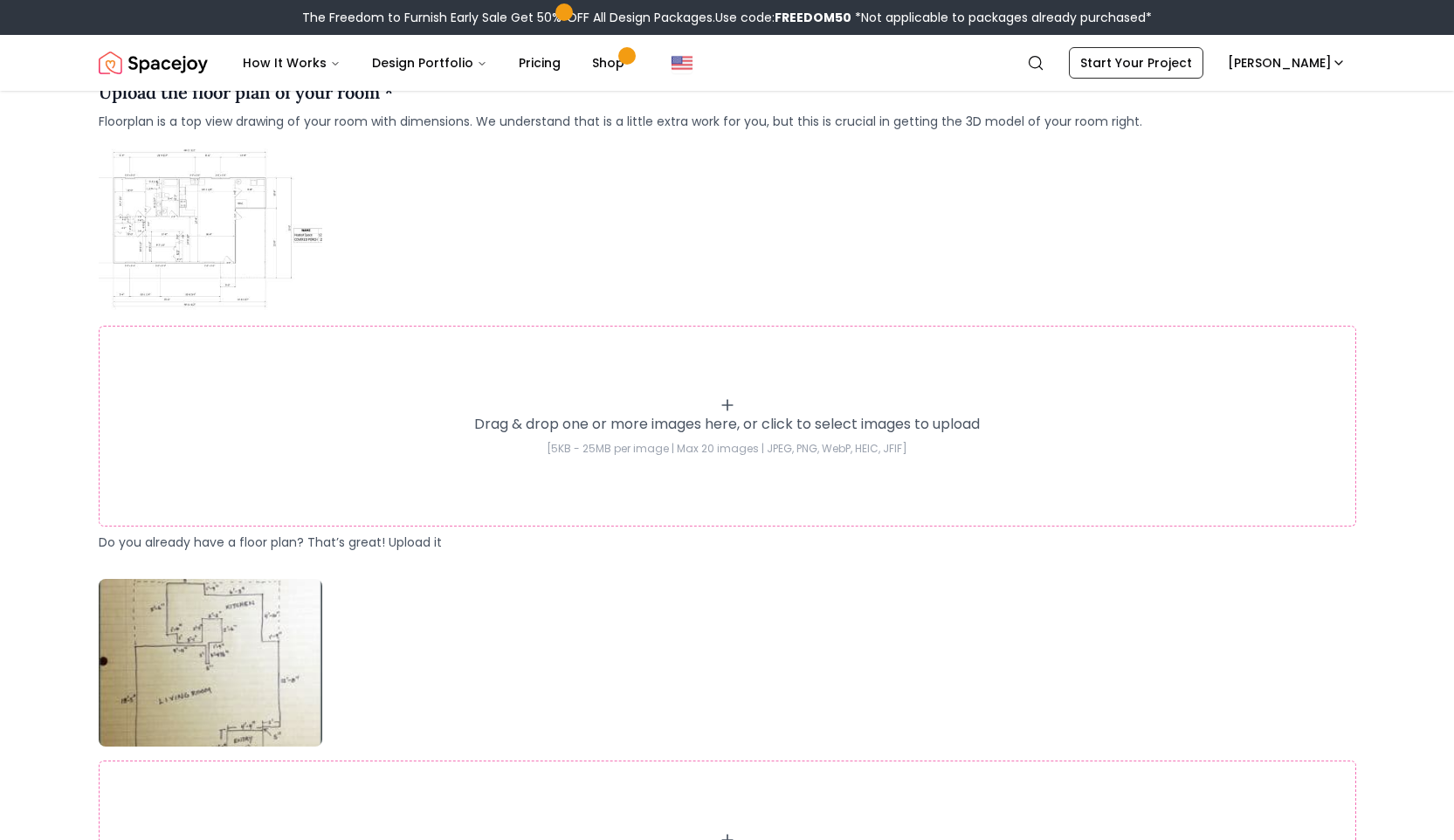 scroll, scrollTop: 0, scrollLeft: 0, axis: both 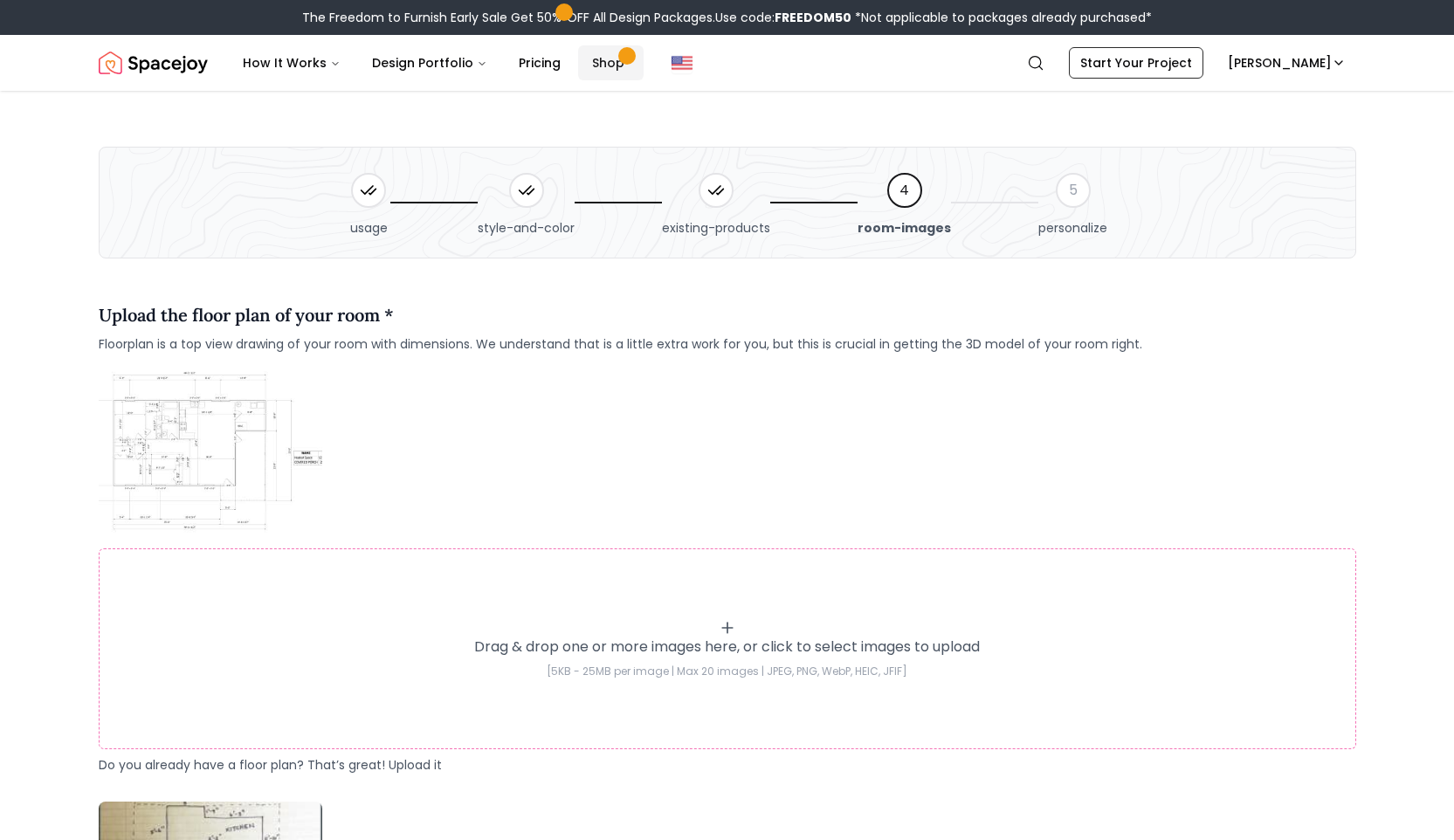 click on "Shop" at bounding box center [610, 63] 